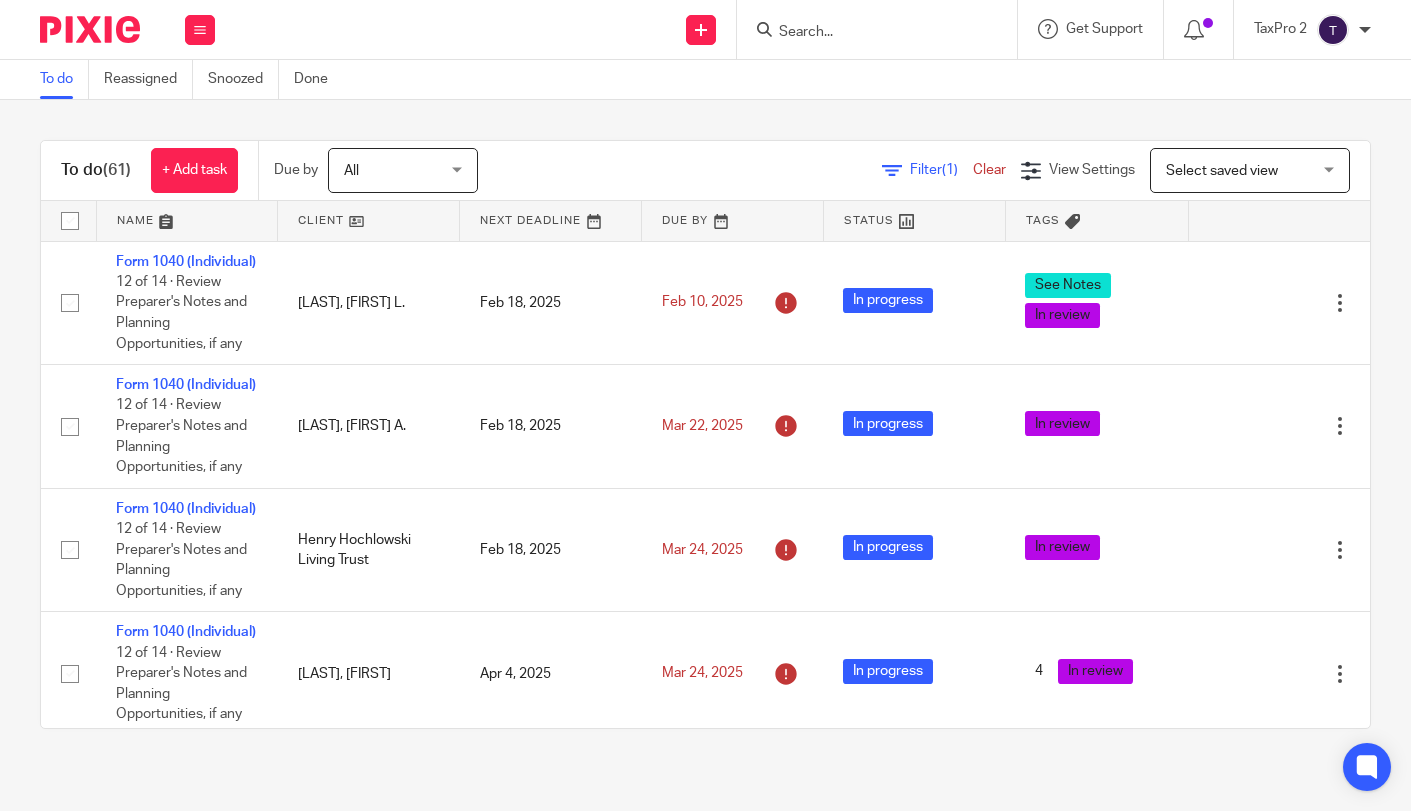 scroll, scrollTop: 0, scrollLeft: 0, axis: both 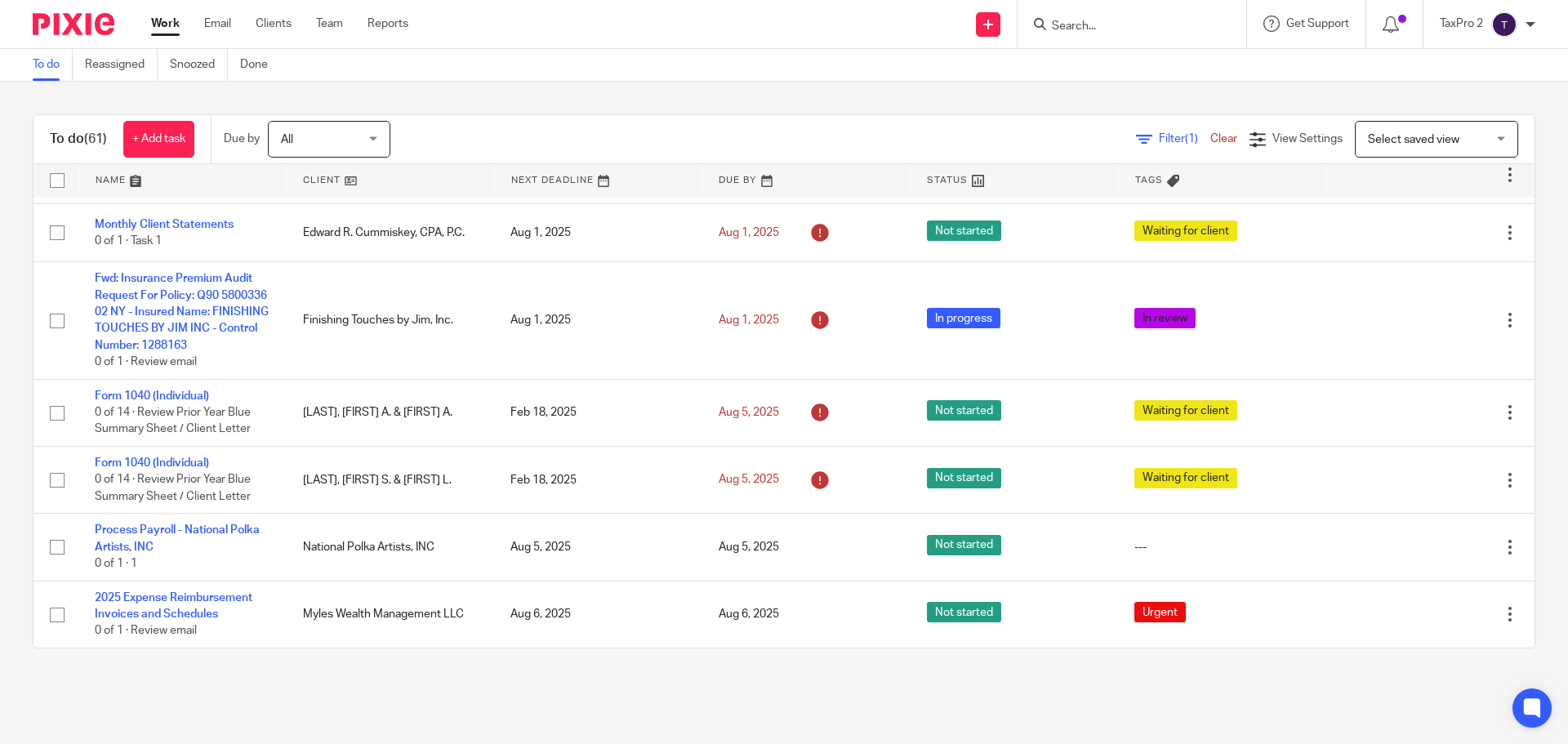 click at bounding box center [1124, 27] 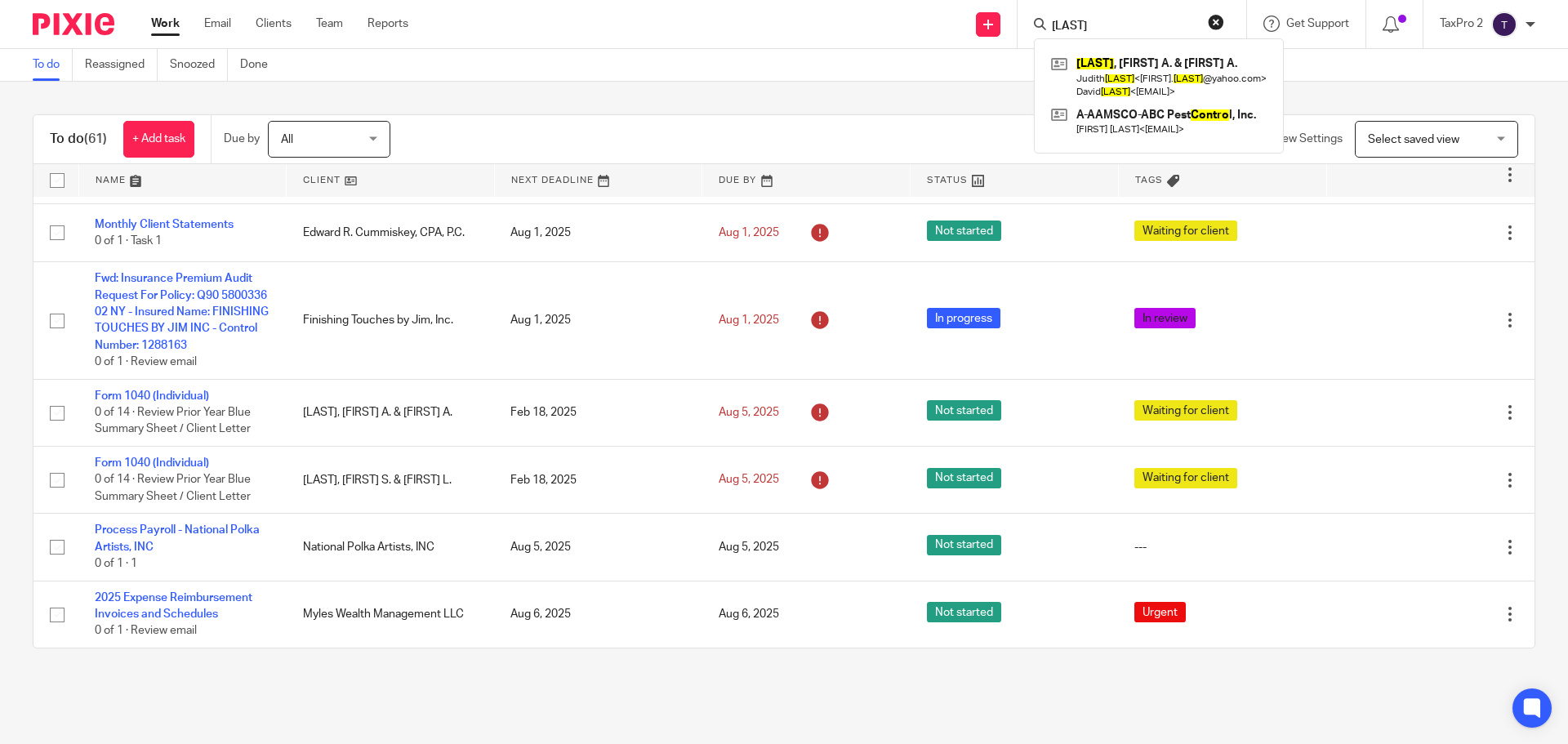 type on "conero" 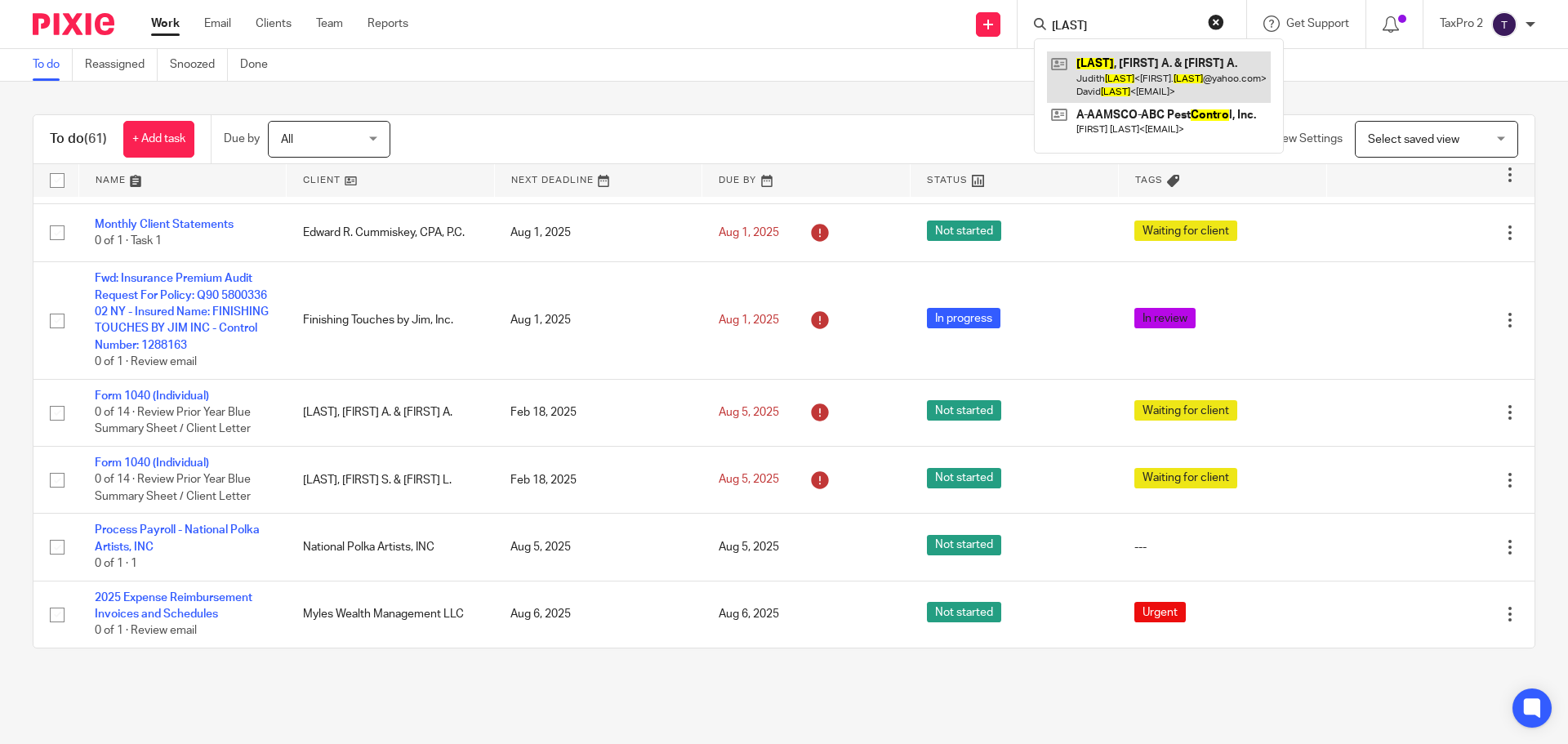 click at bounding box center [1159, 77] 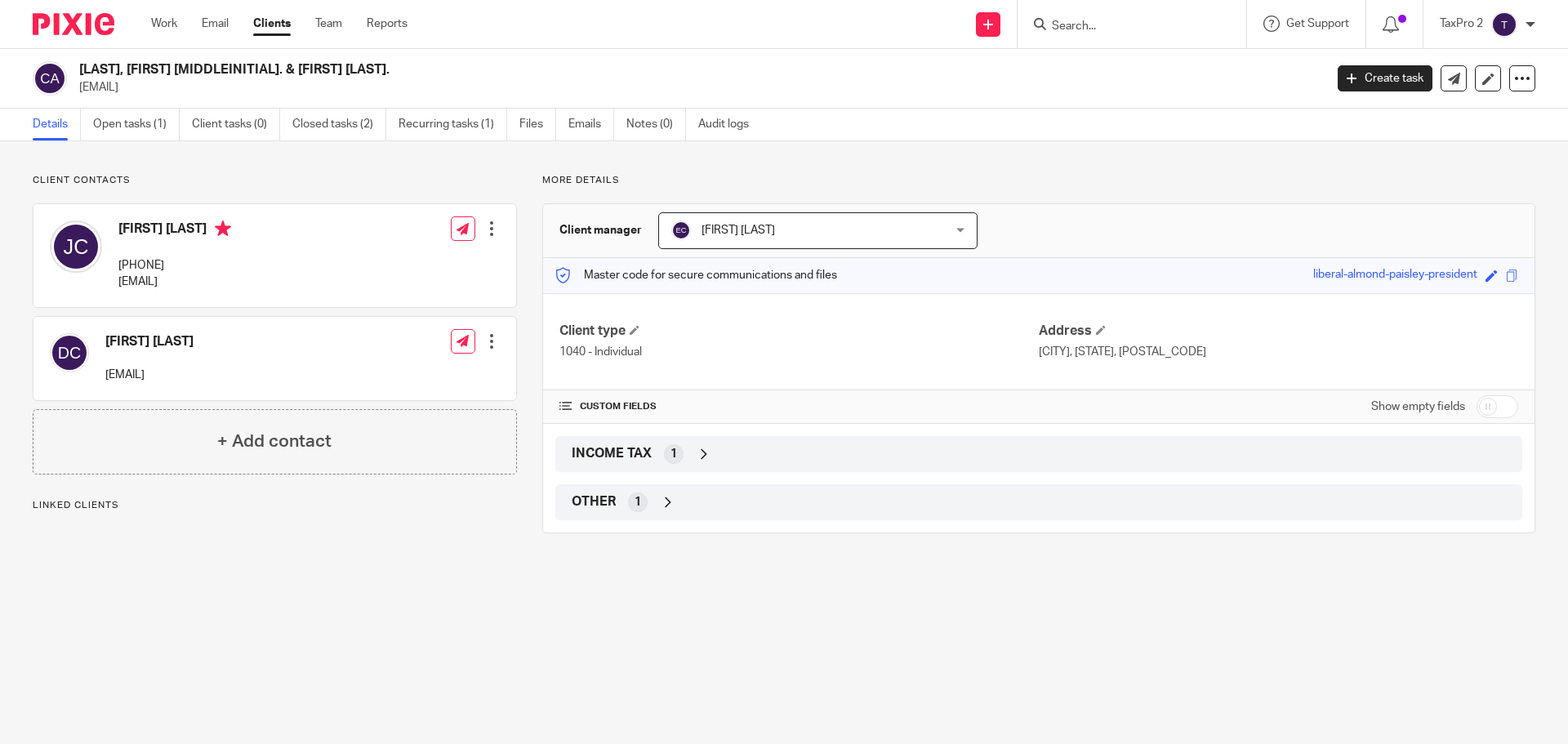 scroll, scrollTop: 0, scrollLeft: 0, axis: both 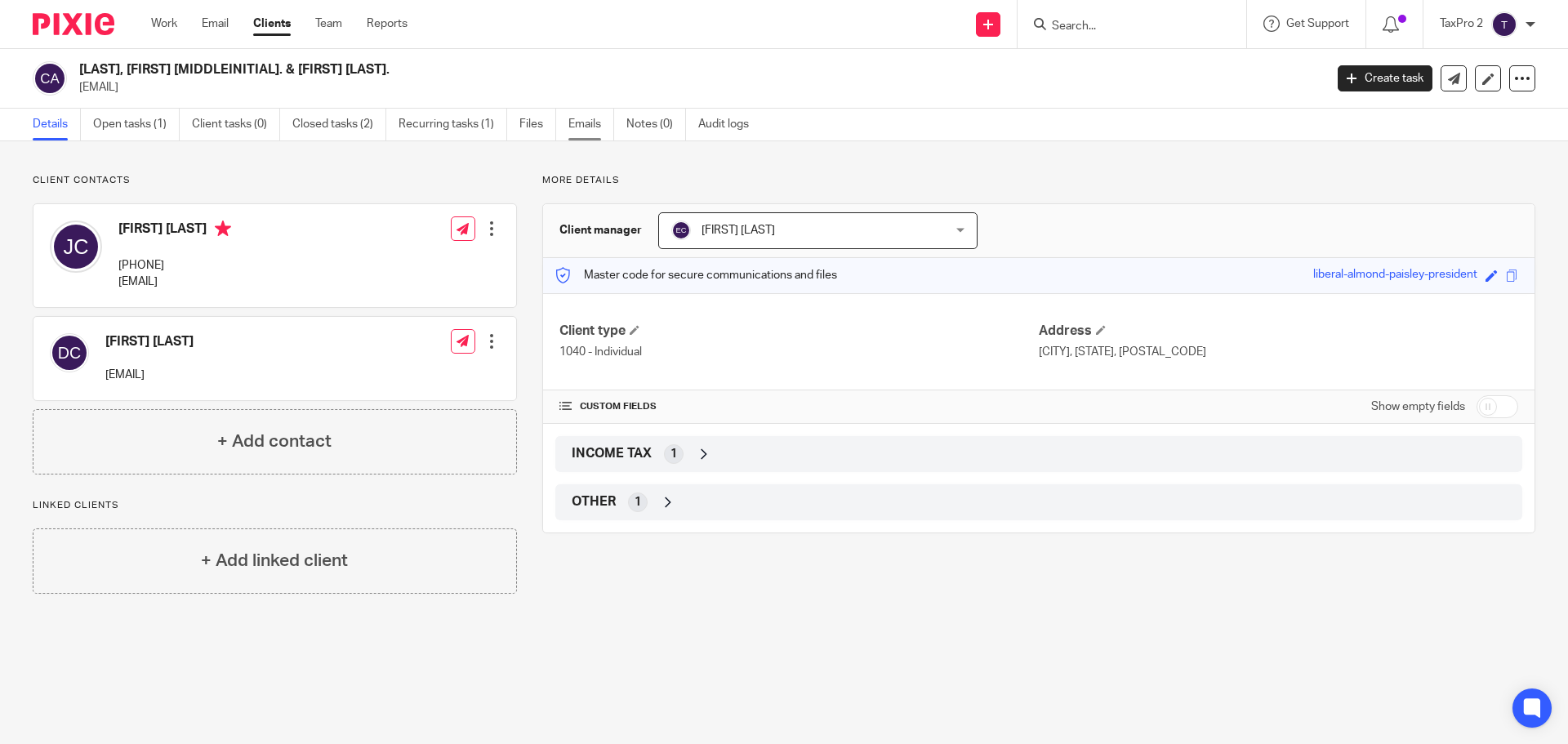 click on "Emails" at bounding box center (591, 124) 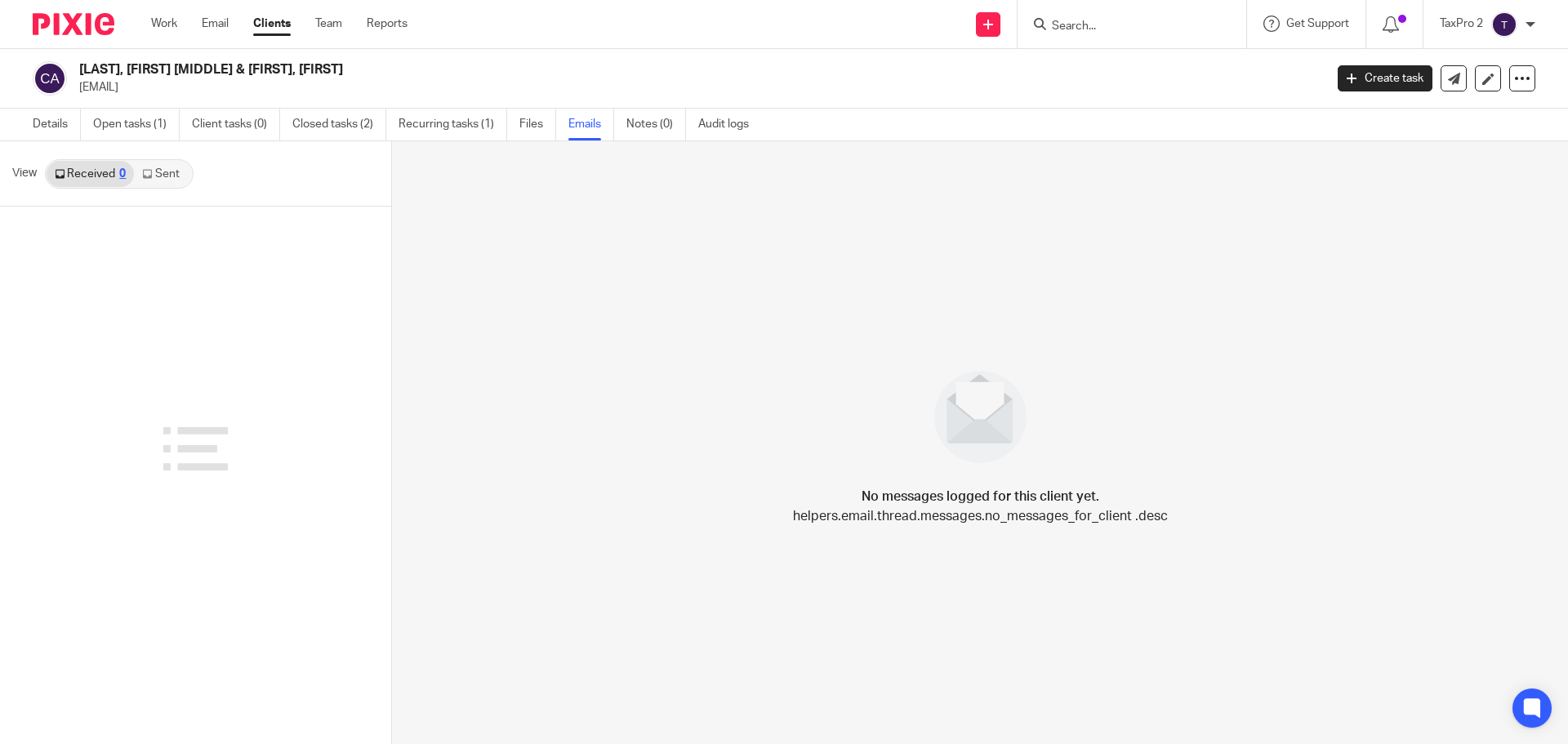 scroll, scrollTop: 0, scrollLeft: 0, axis: both 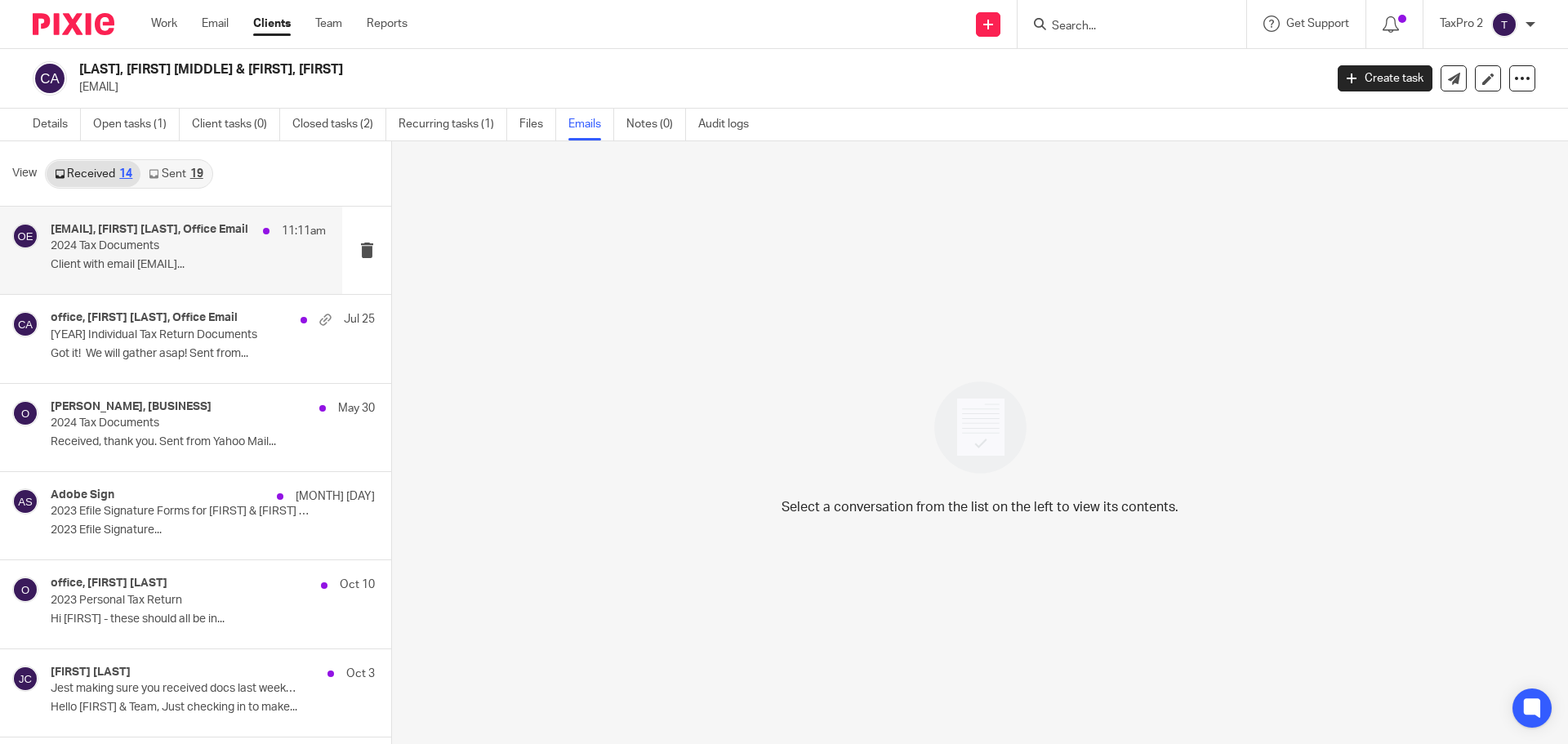 click on "2024 Tax Documents" at bounding box center [161, 246] 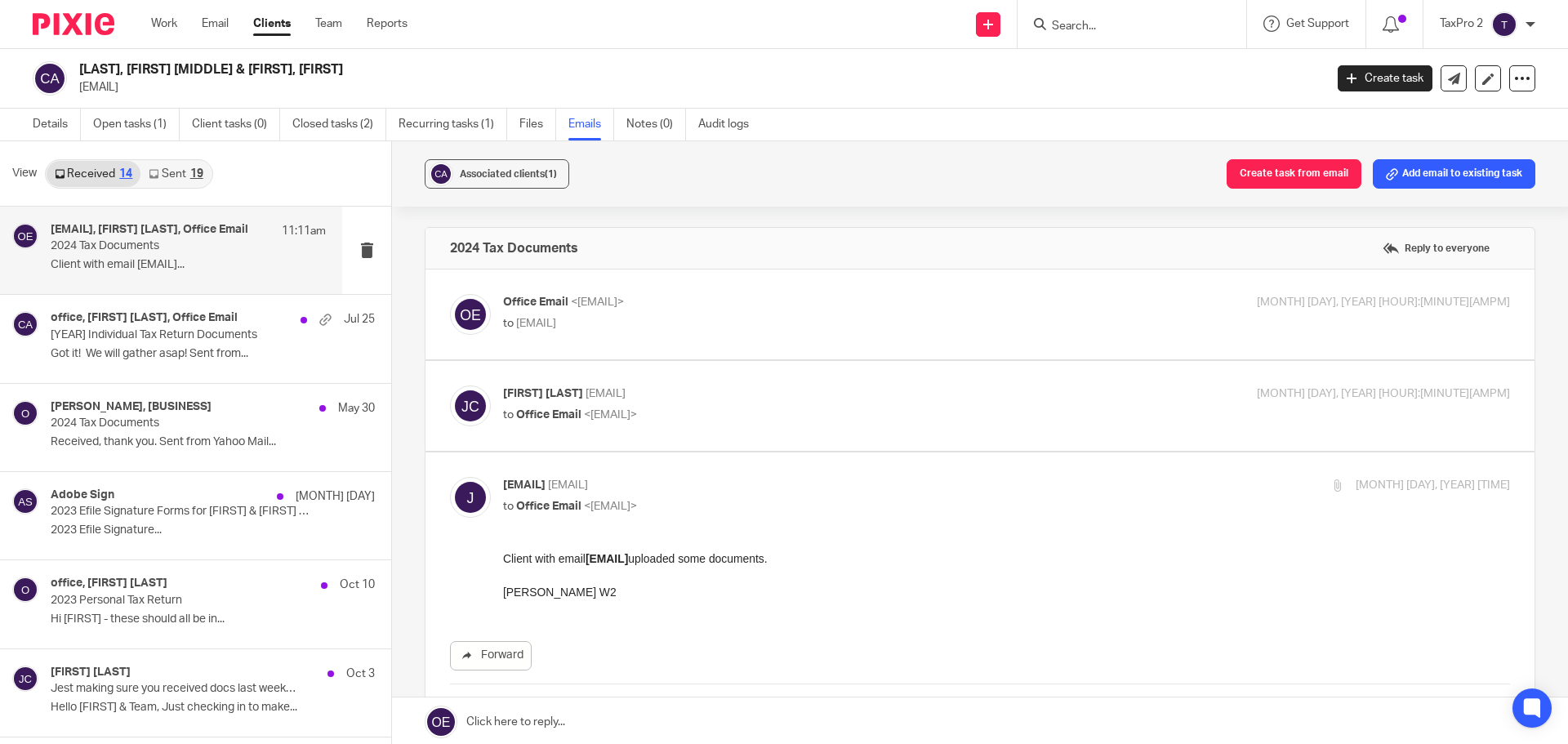 scroll, scrollTop: 0, scrollLeft: 0, axis: both 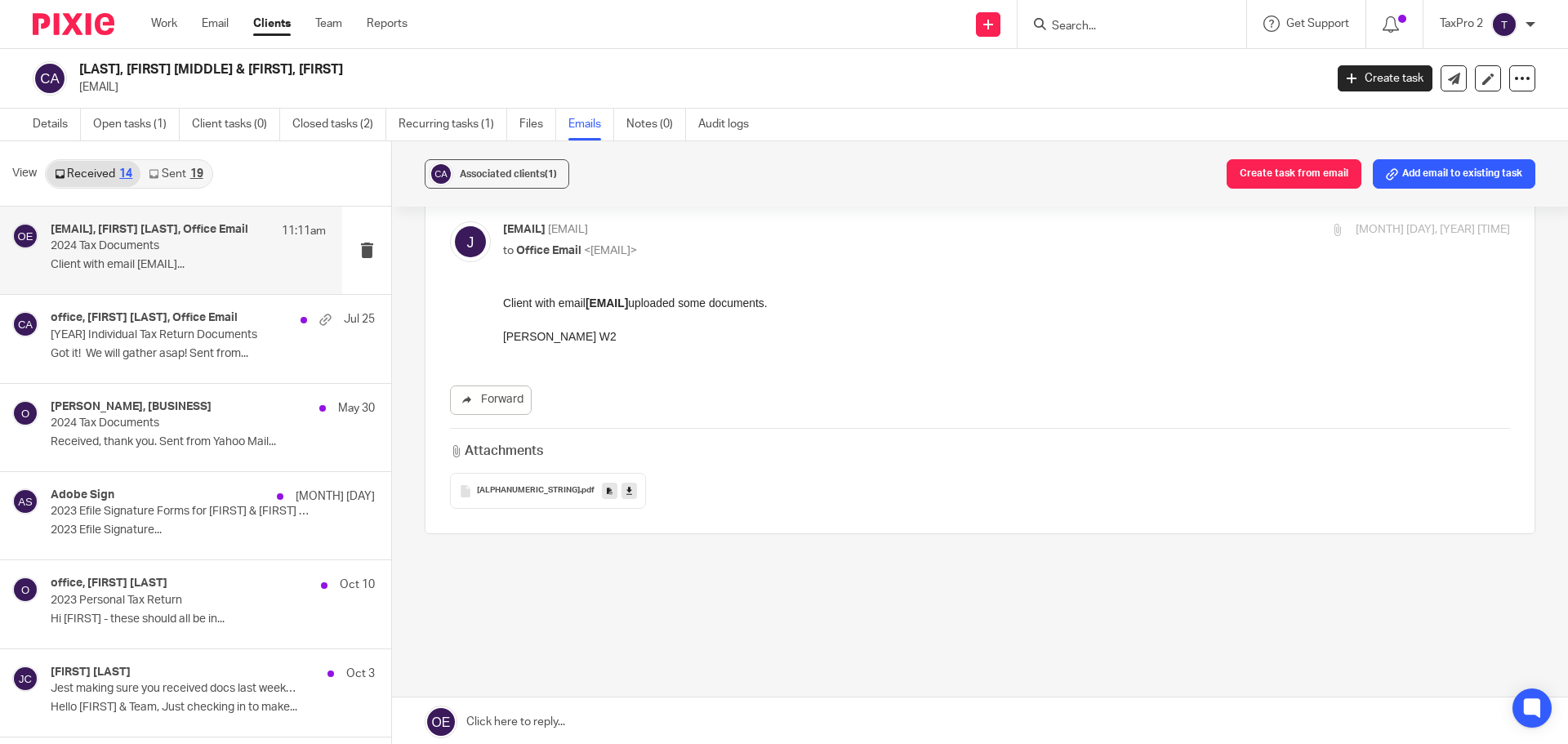 drag, startPoint x: 604, startPoint y: 492, endPoint x: 1635, endPoint y: 147, distance: 1087.1918 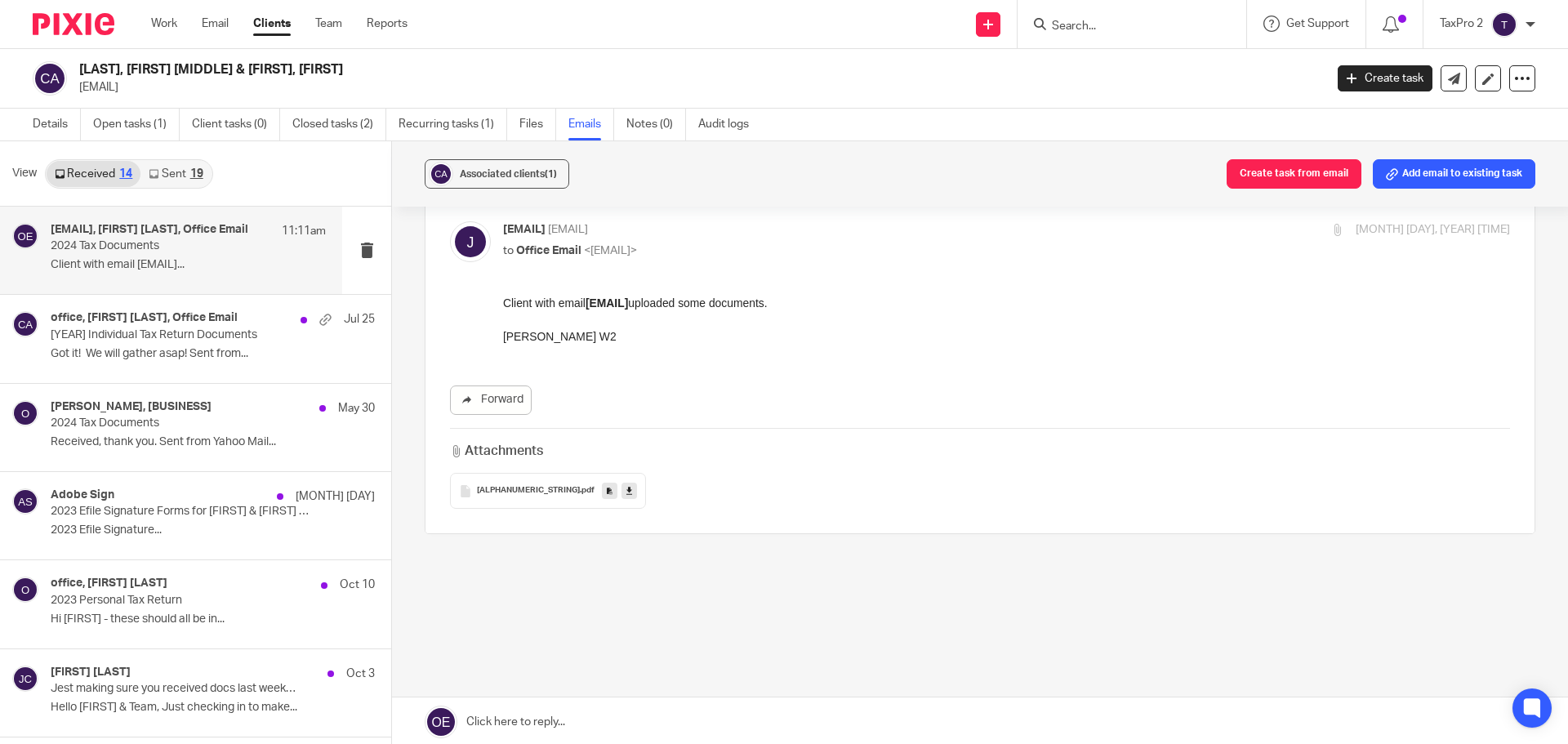 click at bounding box center (629, 491) 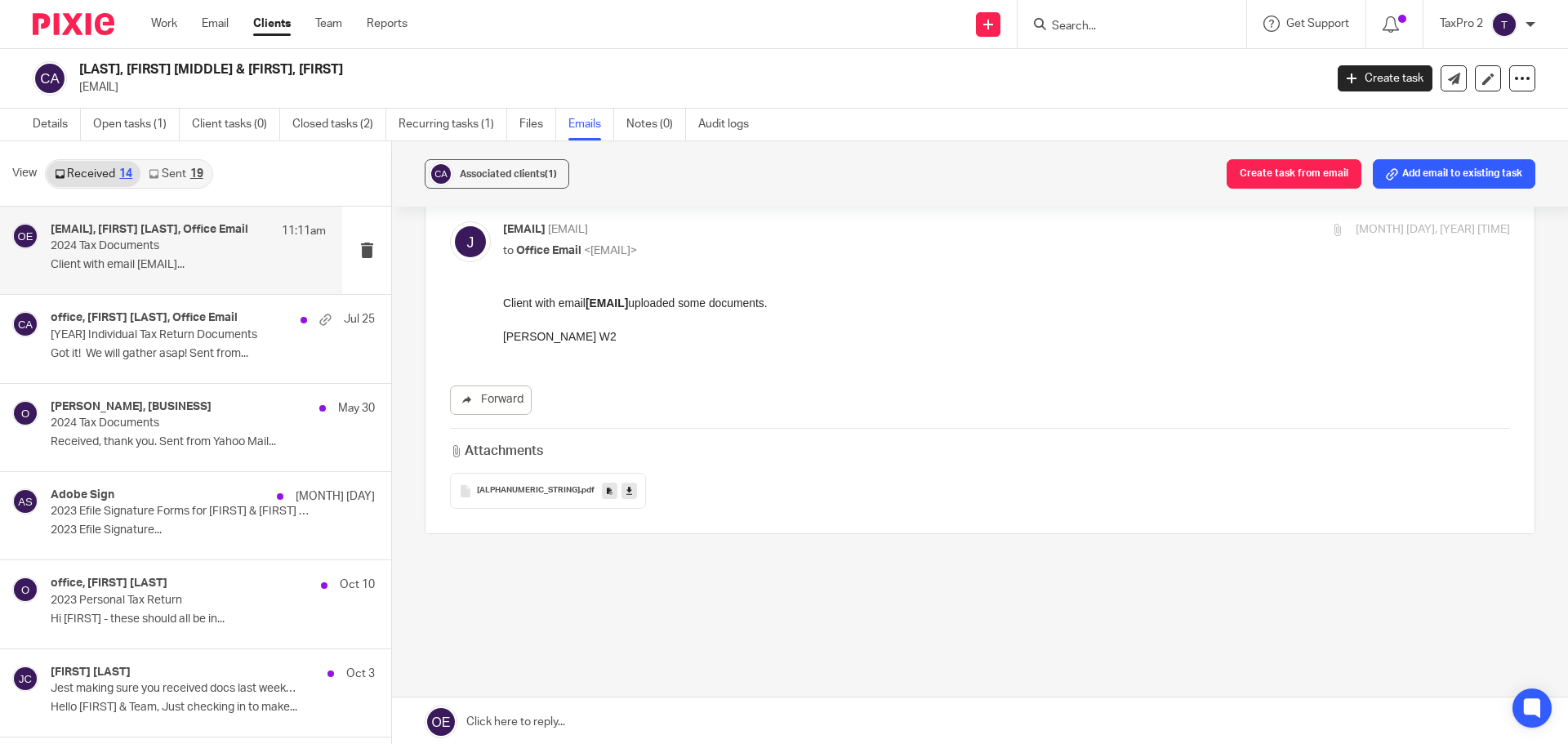 click on "EEAwhh251h3484420242230190105202" at bounding box center [528, 491] 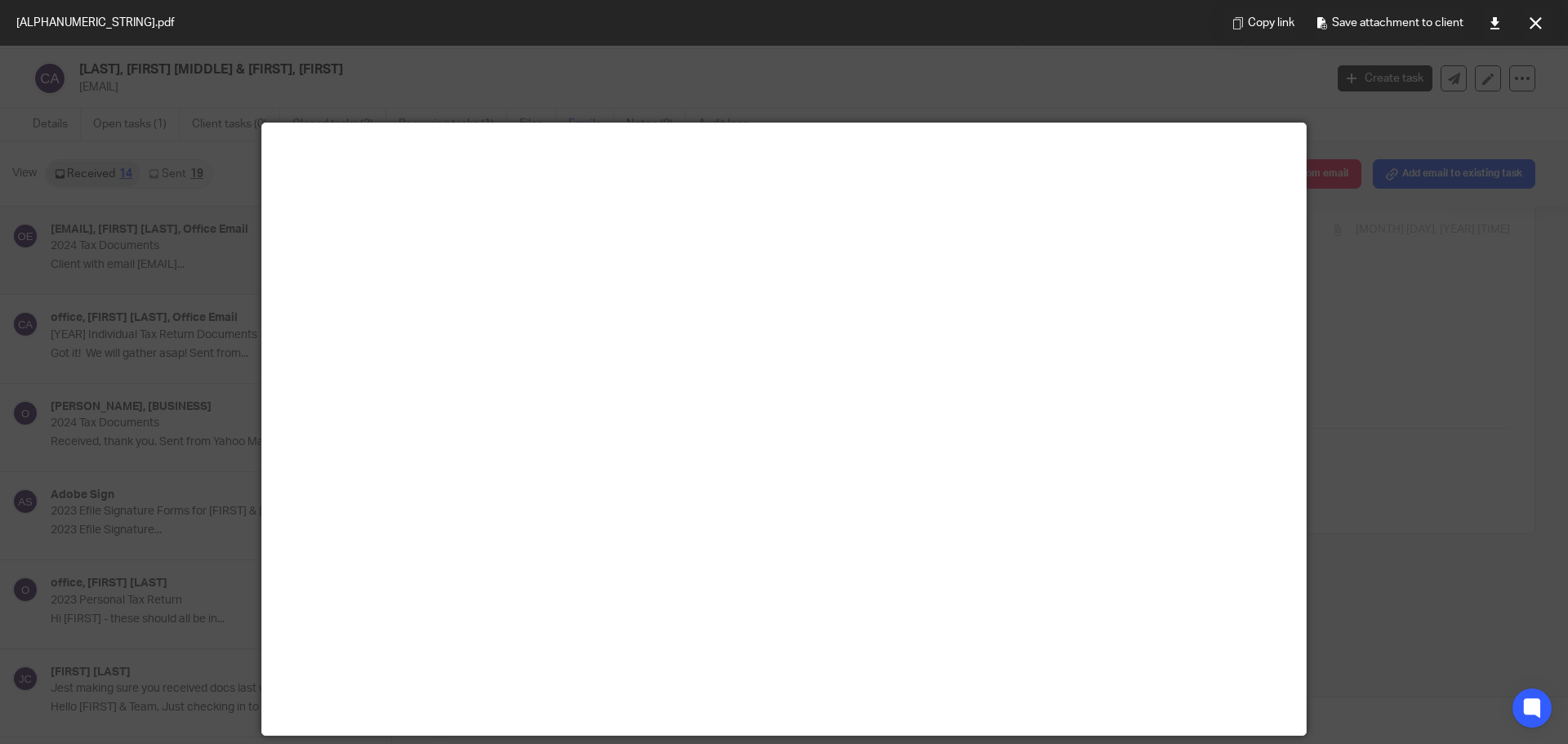 click at bounding box center [784, 372] 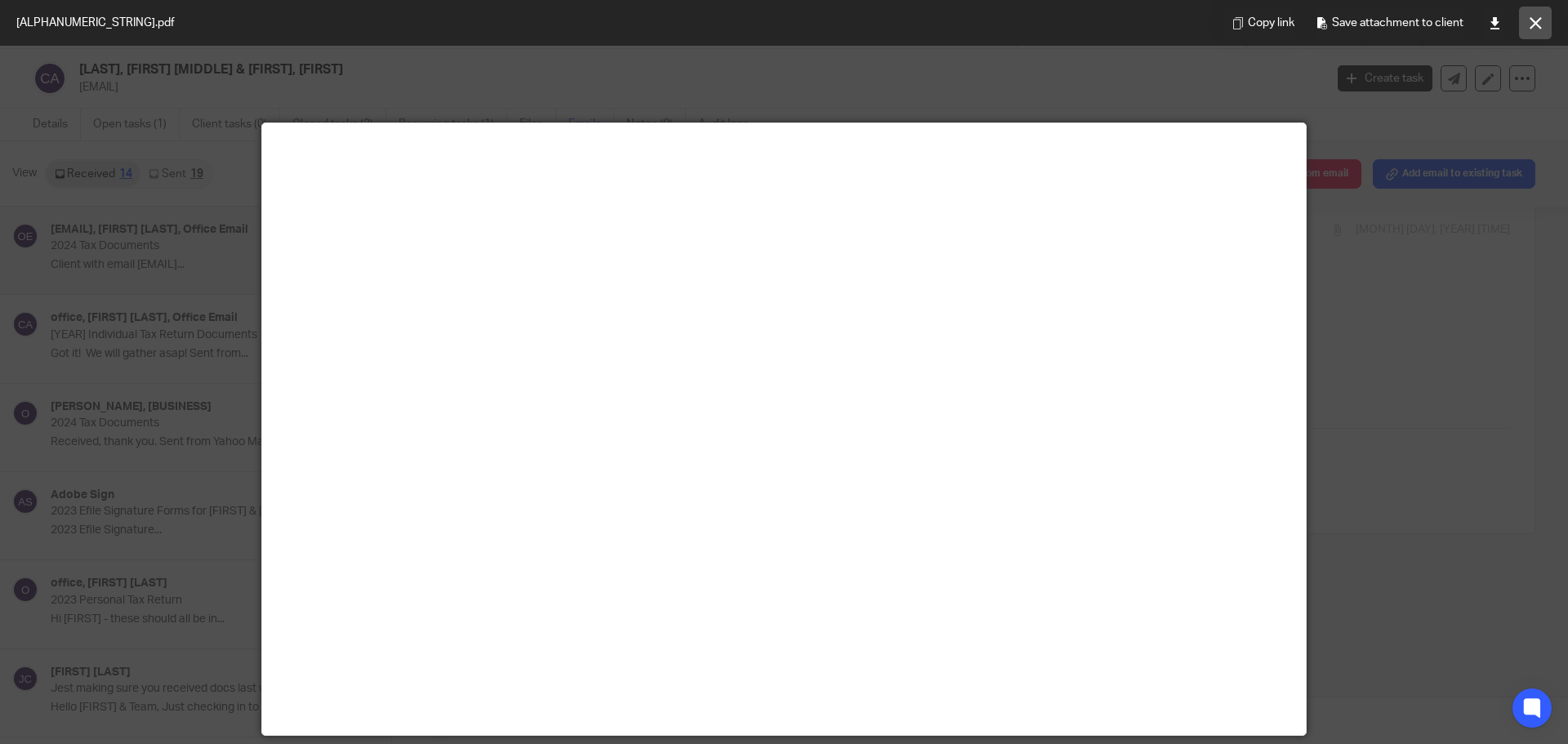 click at bounding box center [1535, 23] 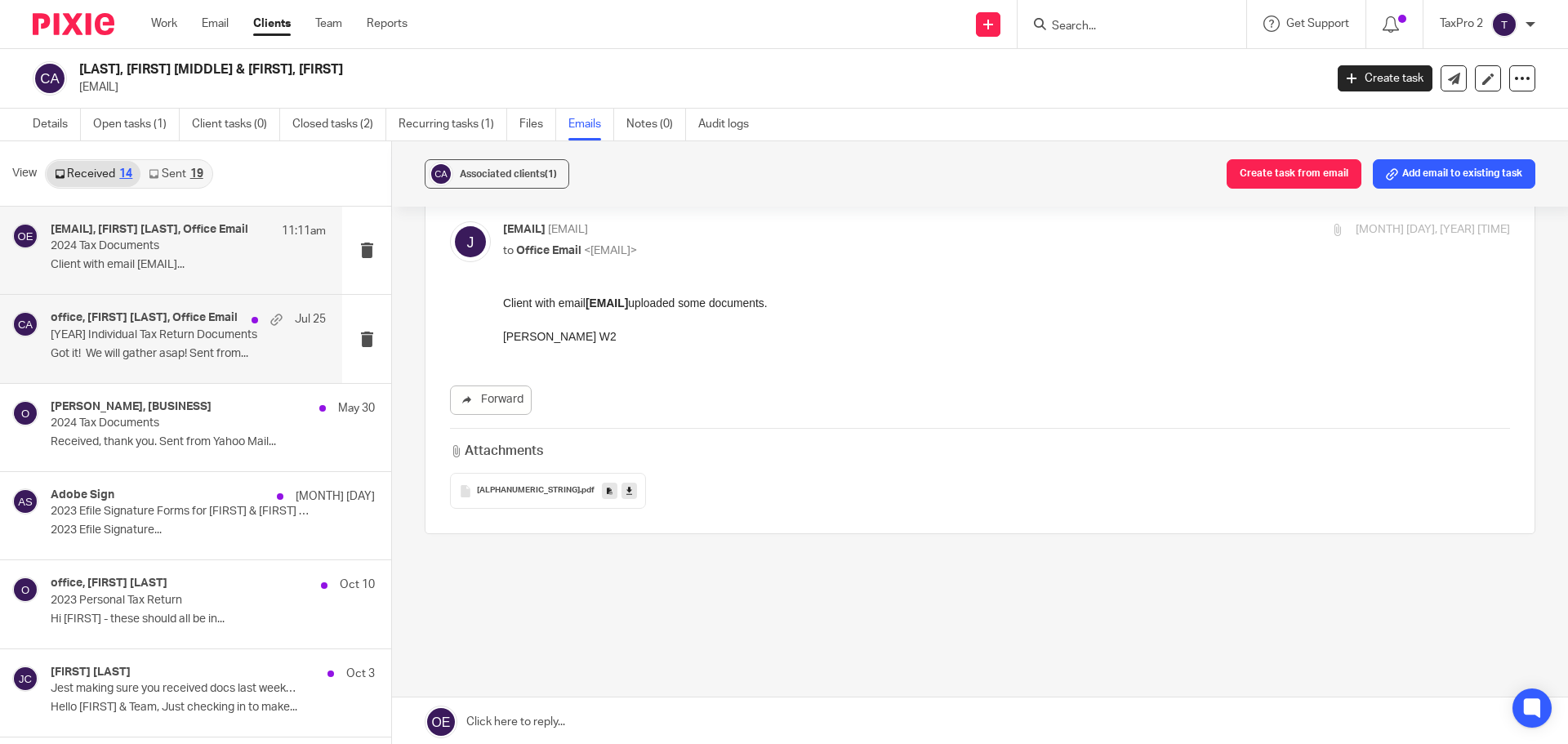 click on "2024 Individual Tax Return Documents" at bounding box center (161, 335) 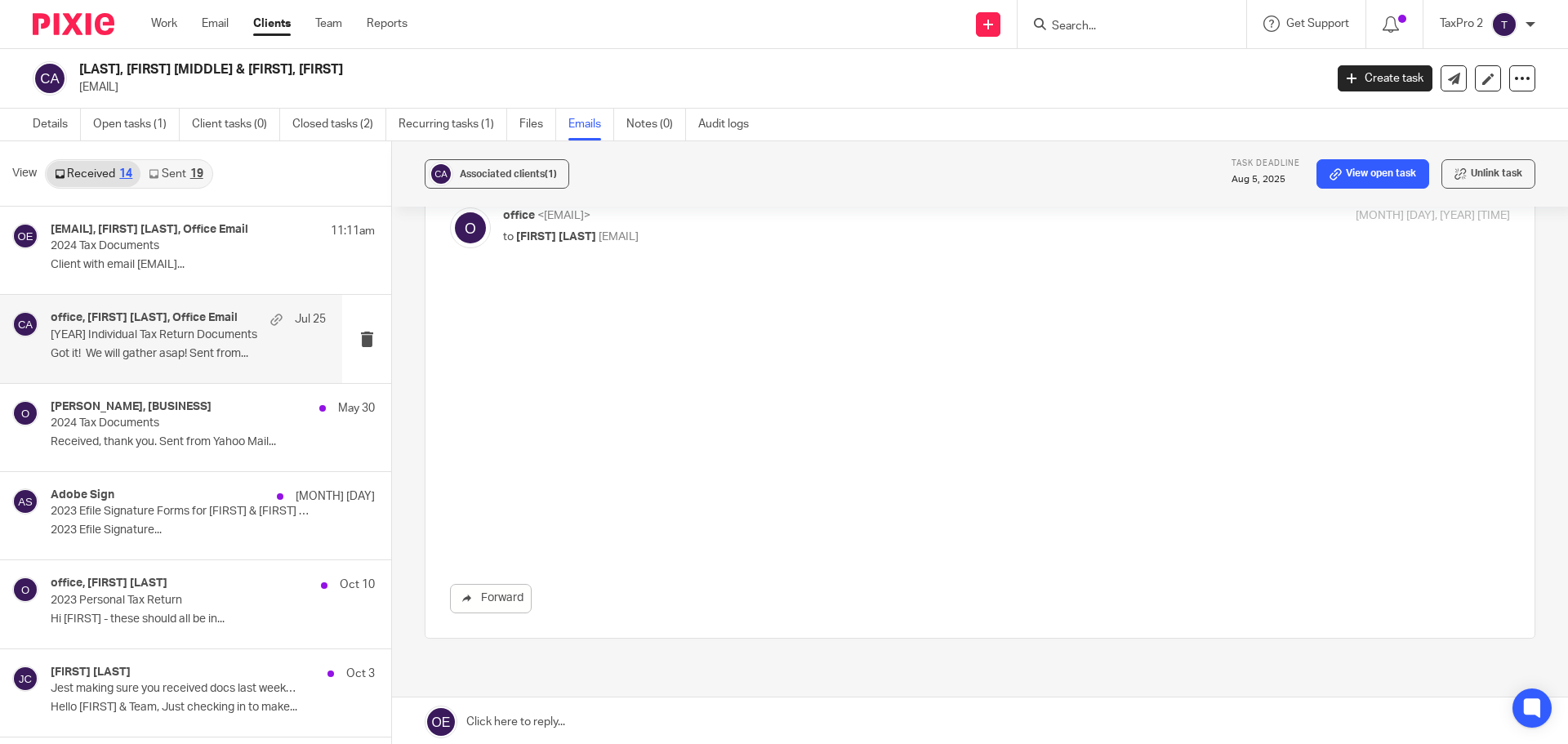 scroll, scrollTop: 0, scrollLeft: 0, axis: both 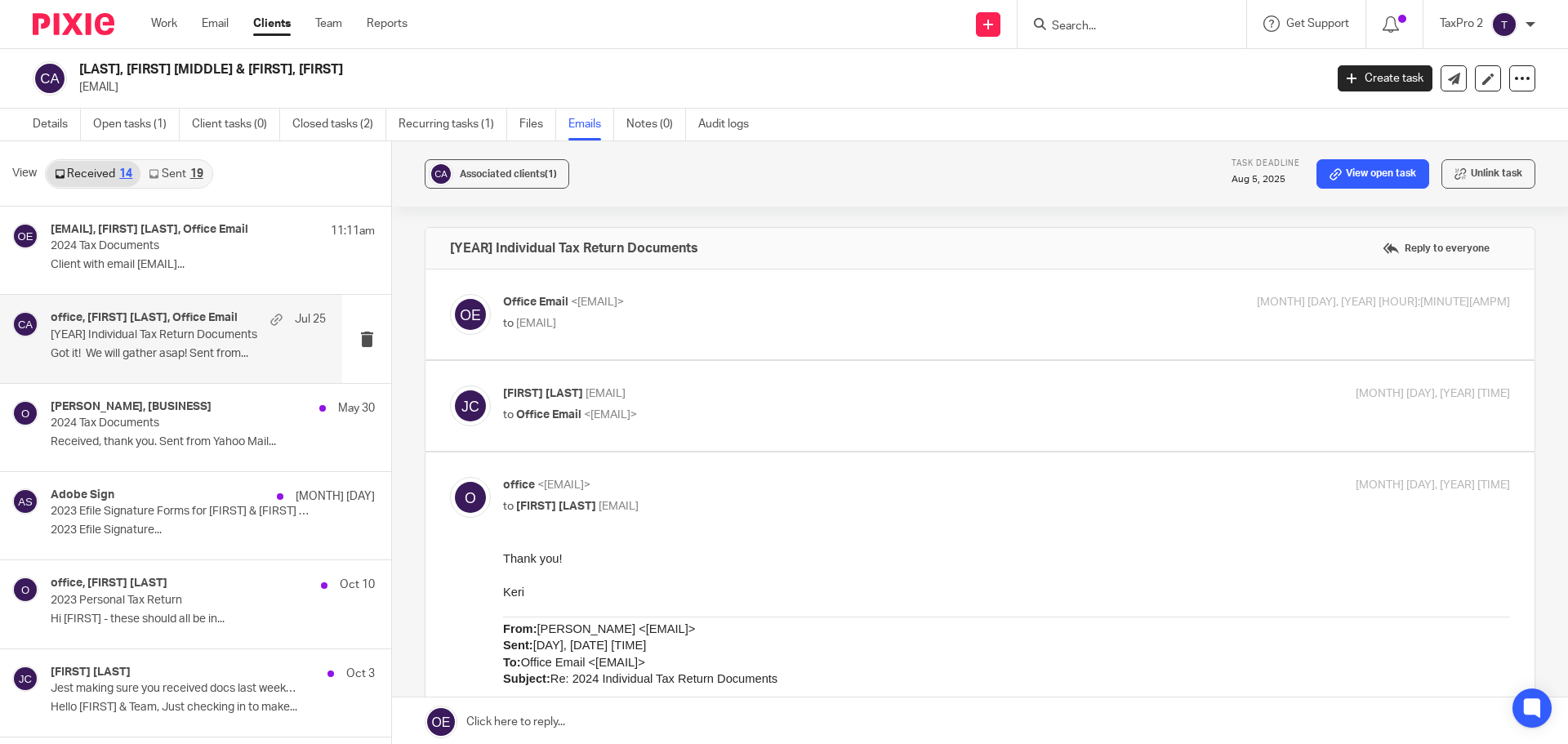 click at bounding box center (1137, 24) 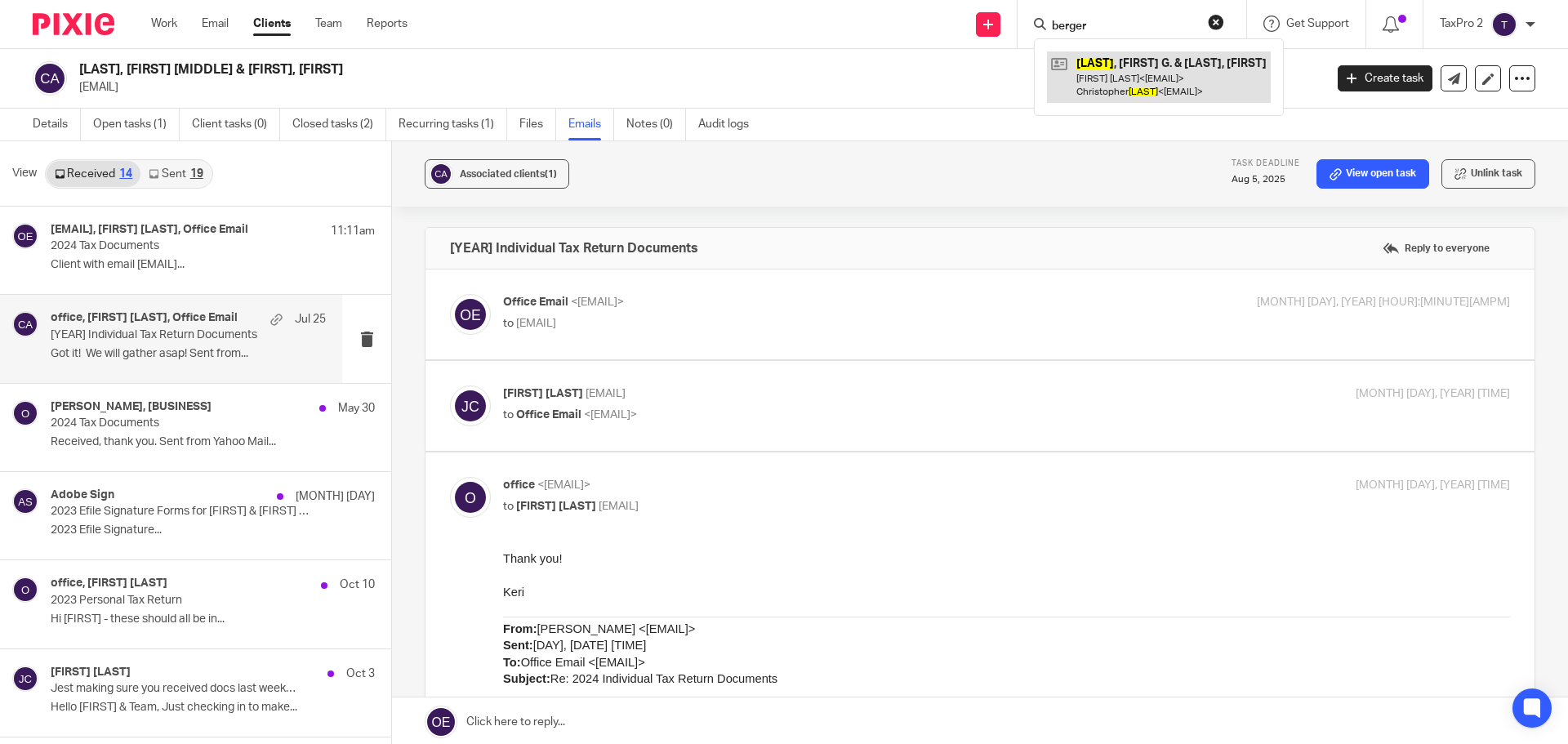 type on "berger" 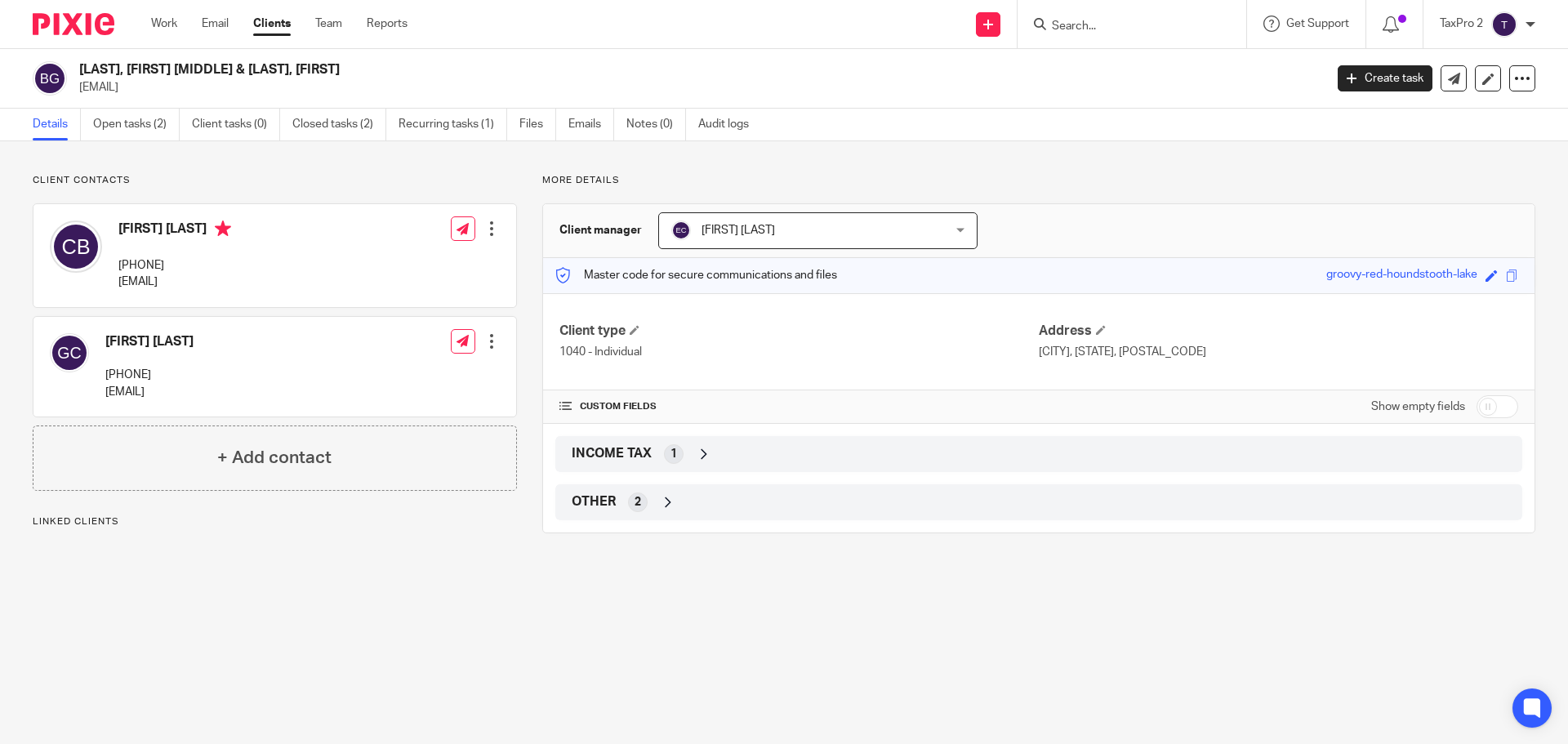 scroll, scrollTop: 0, scrollLeft: 0, axis: both 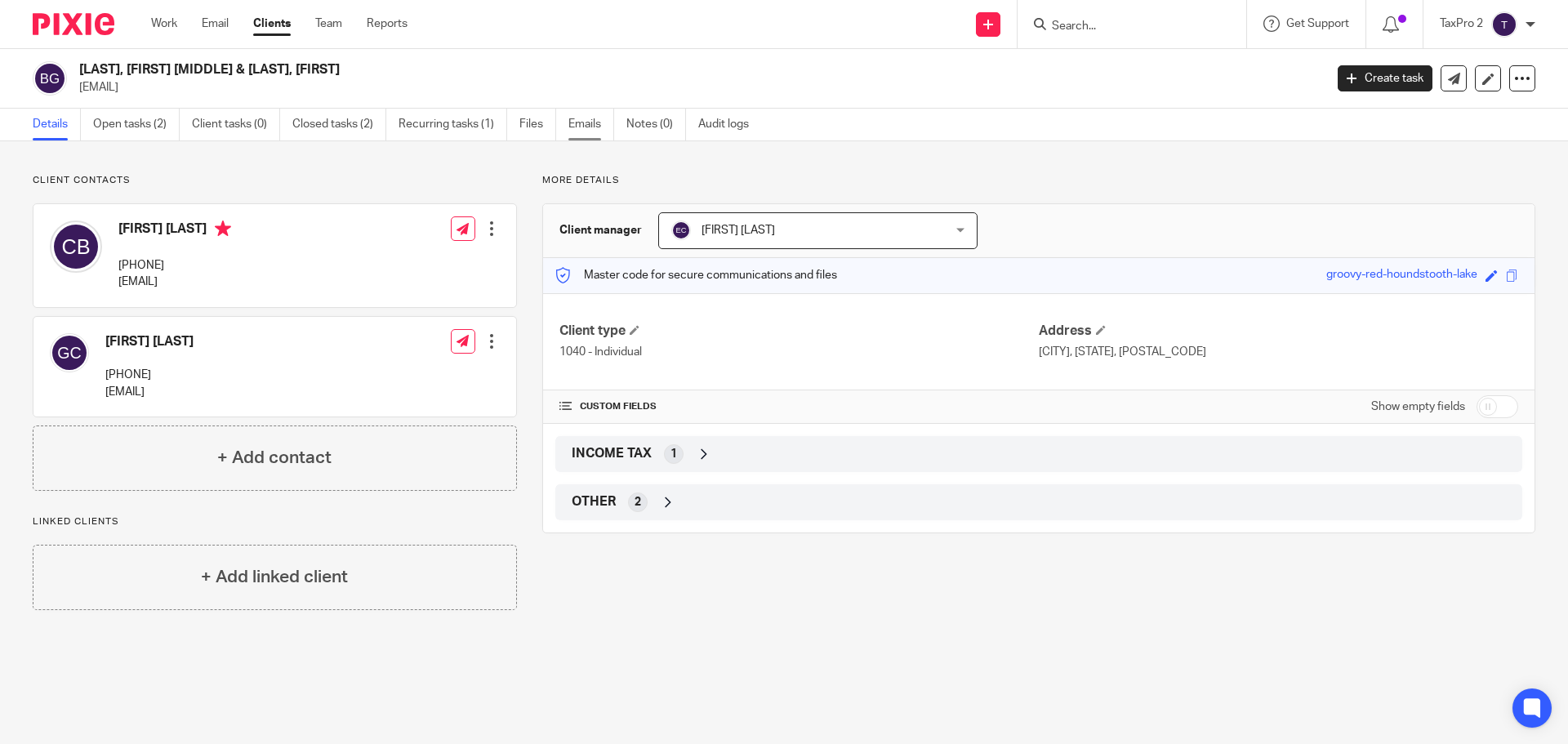 click on "Emails" at bounding box center (591, 124) 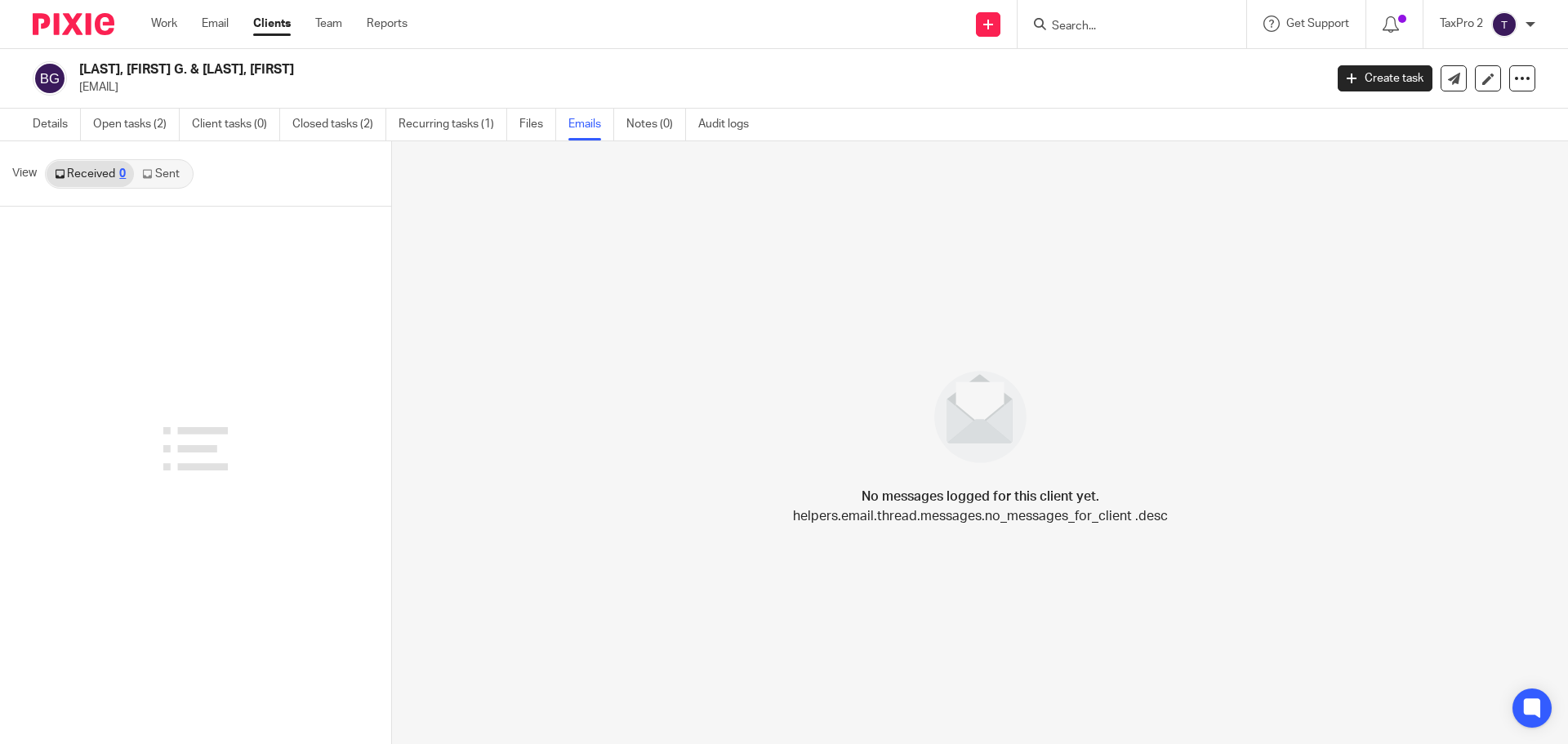 scroll, scrollTop: 0, scrollLeft: 0, axis: both 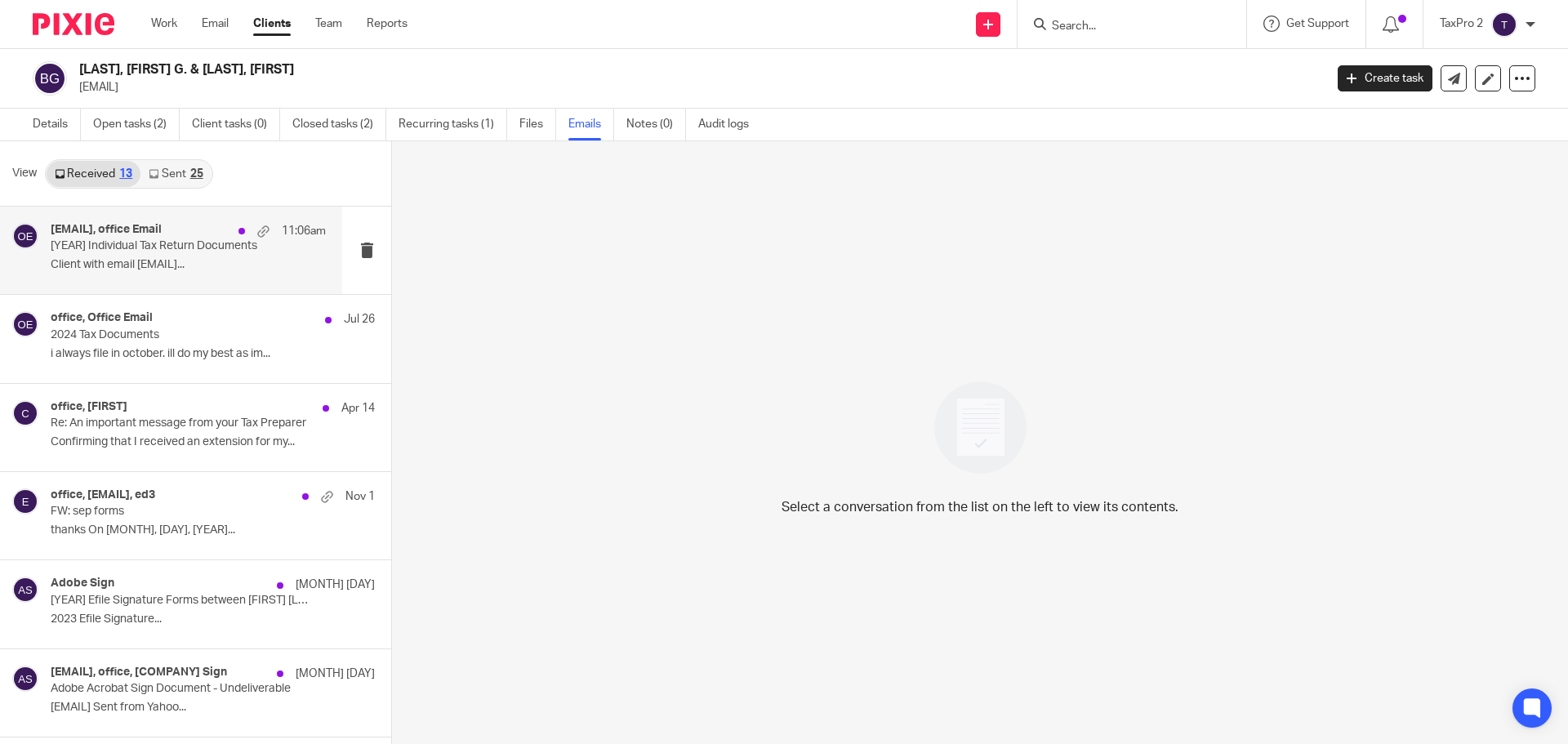 click on "2024 Individual Tax Return Documents" at bounding box center (161, 246) 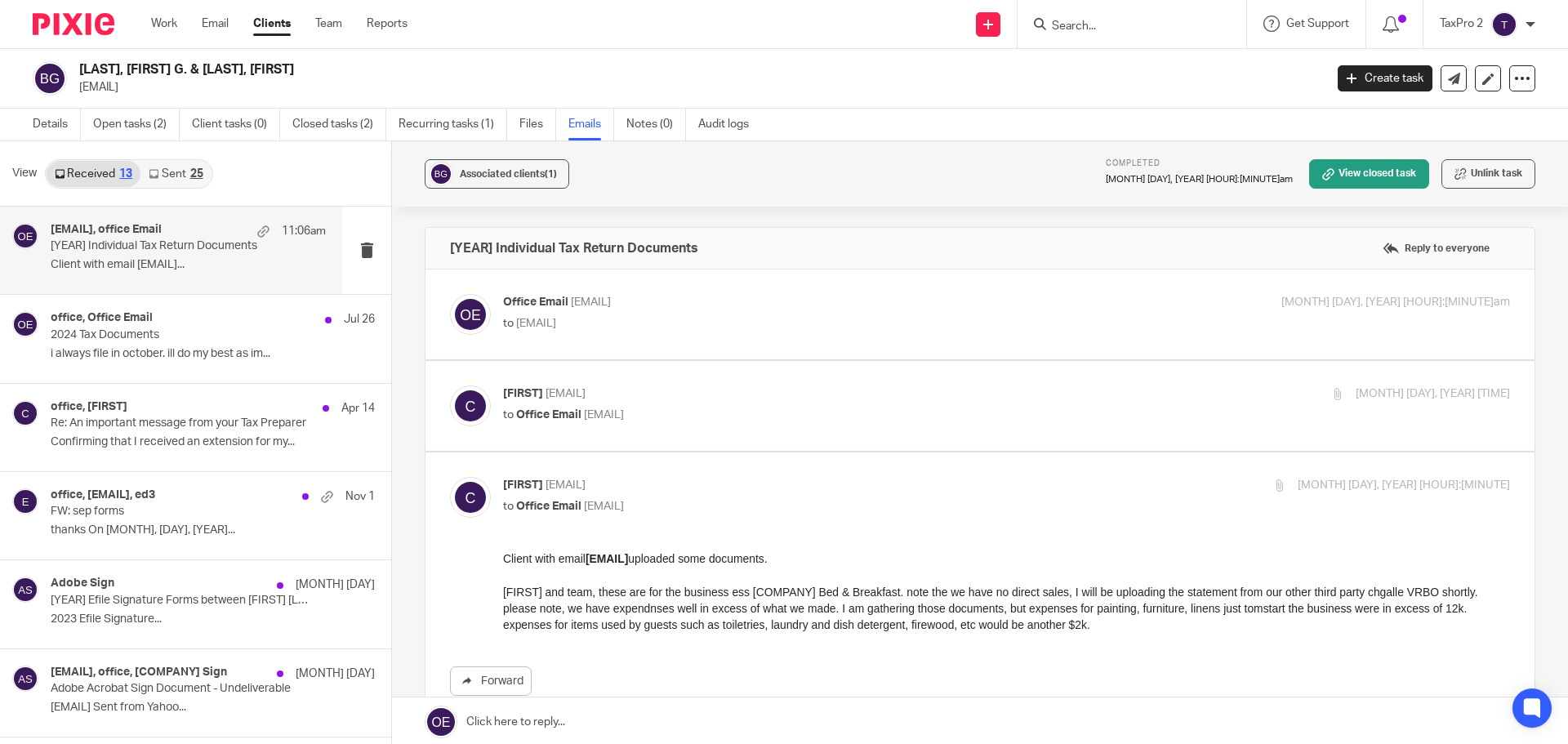scroll, scrollTop: 0, scrollLeft: 0, axis: both 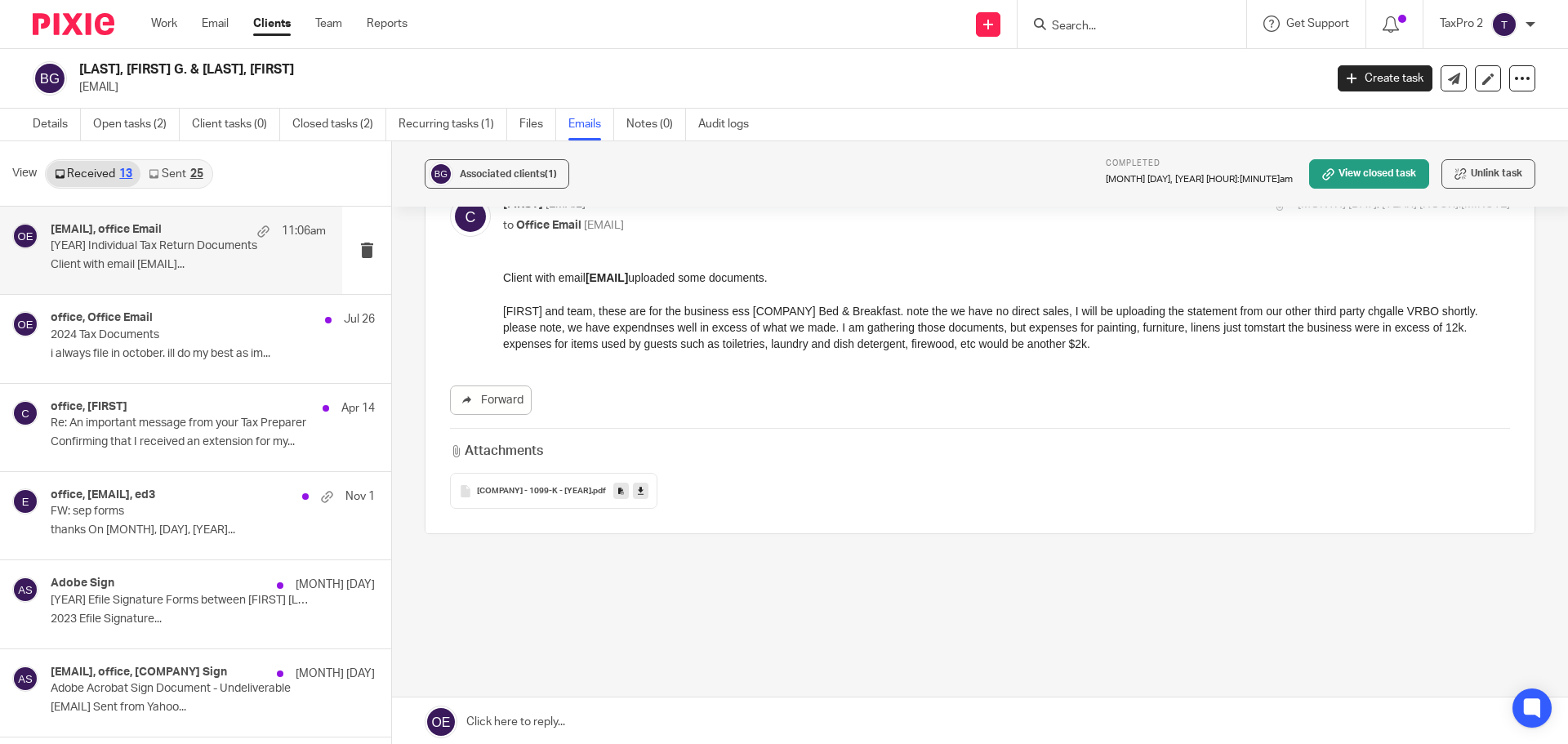 click at bounding box center [640, 491] 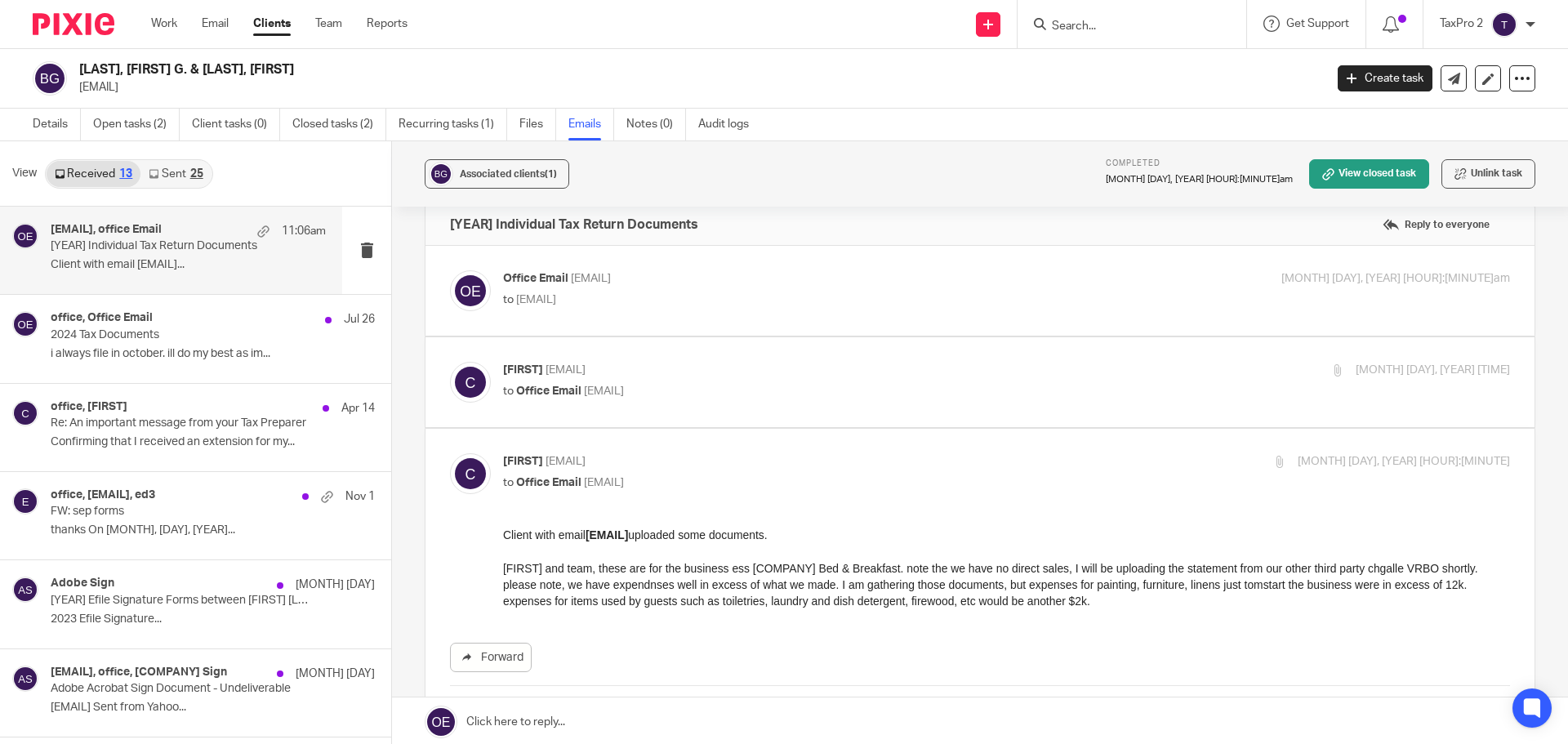 scroll, scrollTop: 0, scrollLeft: 0, axis: both 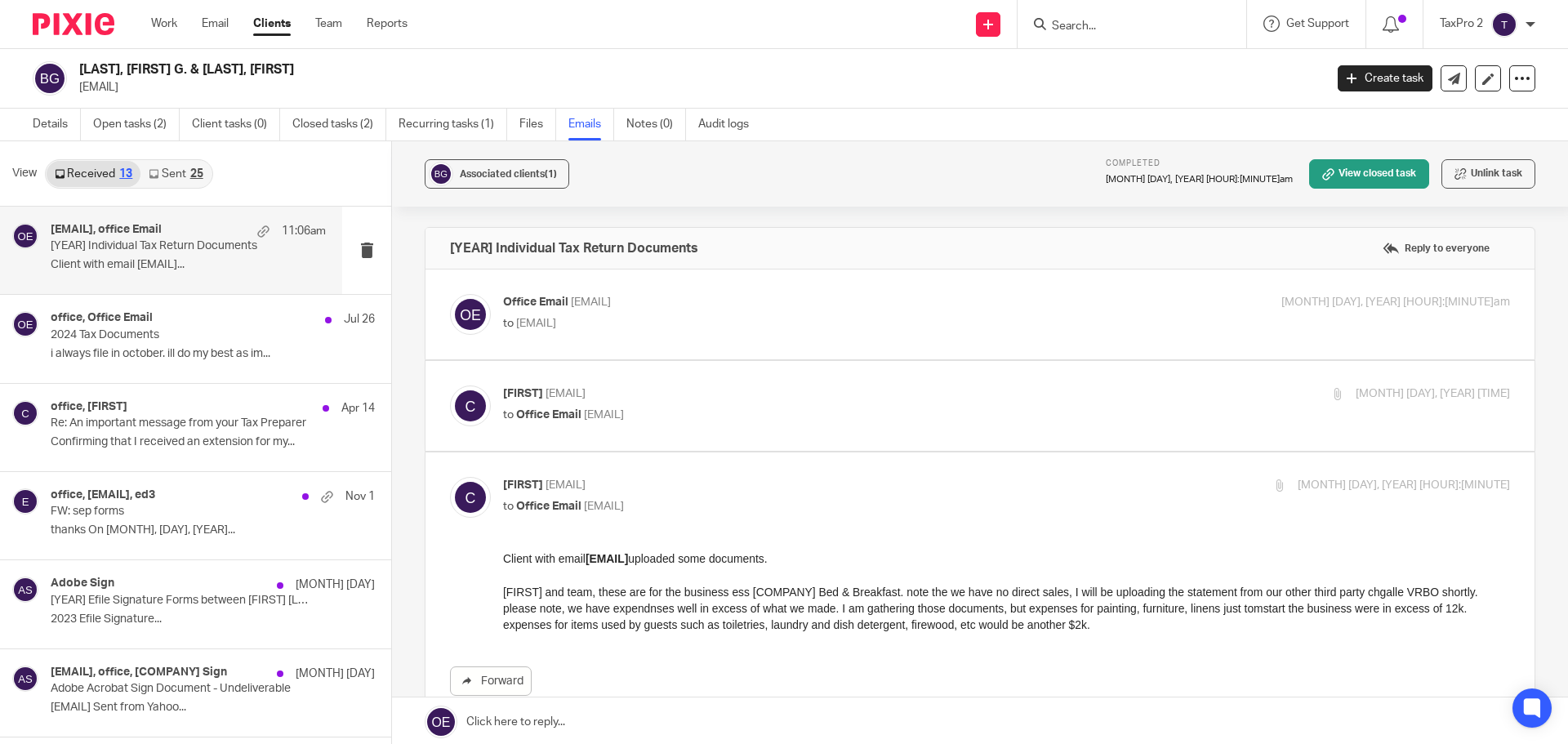 click on "cgberger, Office Email
11:06am" at bounding box center [188, 231] 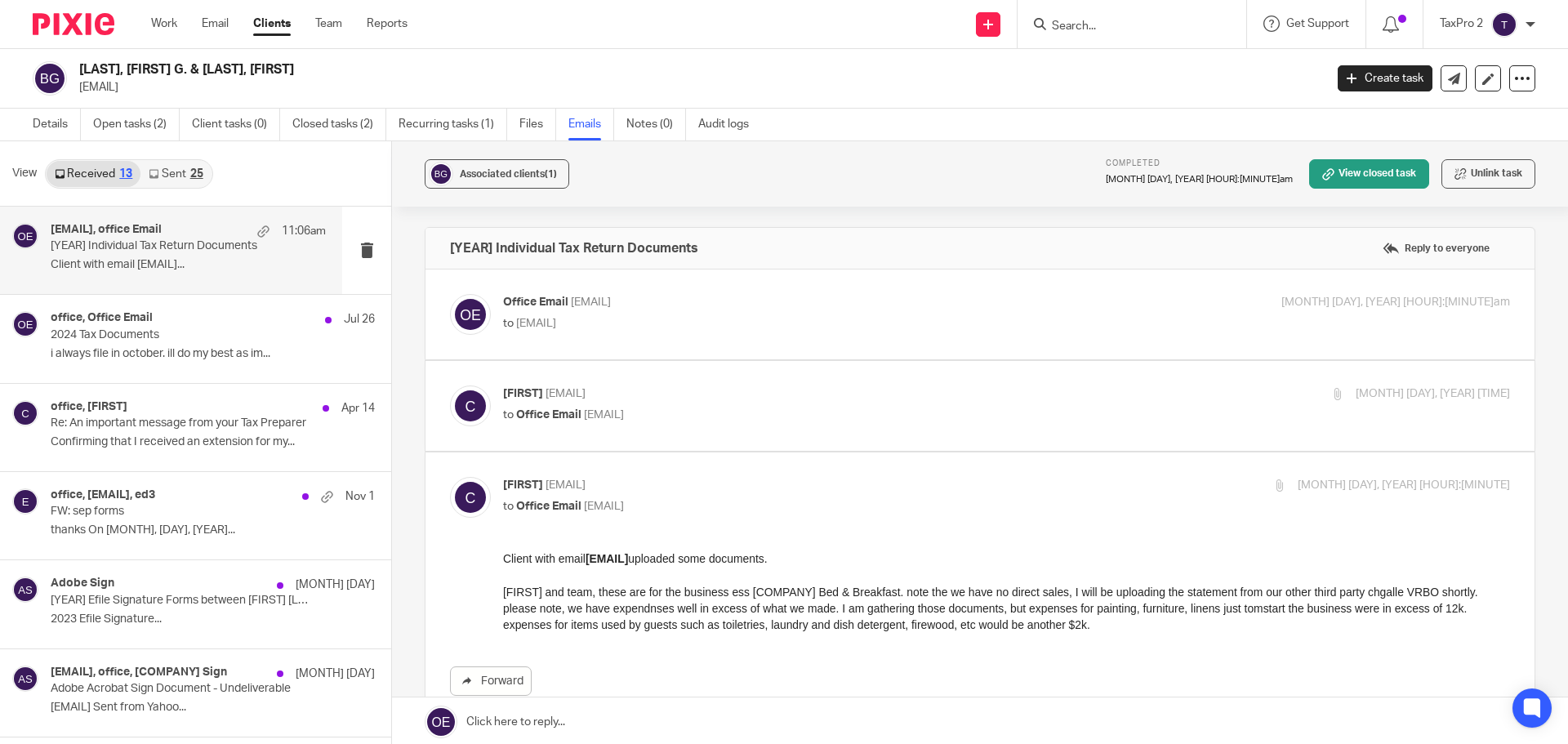 click on "Details
Open tasks (2)
Client tasks (0)
Closed tasks (2)
Recurring tasks (1)
Files
Emails
Notes (0)
Audit logs" at bounding box center [403, 124] 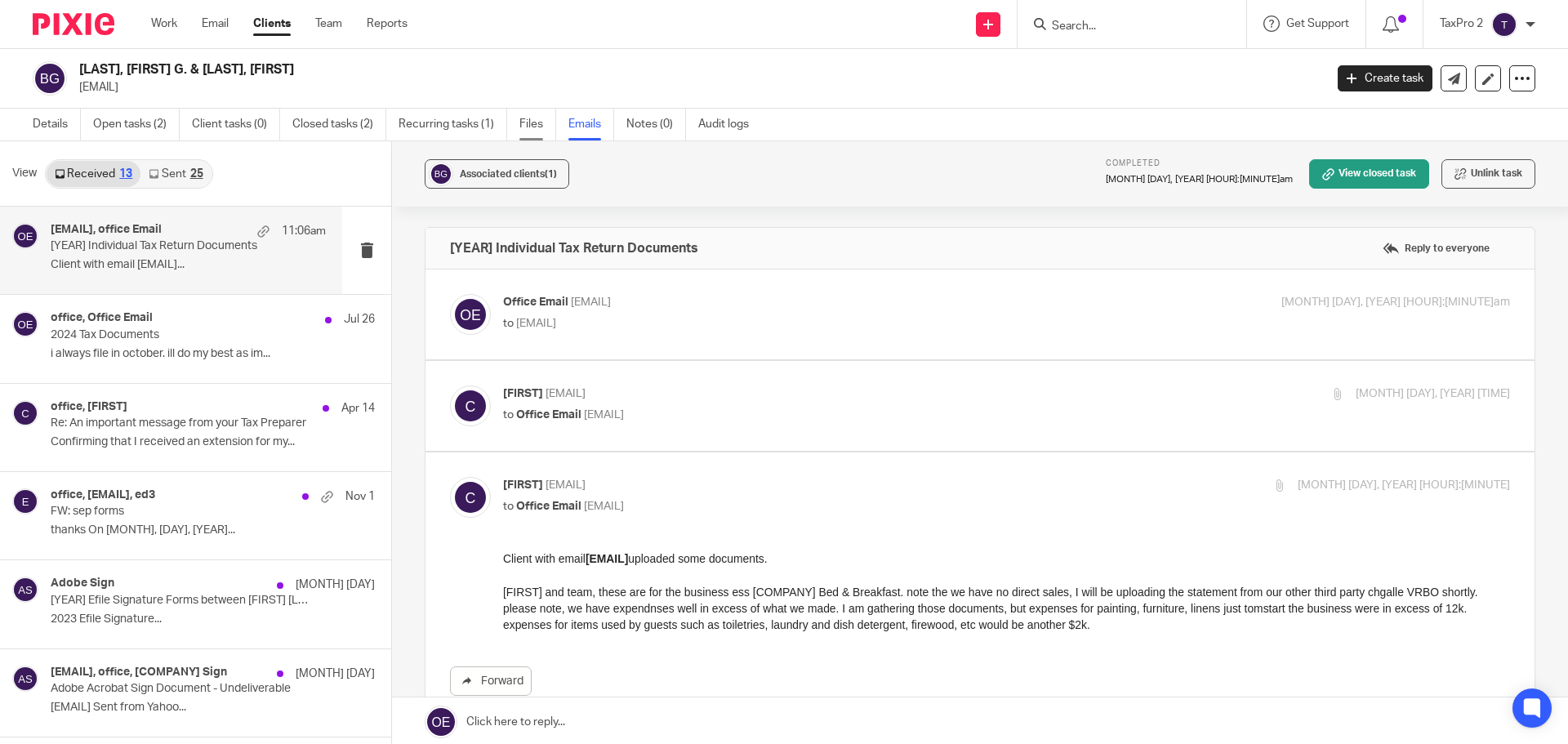 click on "Files" at bounding box center [537, 124] 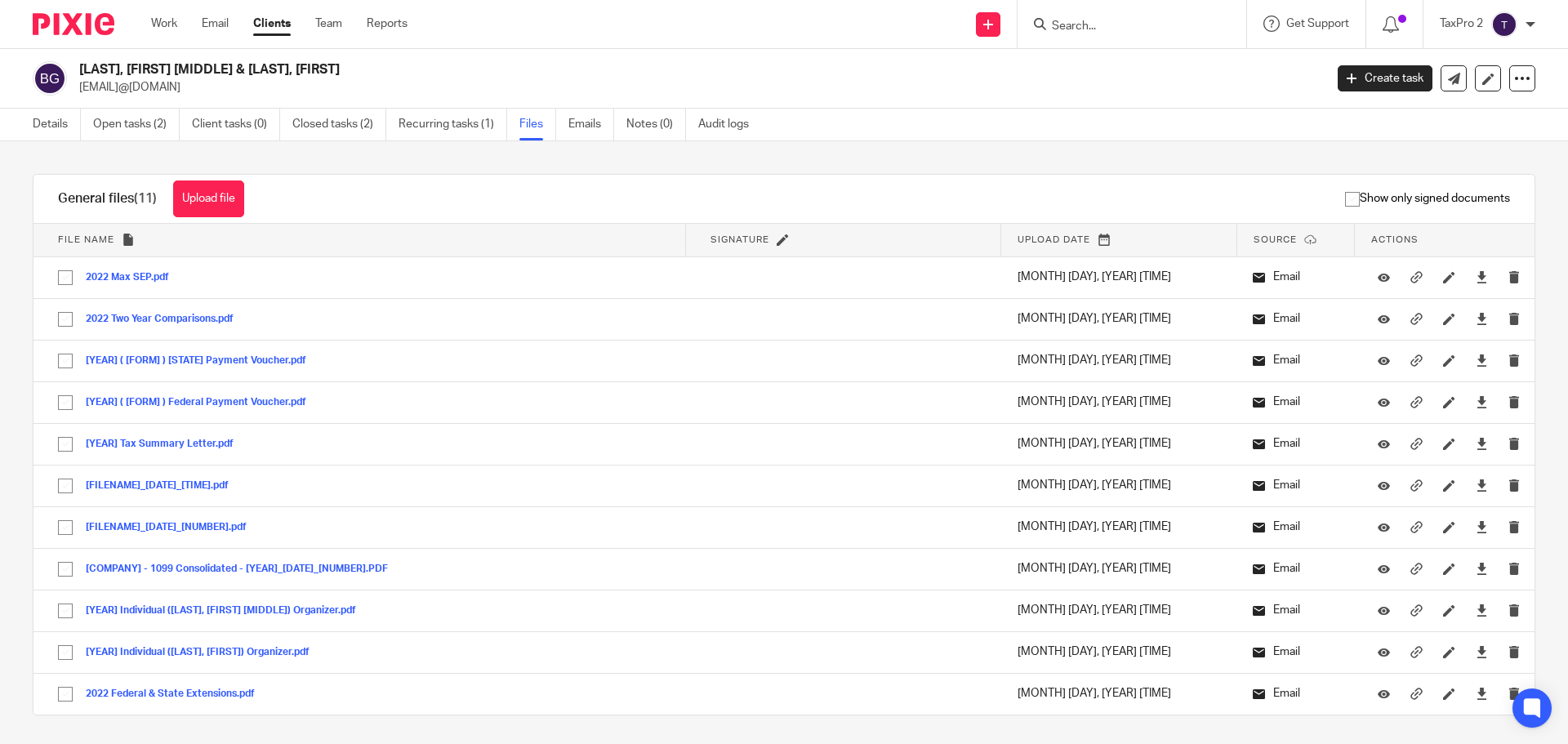 scroll, scrollTop: 0, scrollLeft: 0, axis: both 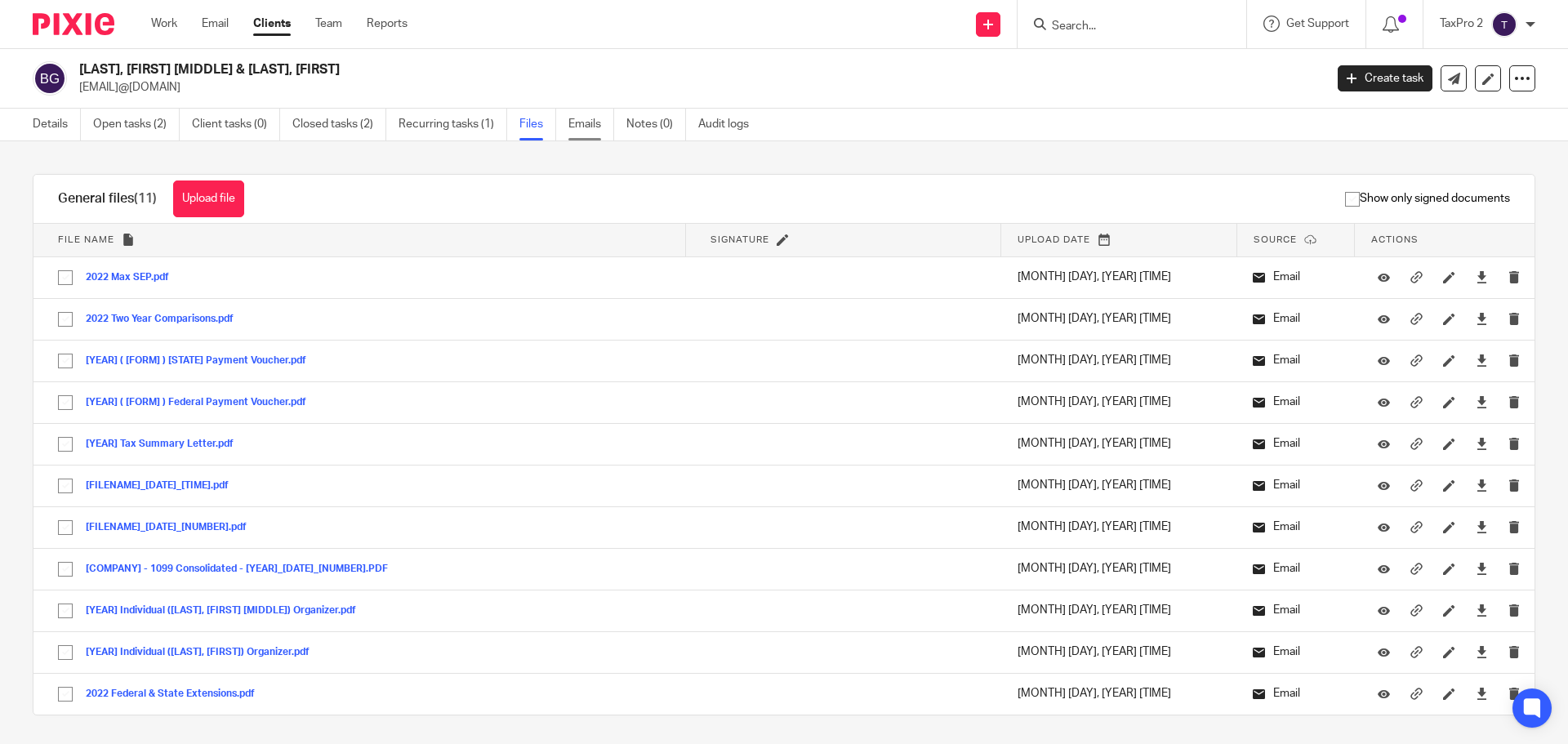 click on "Emails" at bounding box center [591, 124] 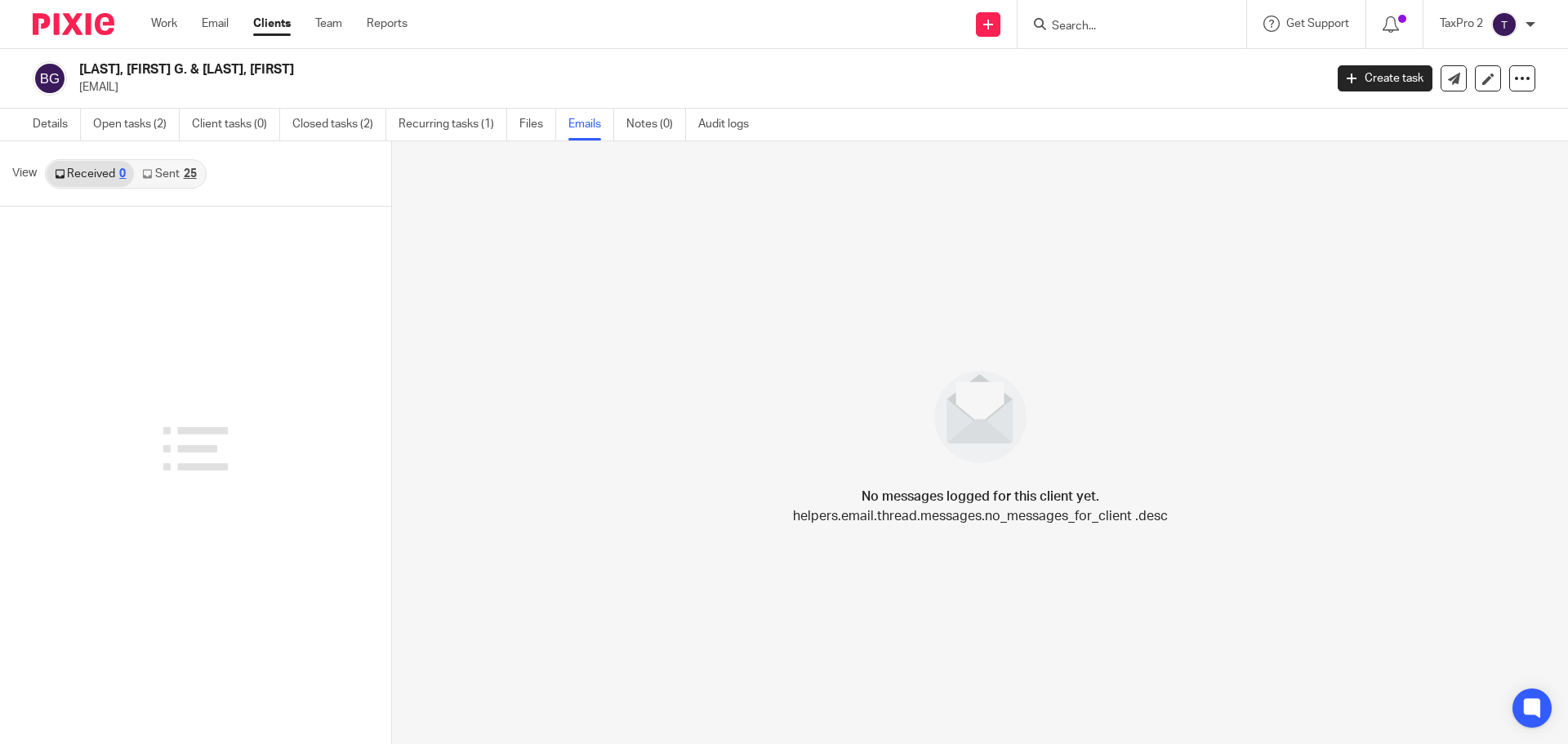 scroll, scrollTop: 0, scrollLeft: 0, axis: both 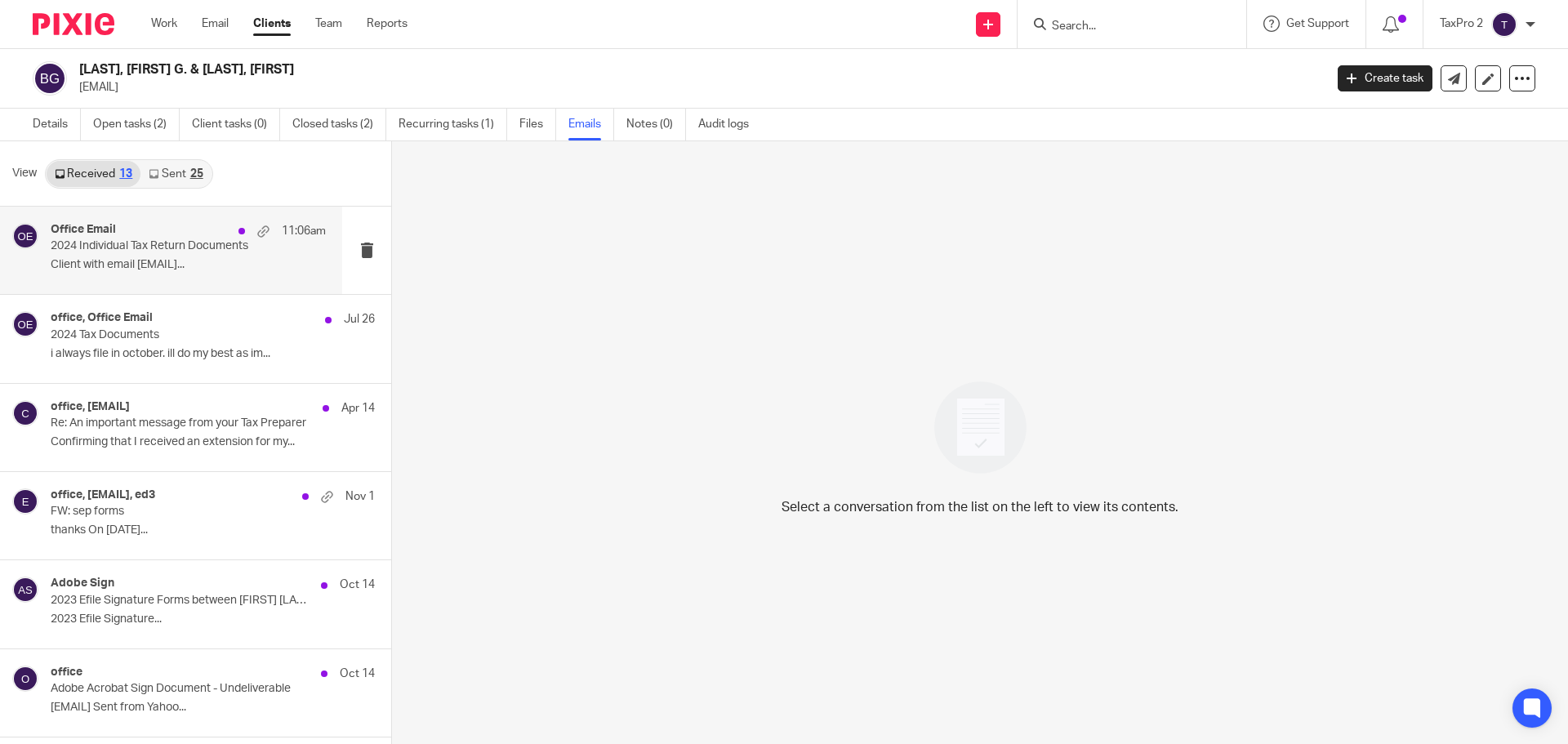 click on "2024 Individual Tax Return Documents" at bounding box center (161, 246) 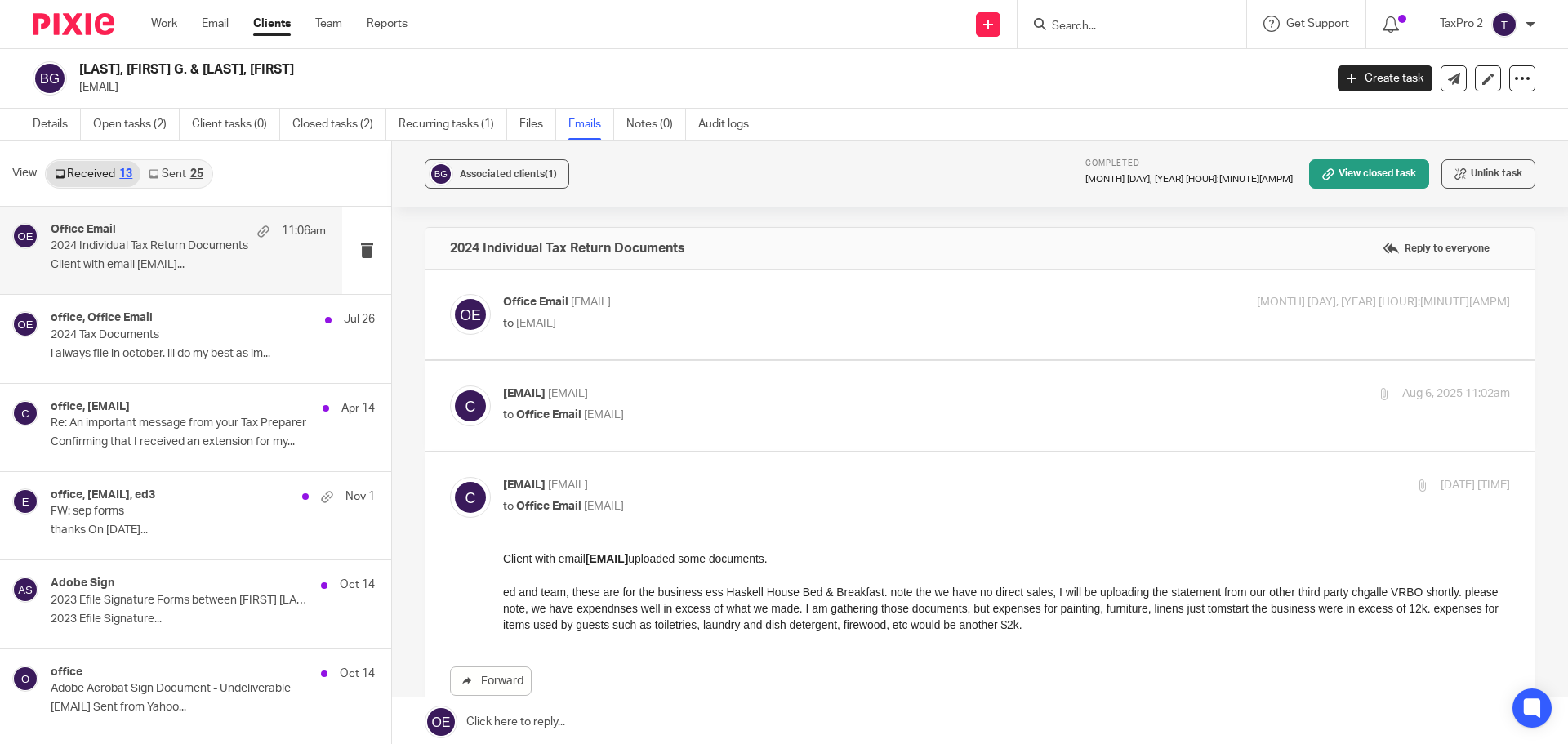 scroll, scrollTop: 0, scrollLeft: 0, axis: both 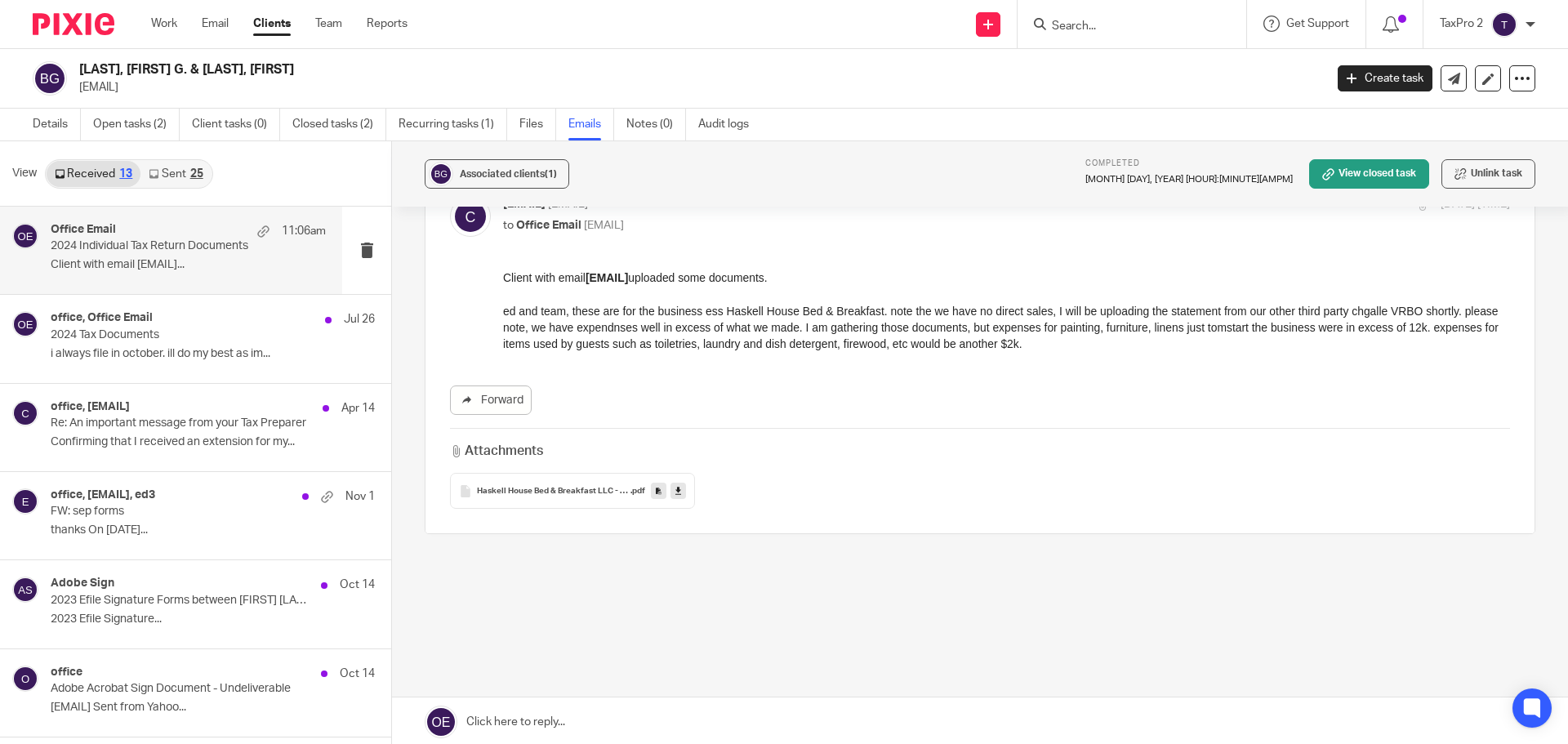 click on "Haskell House Bed & Breakfast LLC - 1099-K - 2024" at bounding box center [554, 492] 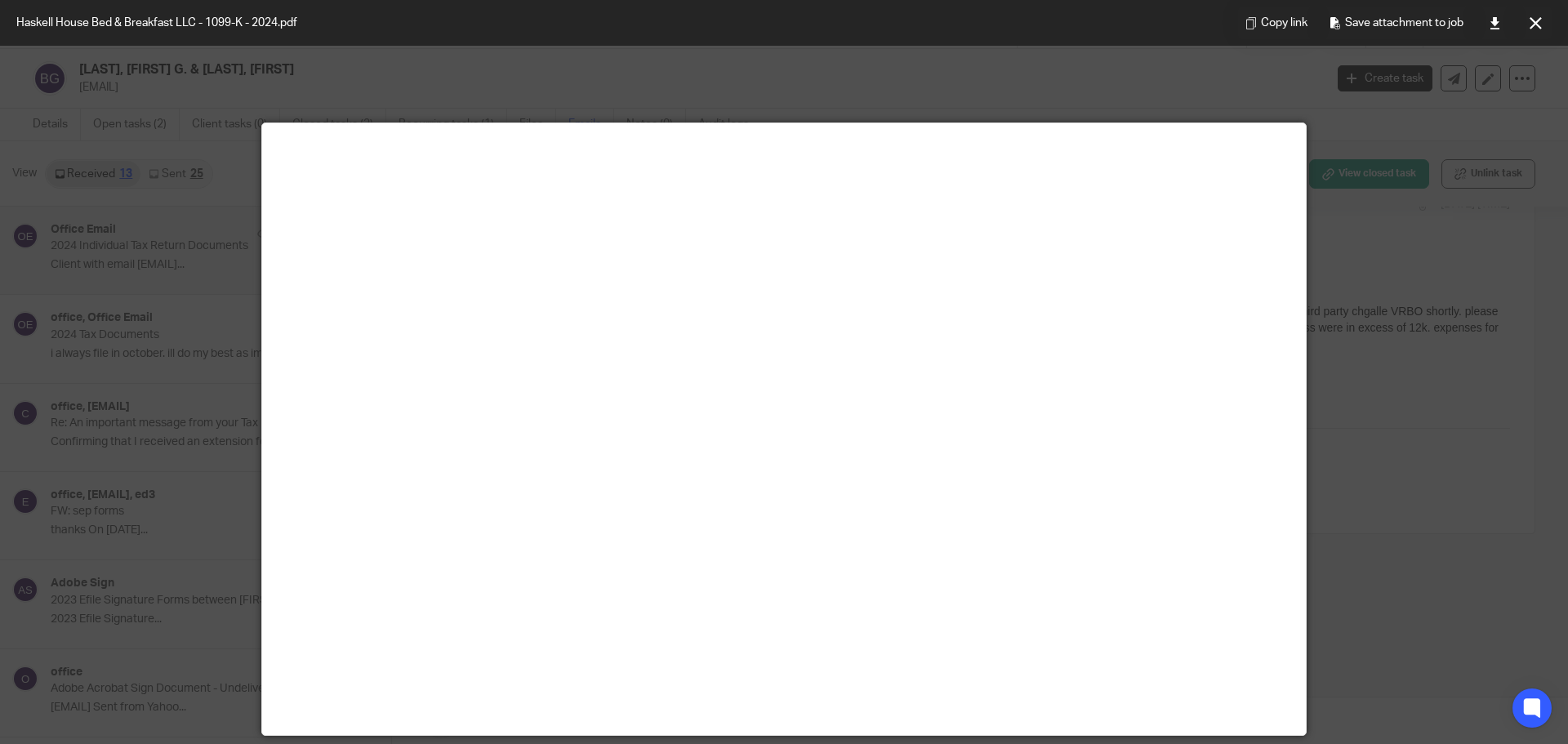 click at bounding box center [784, 372] 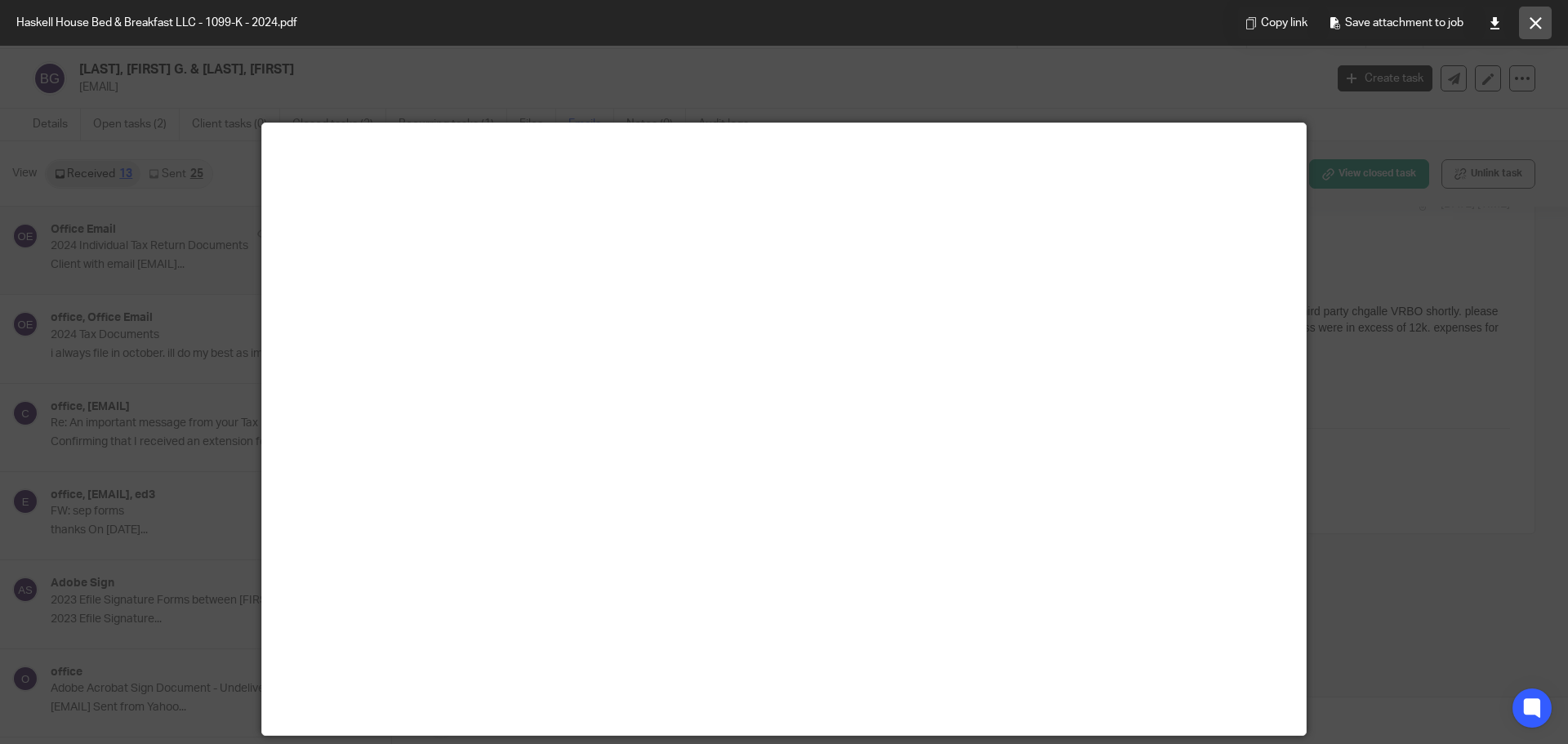 click at bounding box center (1535, 23) 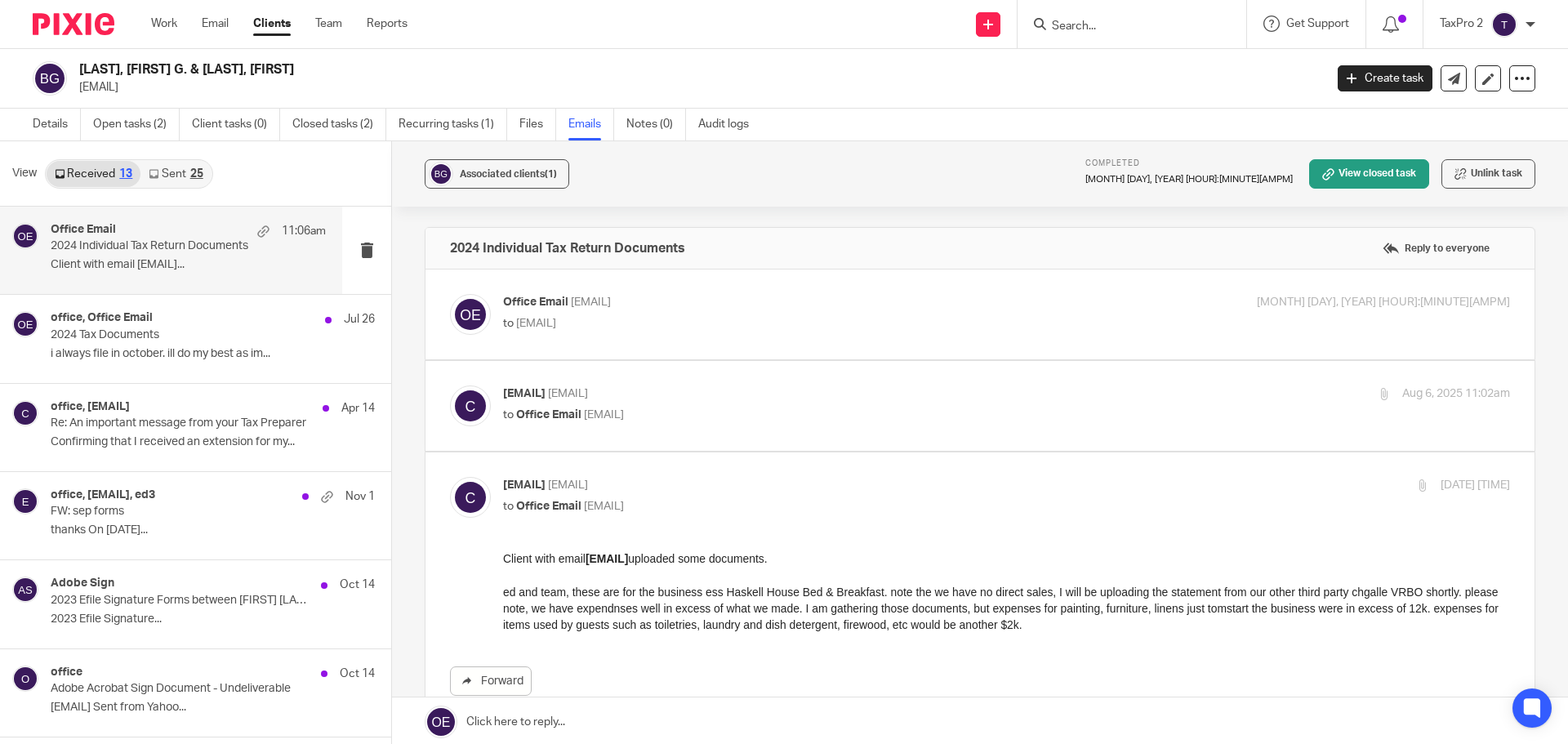 scroll, scrollTop: 82, scrollLeft: 0, axis: vertical 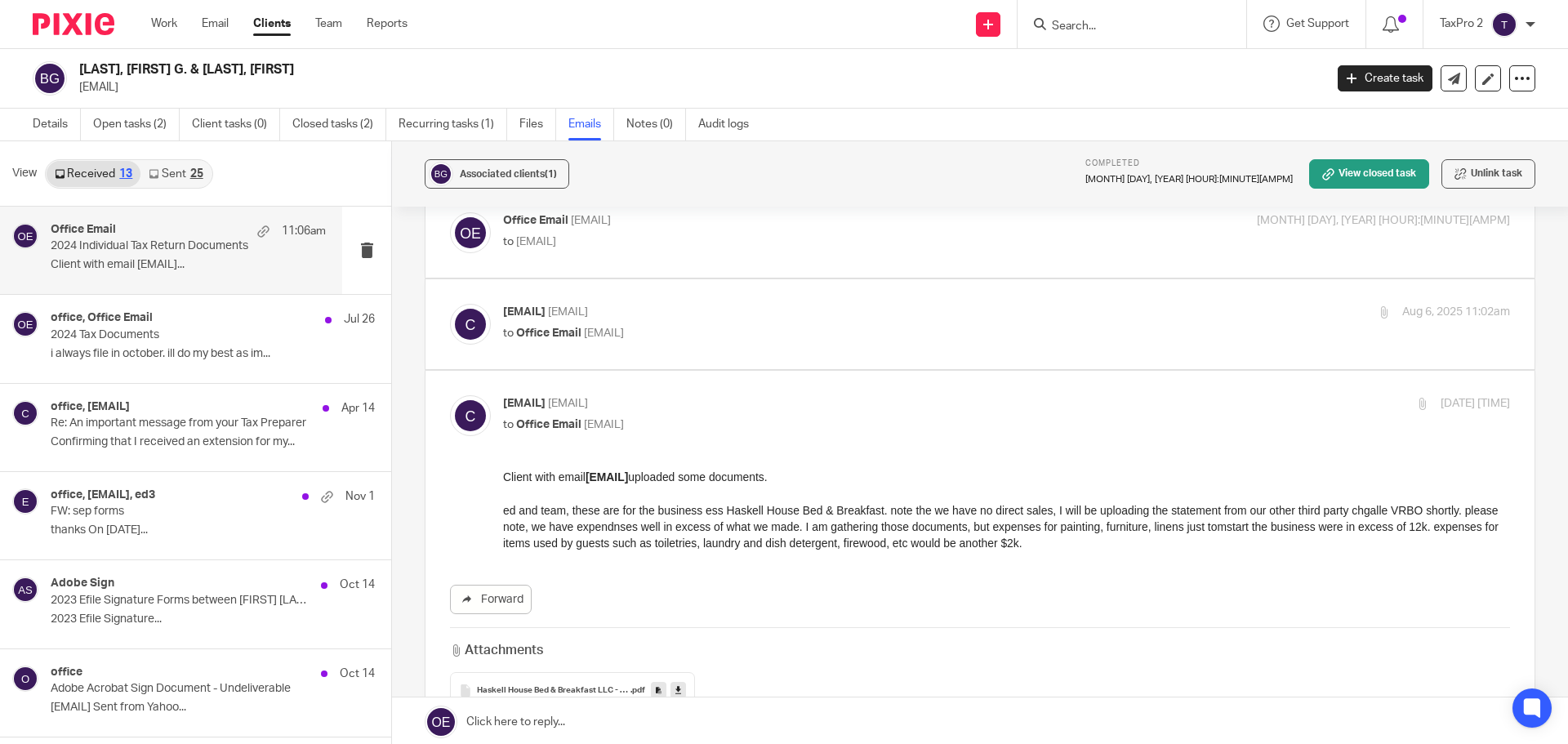 click on "to
Office Email
<office@erccpa.com>" at bounding box center [839, 333] 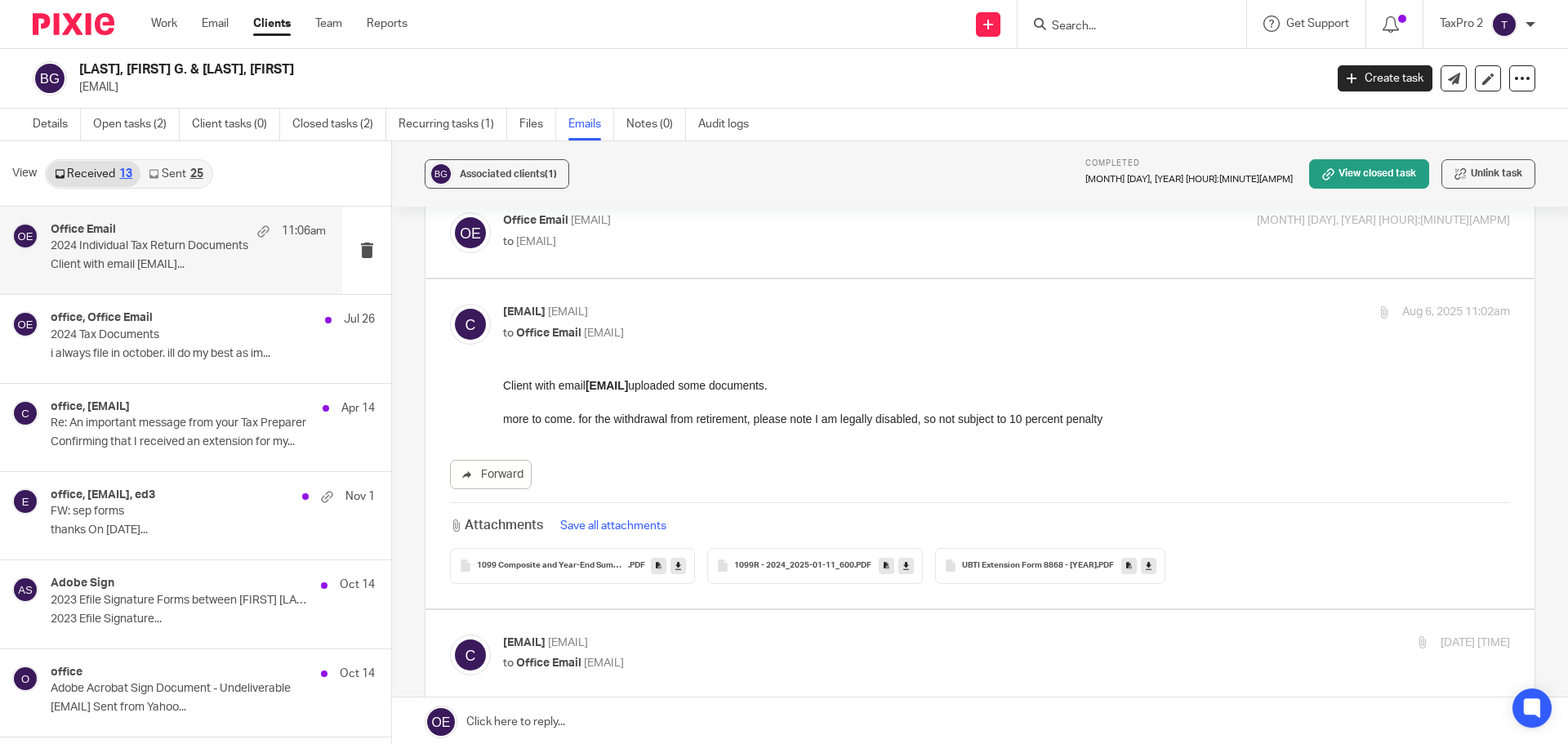 scroll, scrollTop: 0, scrollLeft: 0, axis: both 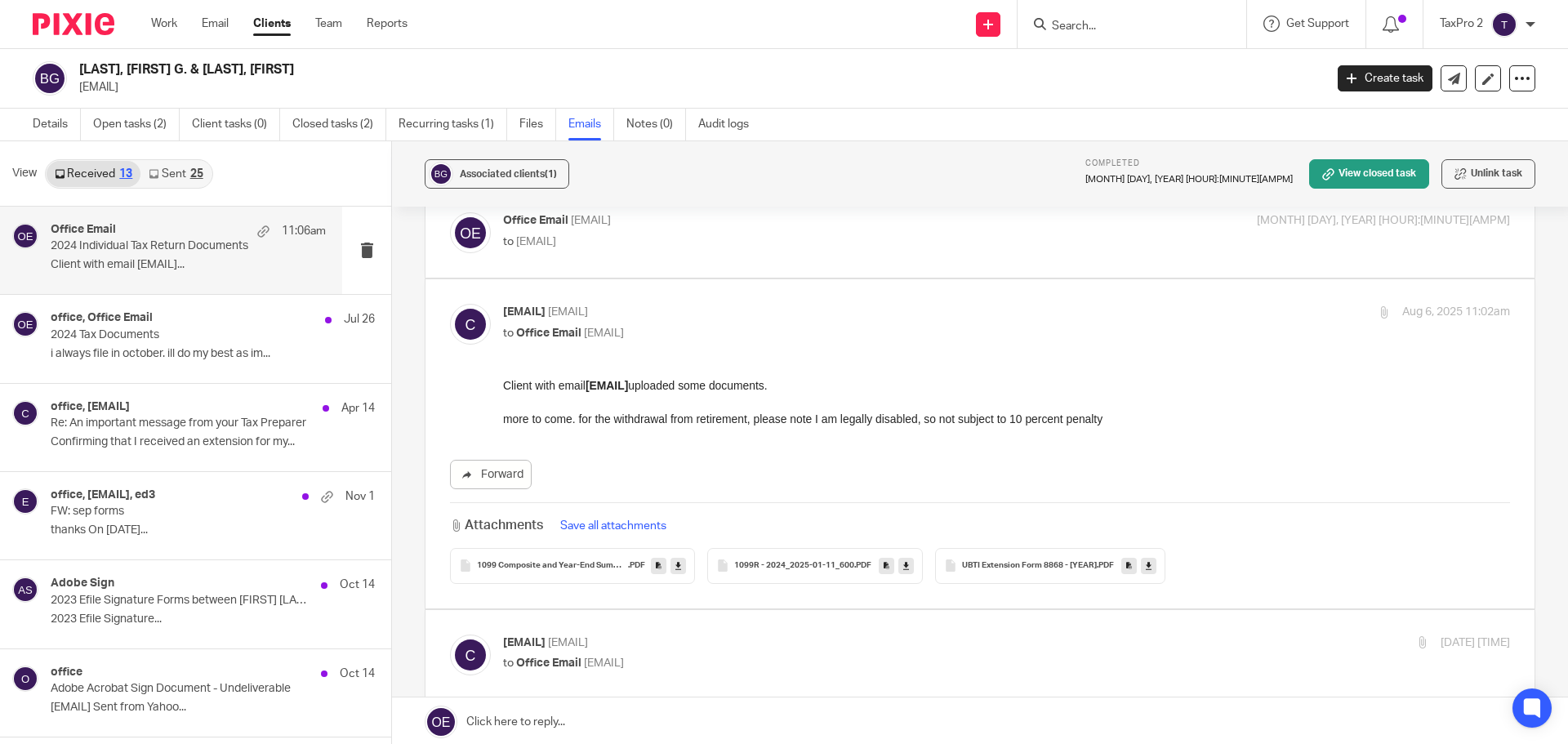 click at bounding box center (1124, 27) 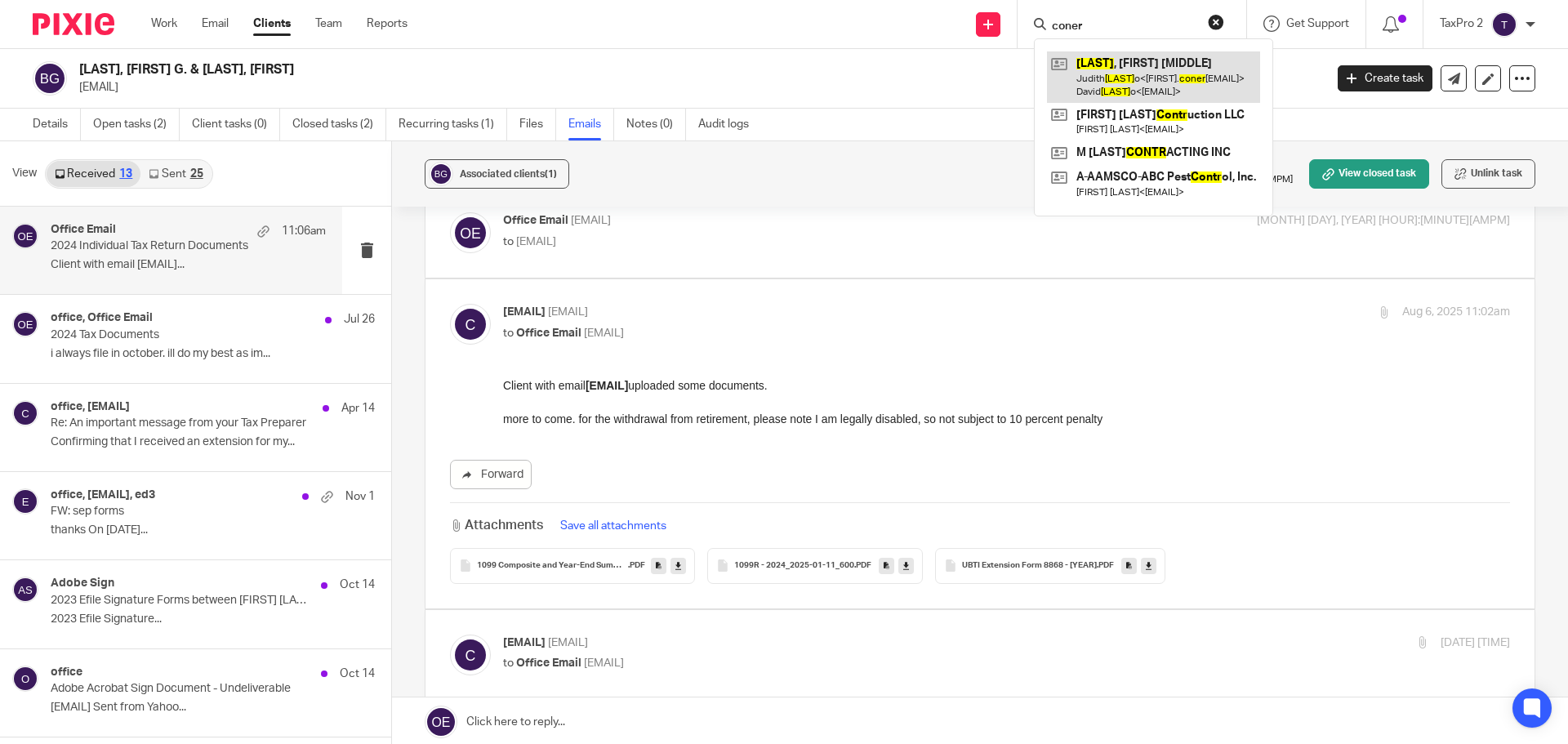 type on "coner" 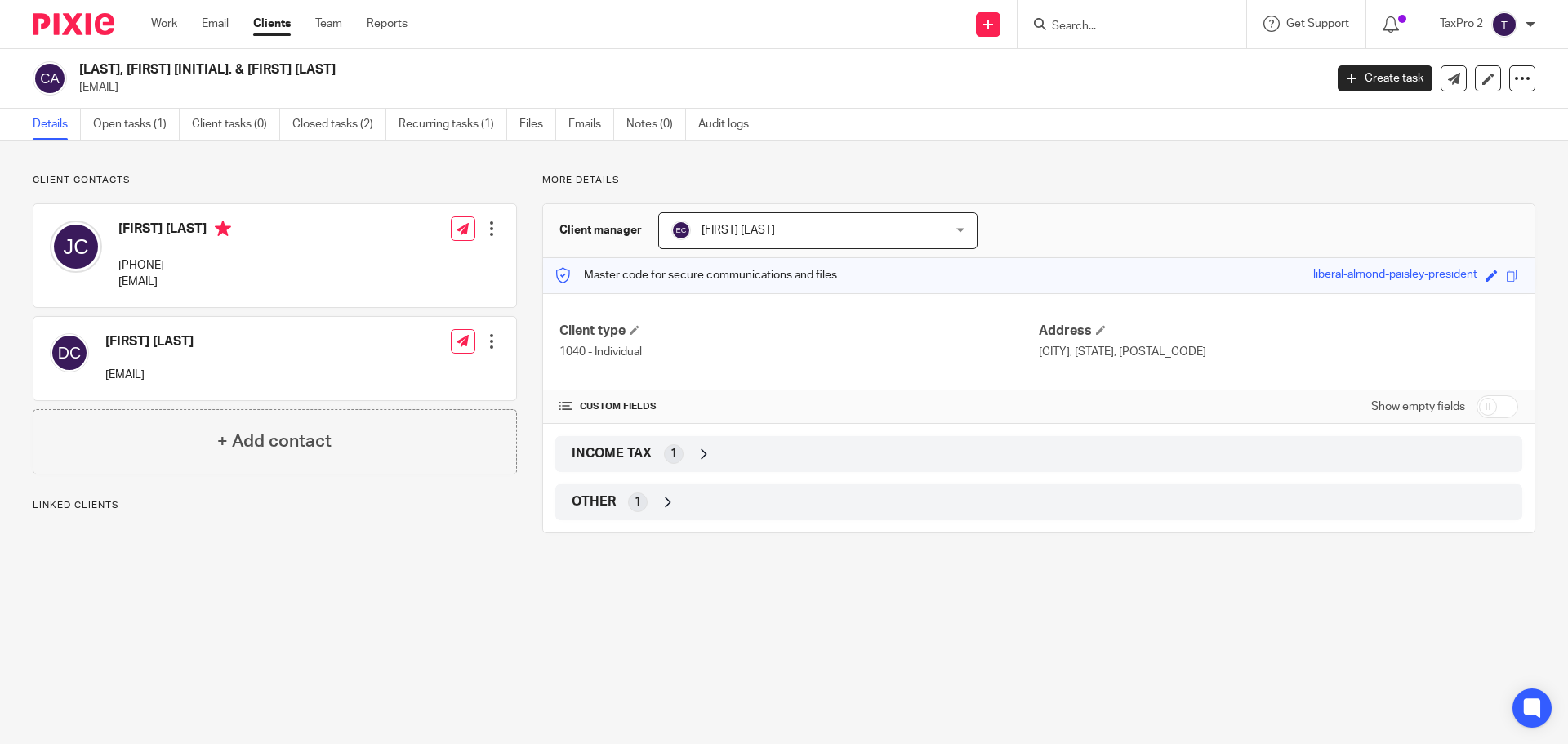 scroll, scrollTop: 0, scrollLeft: 0, axis: both 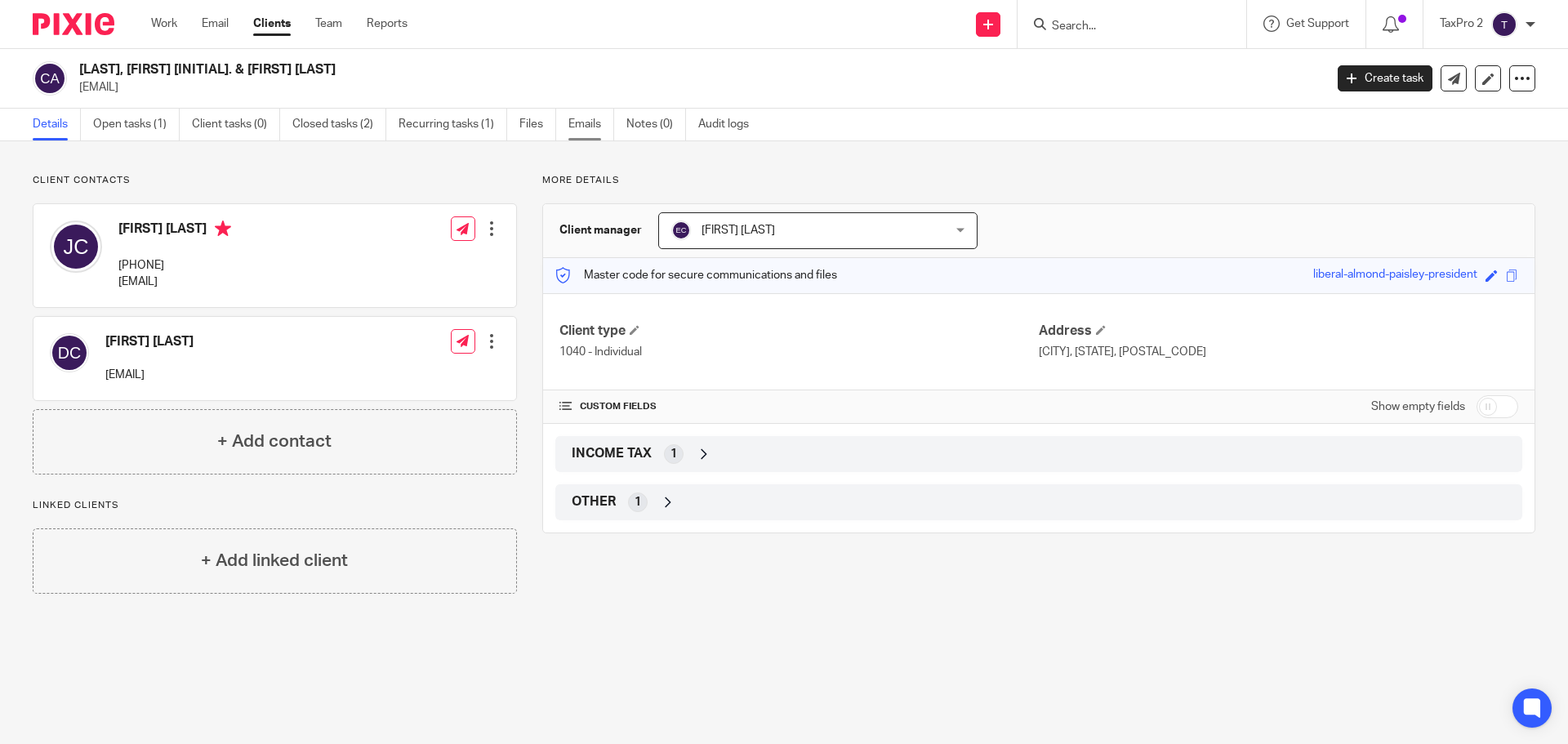 click on "Emails" at bounding box center (591, 124) 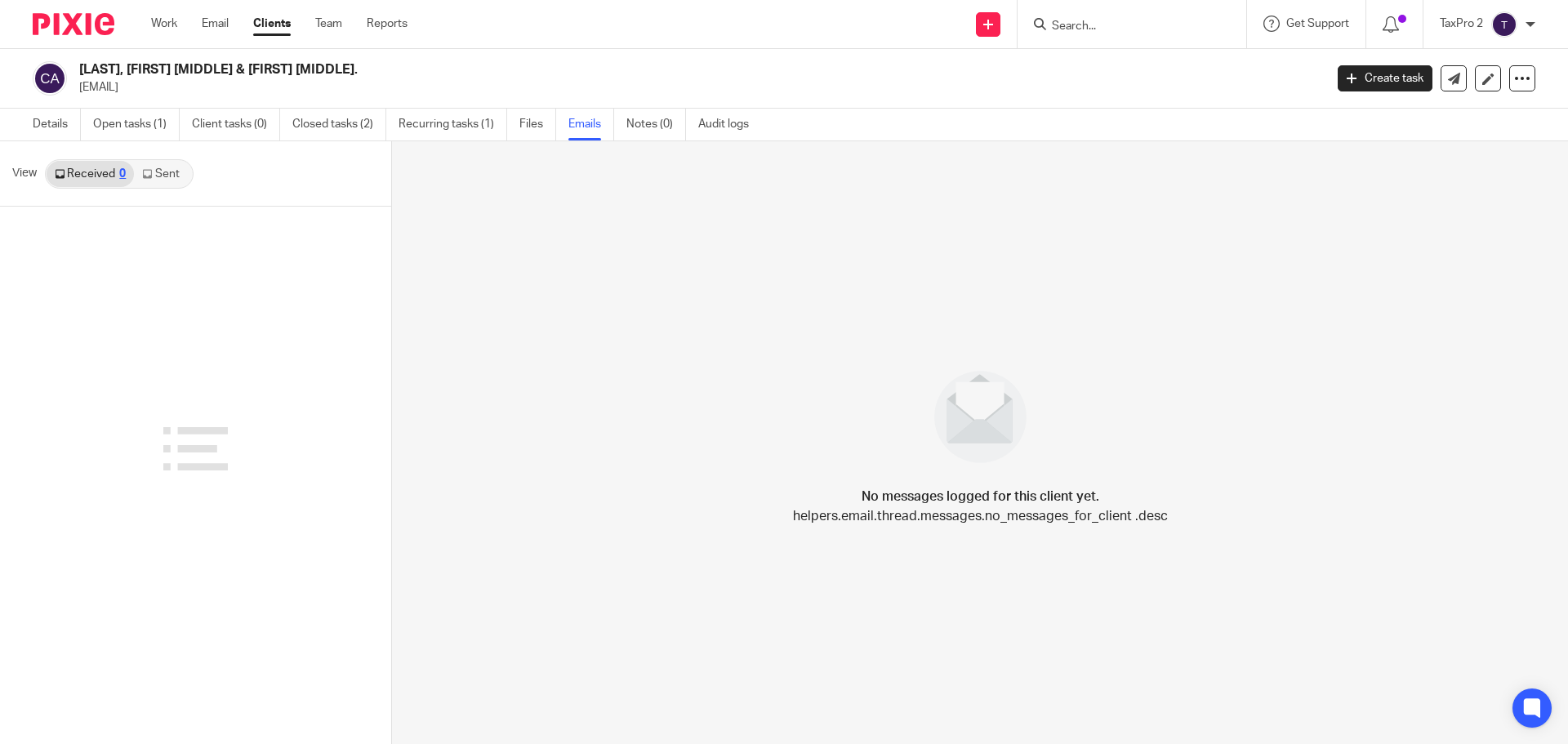 scroll, scrollTop: 0, scrollLeft: 0, axis: both 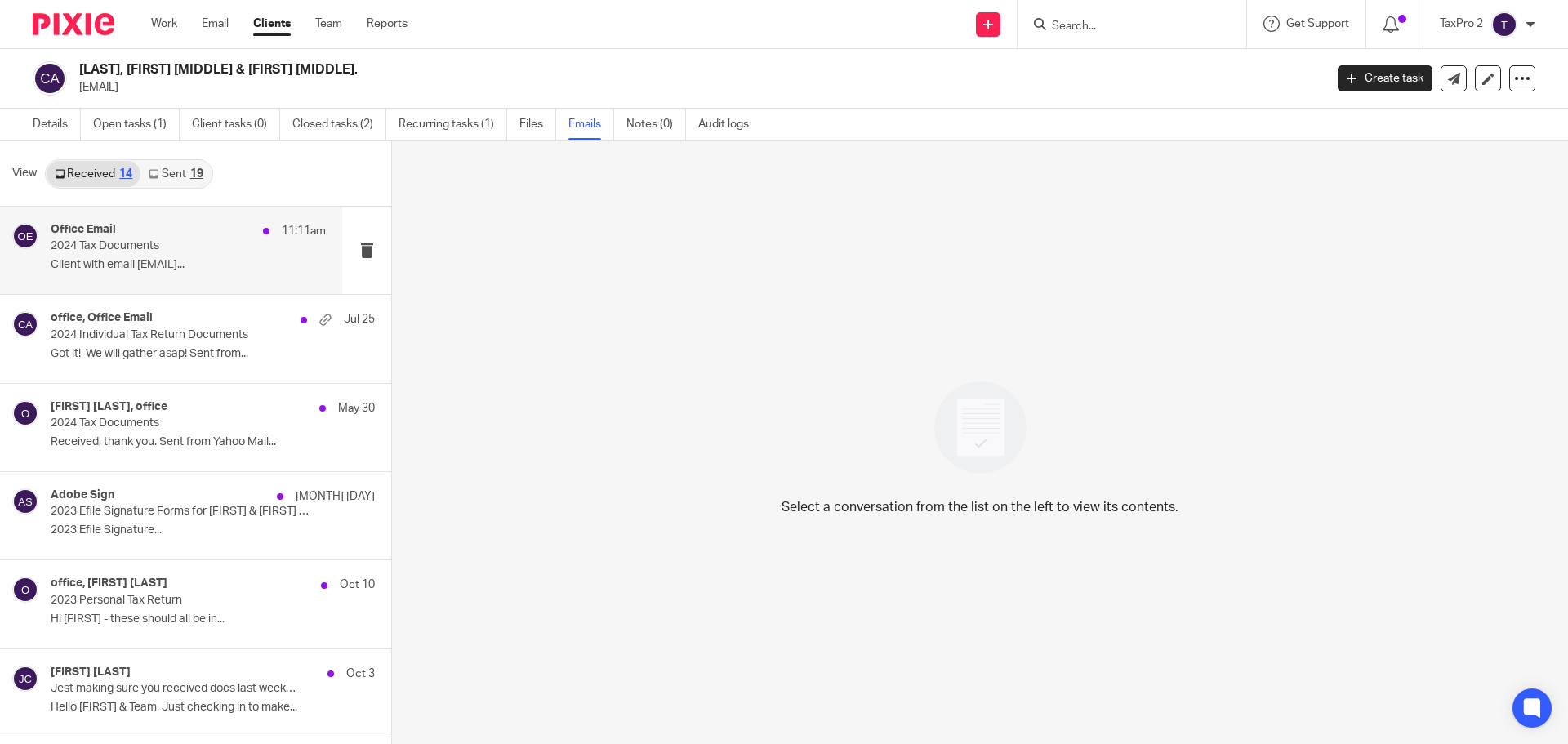 click on "2024 Tax Documents" at bounding box center [161, 246] 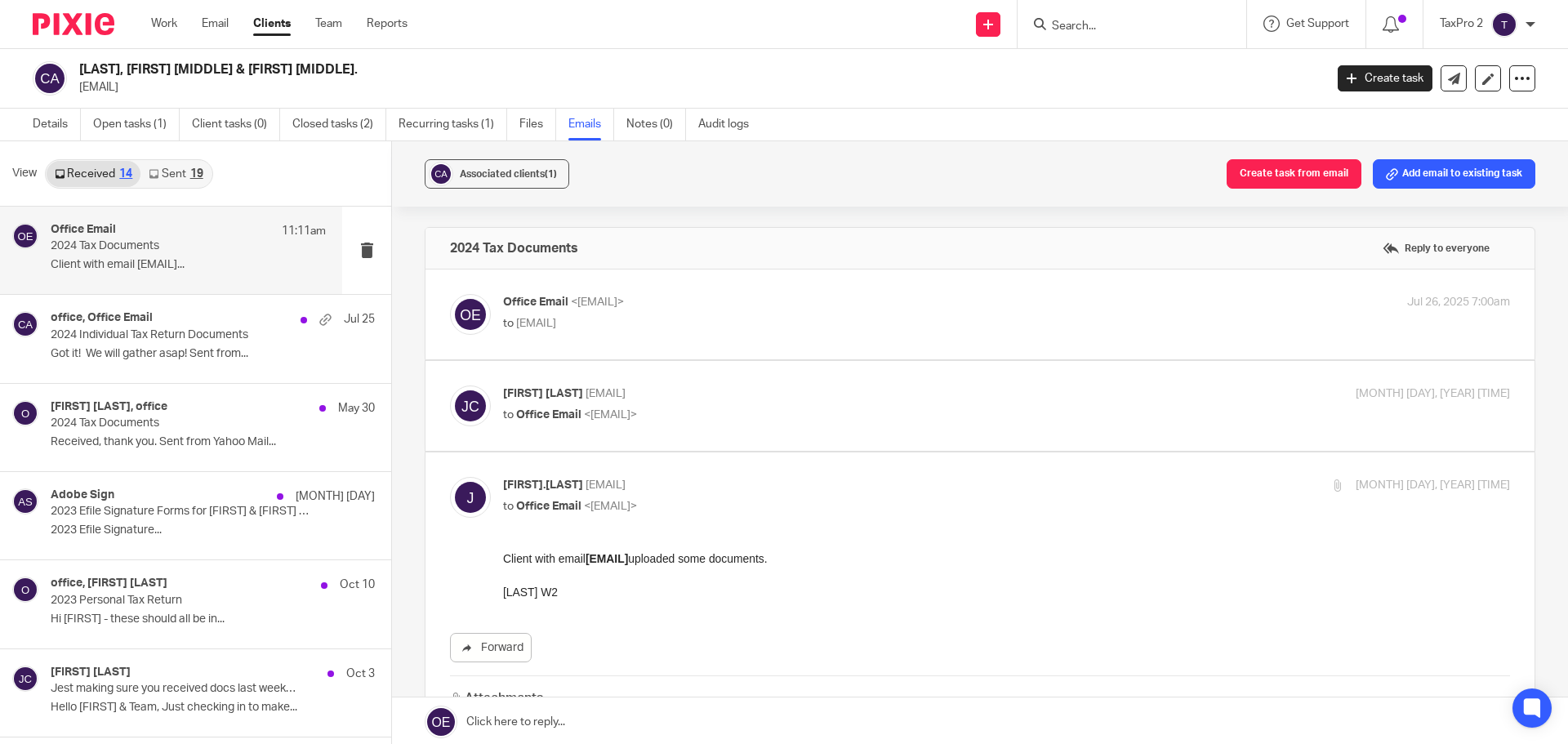 scroll, scrollTop: 0, scrollLeft: 0, axis: both 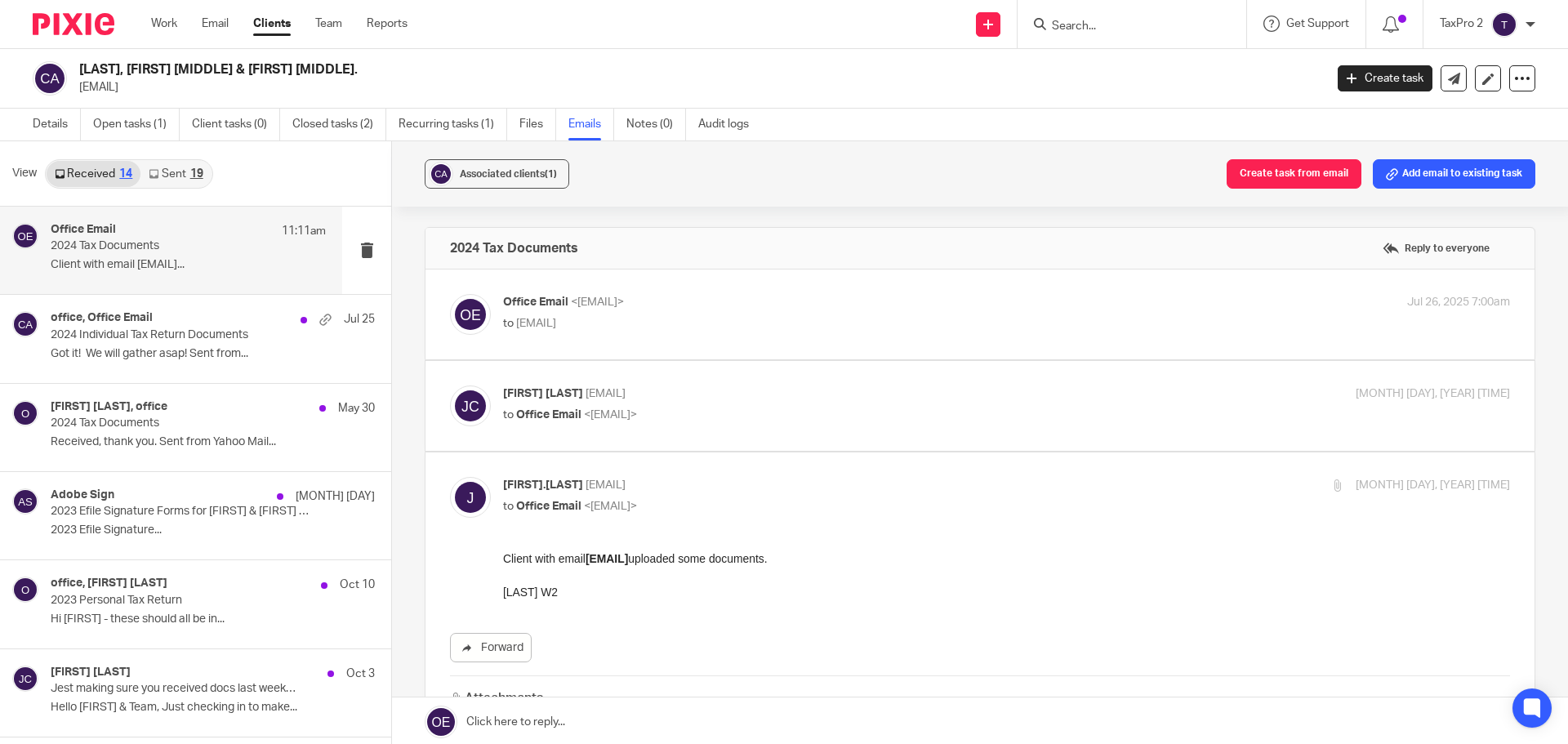 click on "Judith Conero
<judy.conero@yahoo.com>   to
Office Email
<office@erccpa.com>       Aug 4, 2025 11:21am
Forward" at bounding box center [980, 406] 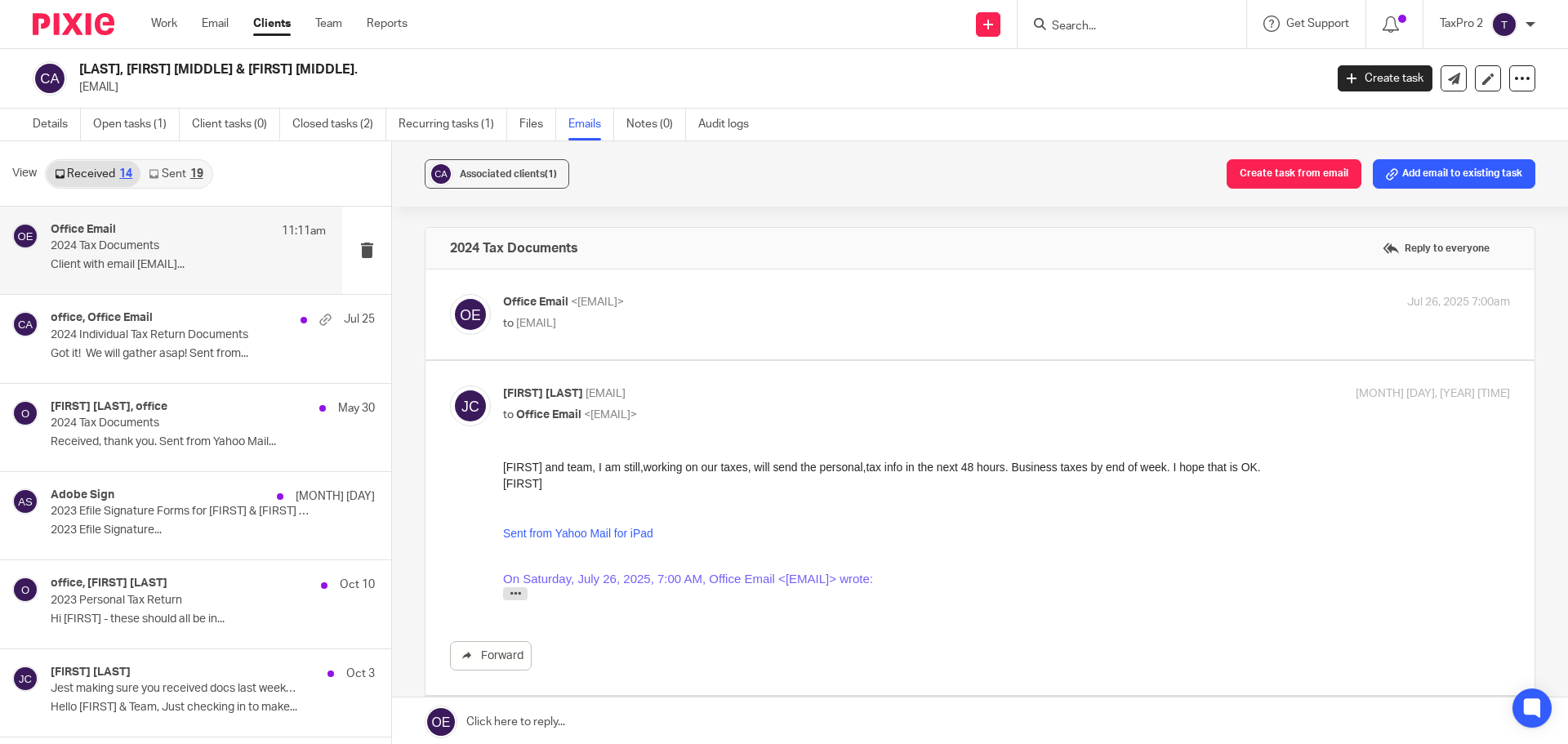 scroll, scrollTop: 0, scrollLeft: 0, axis: both 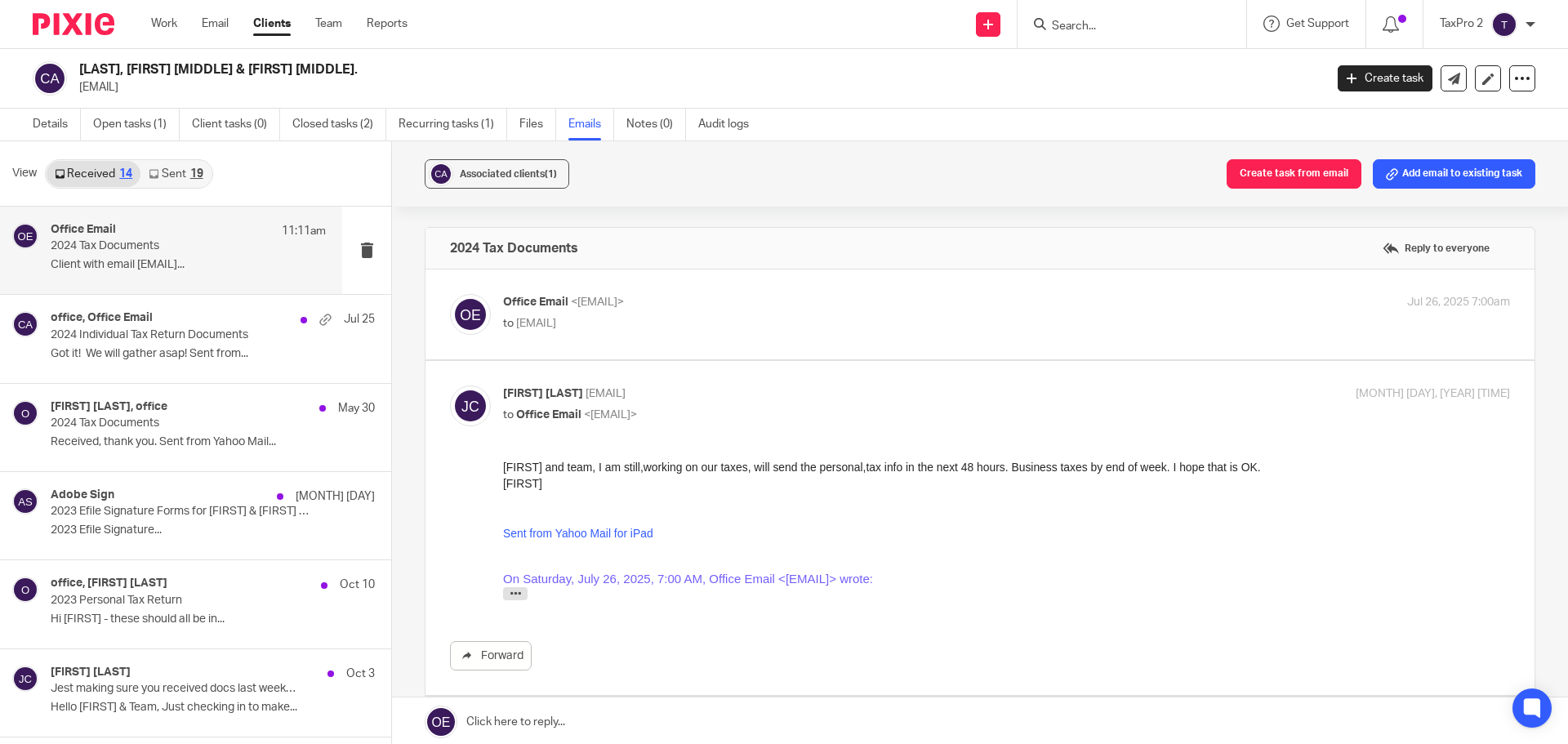click on "to     <judy.conero@yahoo.com>" at bounding box center (839, 323) 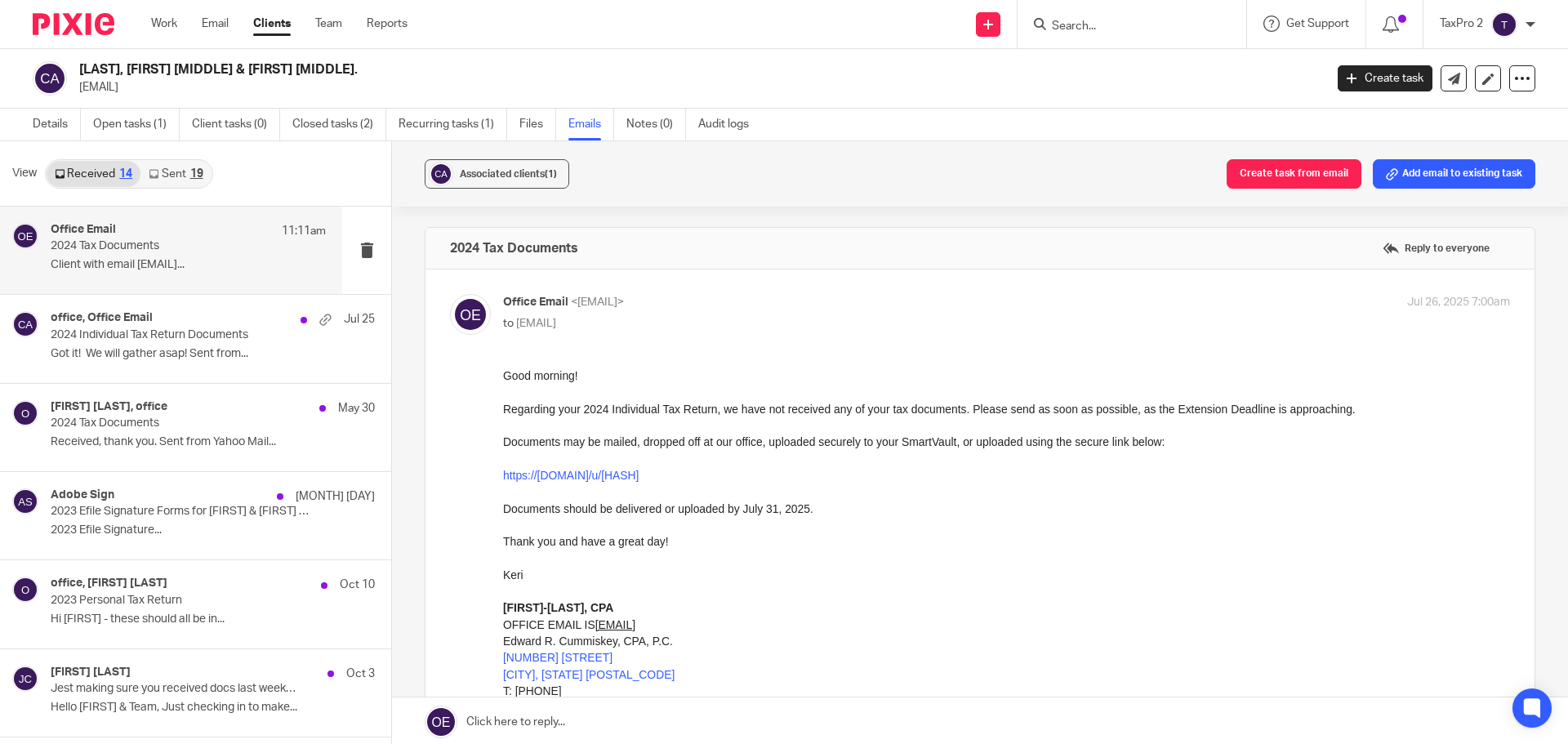 scroll, scrollTop: 0, scrollLeft: 0, axis: both 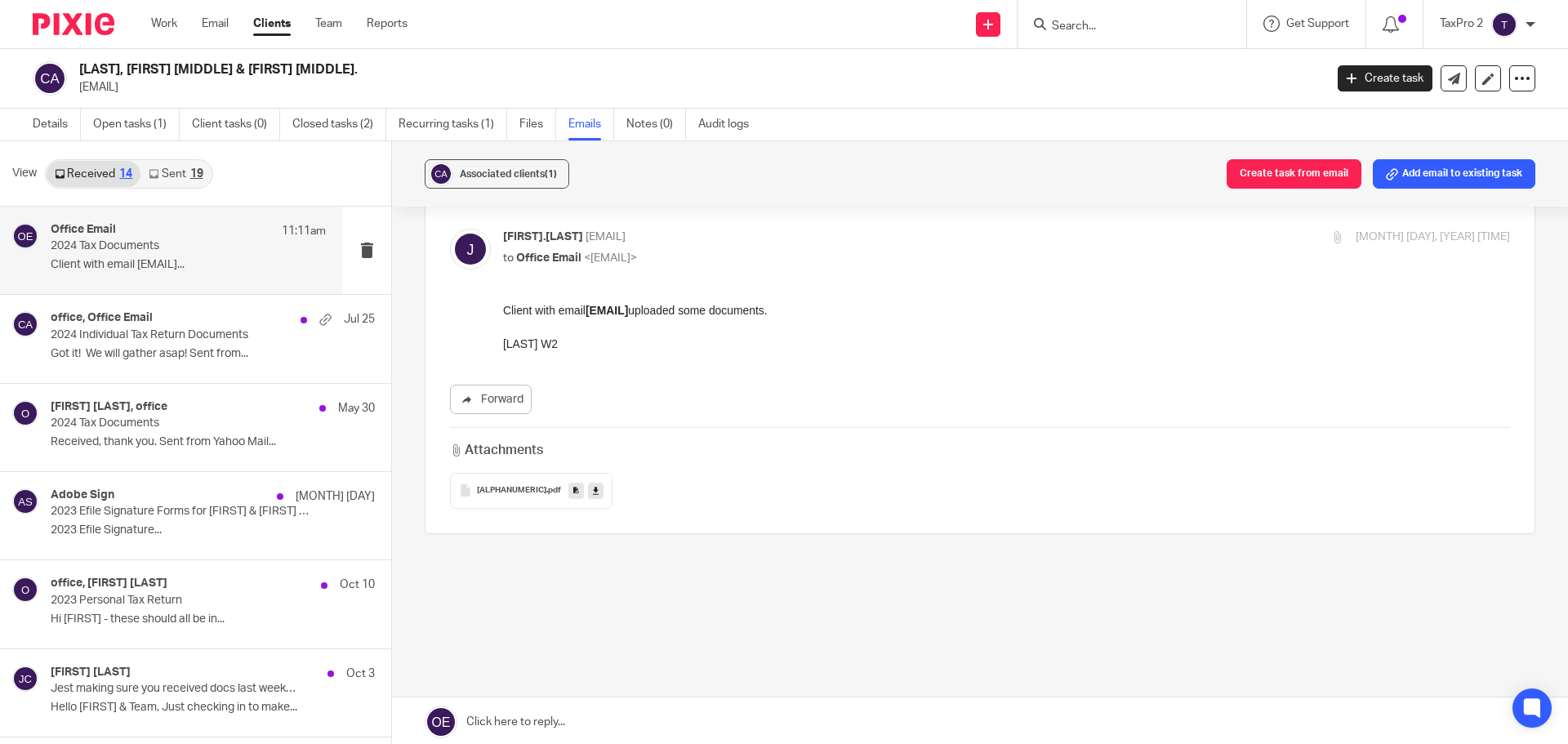 click at bounding box center [1124, 27] 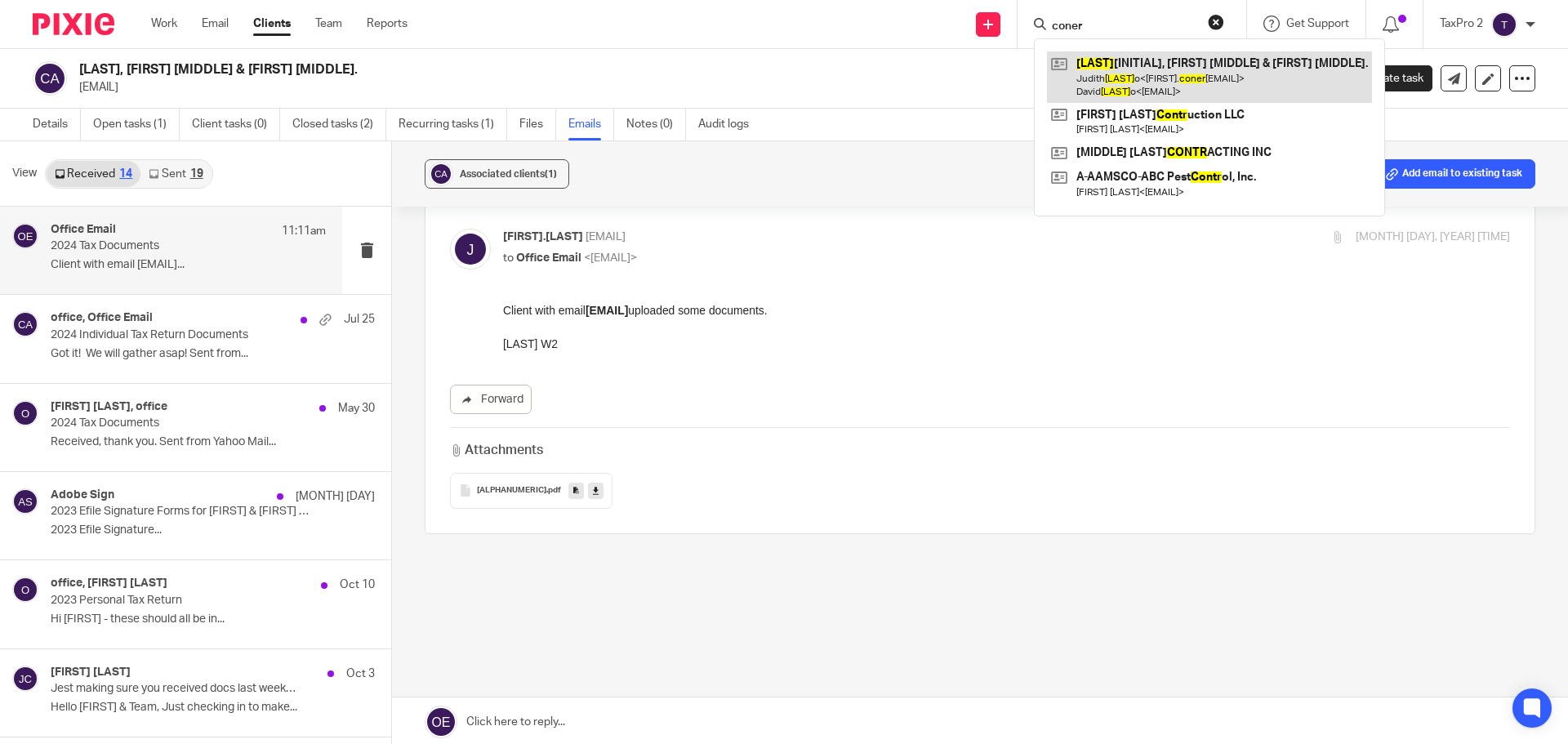 type on "coner" 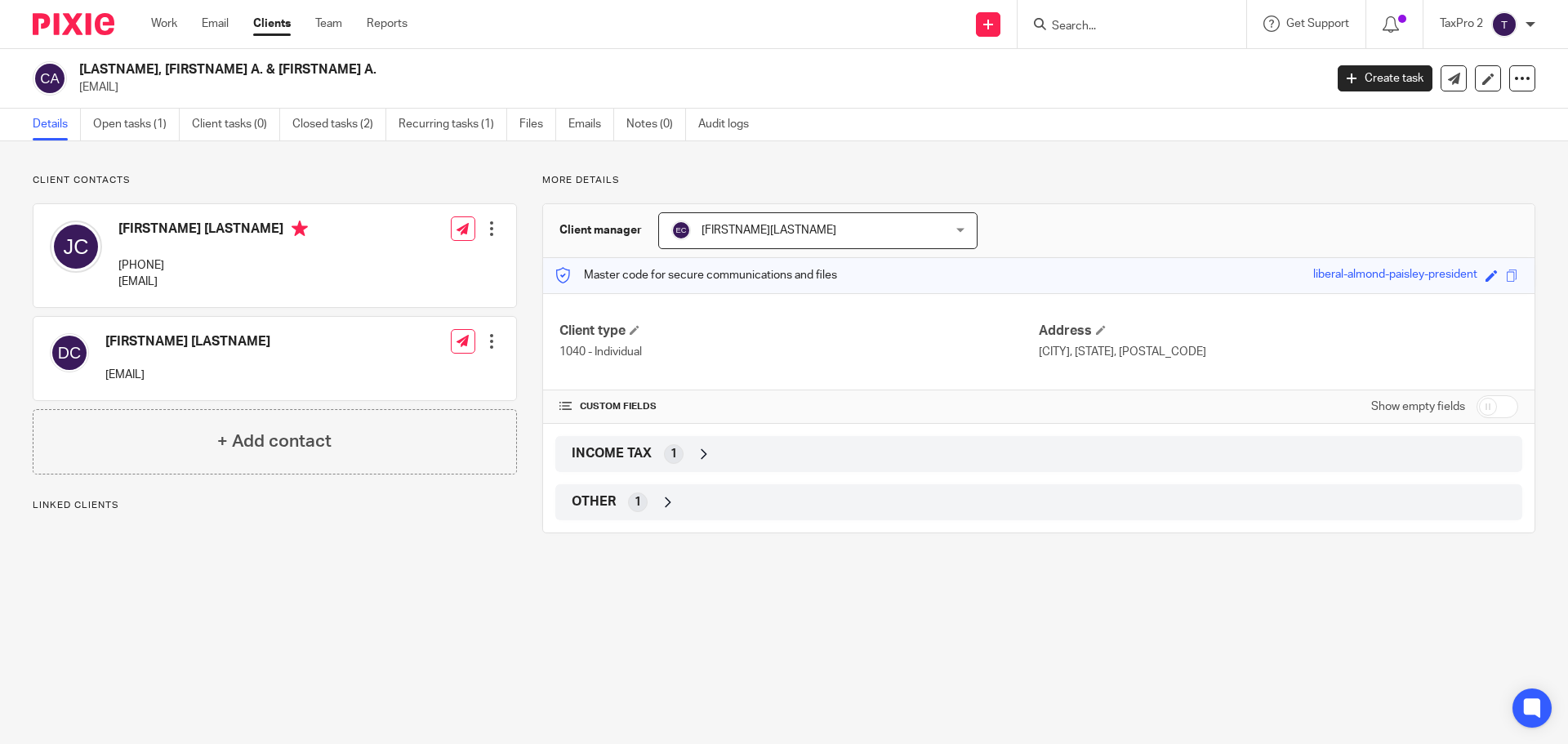 scroll, scrollTop: 0, scrollLeft: 0, axis: both 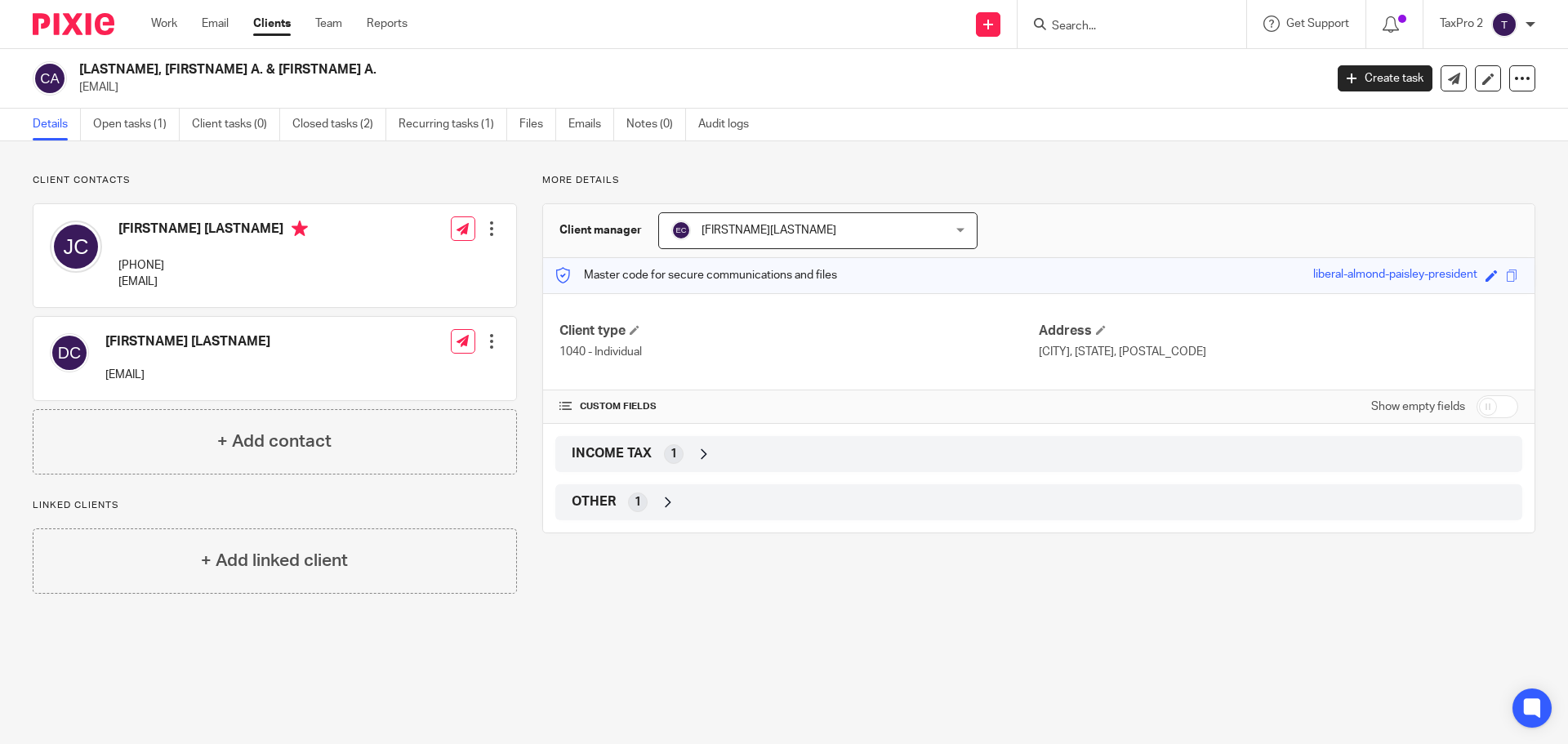 click at bounding box center [1124, 27] 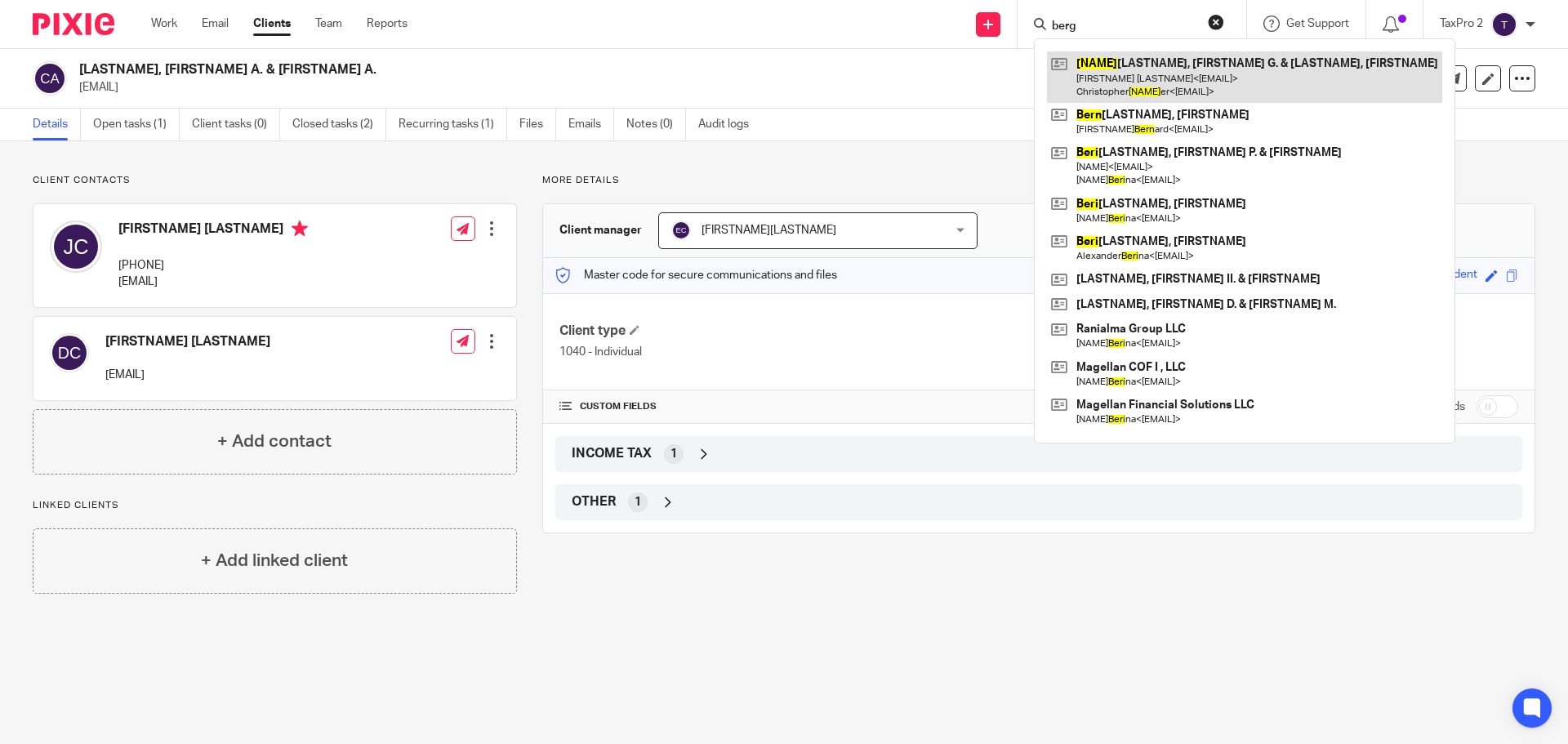 type on "berg" 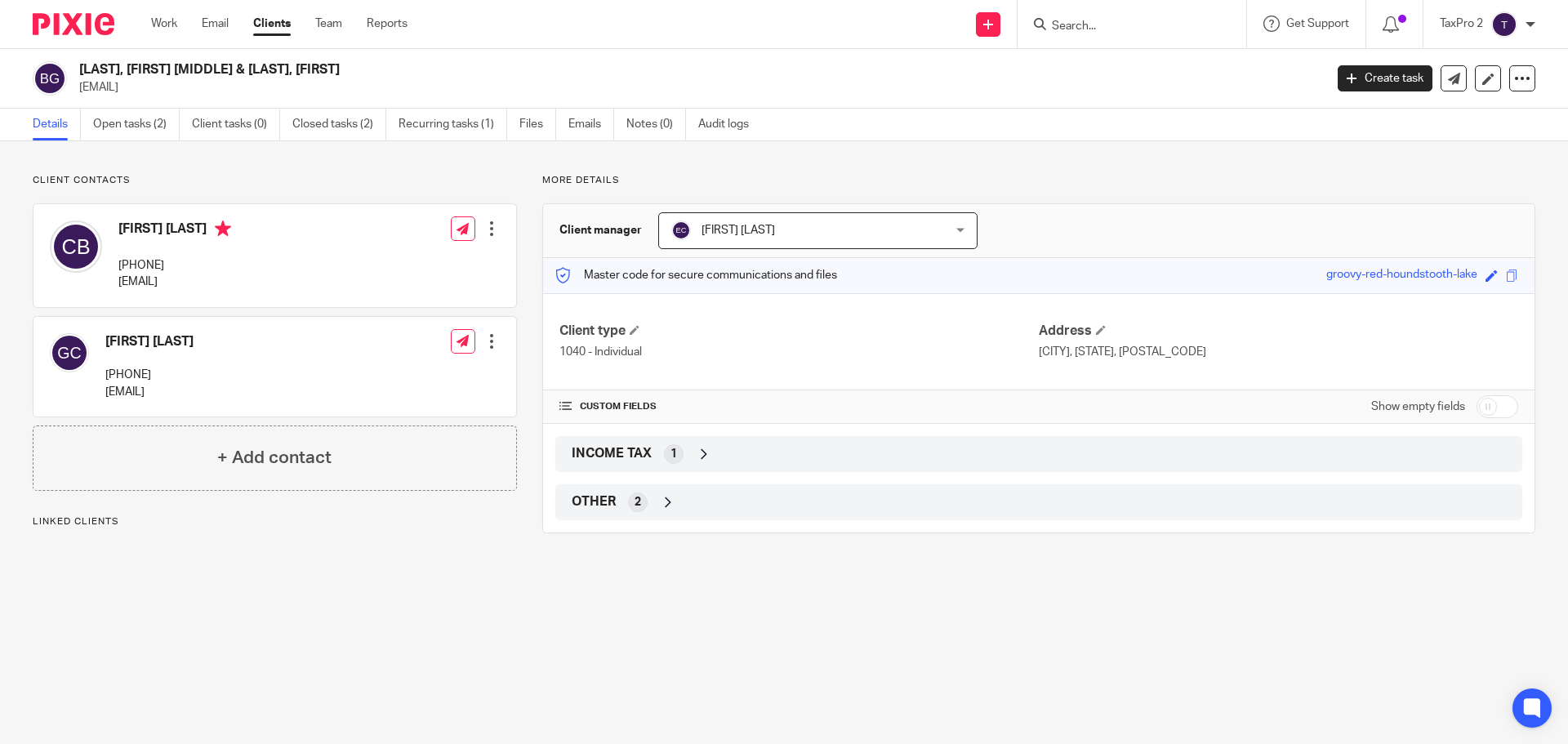 scroll, scrollTop: 0, scrollLeft: 0, axis: both 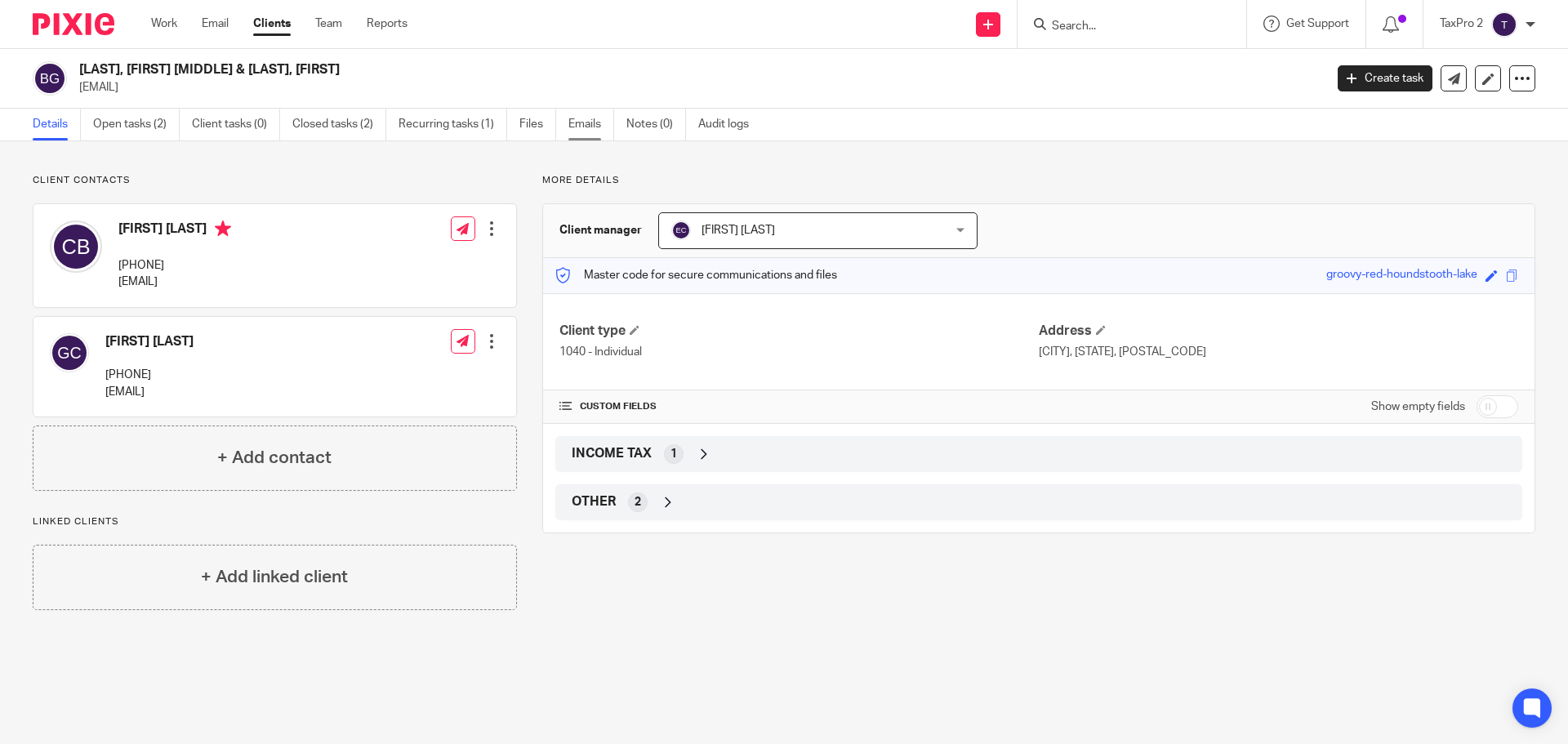 click on "Emails" at bounding box center [591, 124] 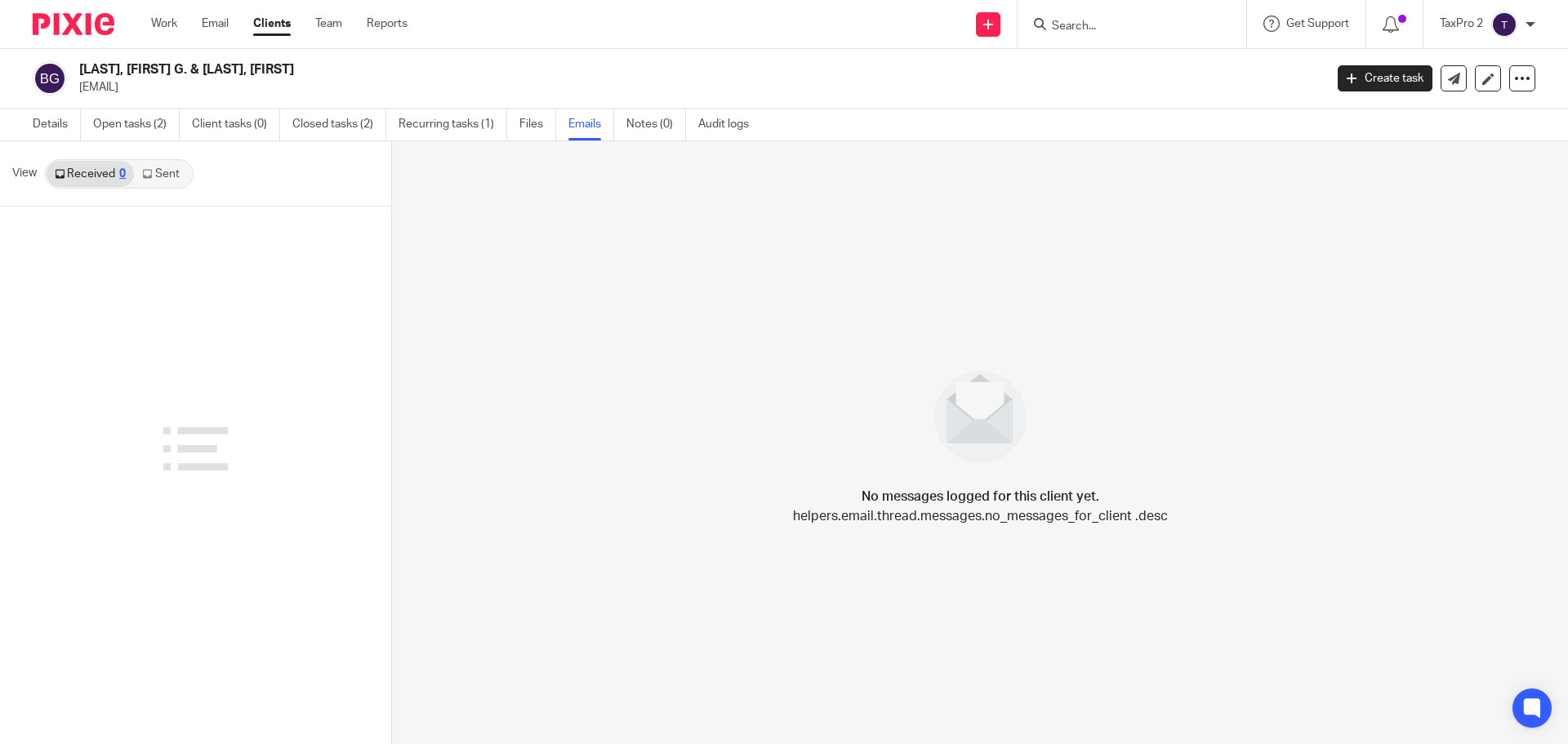 scroll, scrollTop: 0, scrollLeft: 0, axis: both 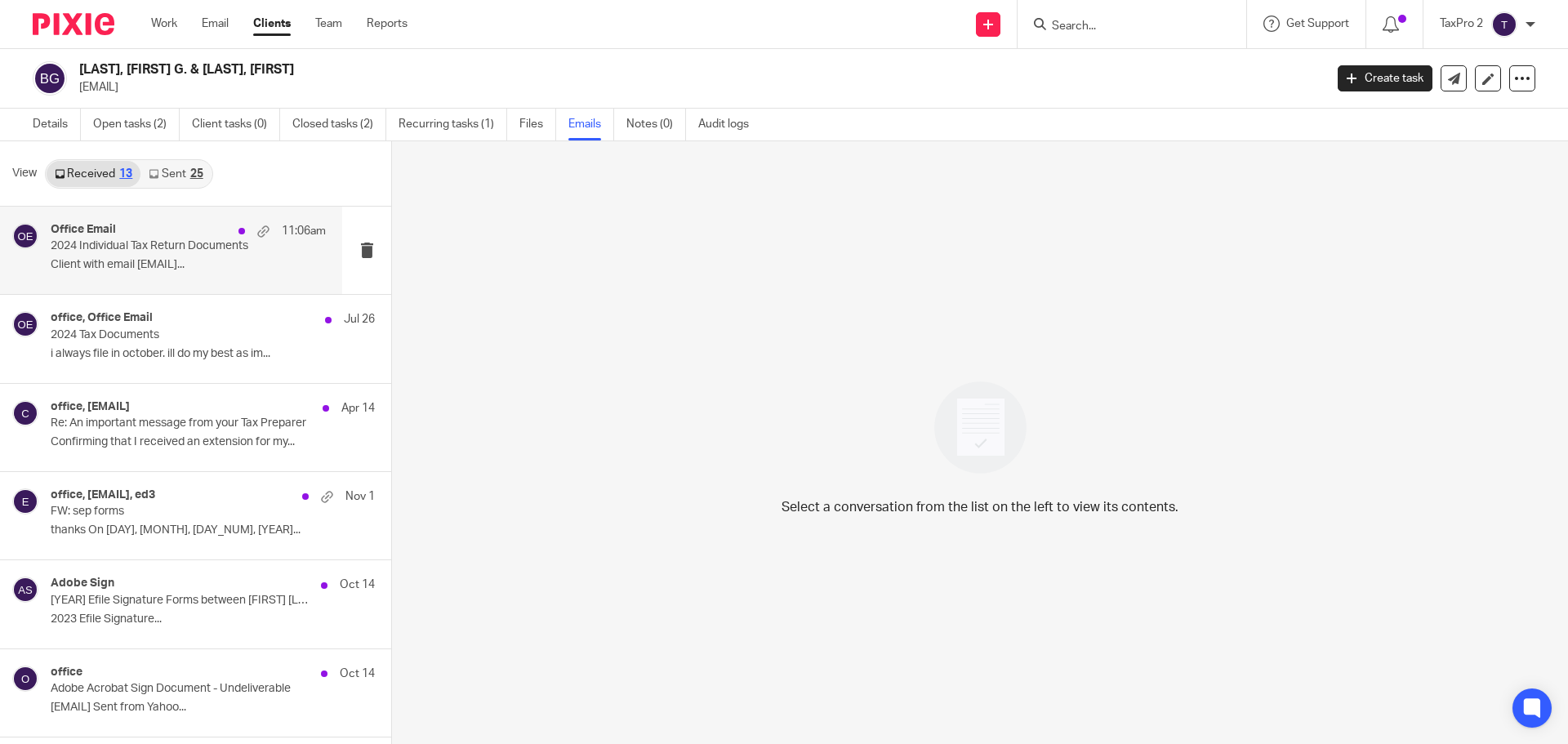 click on "Office Email
11:06am   2024 Individual Tax Return Documents   Client with email [EMAIL]..." at bounding box center [188, 250] 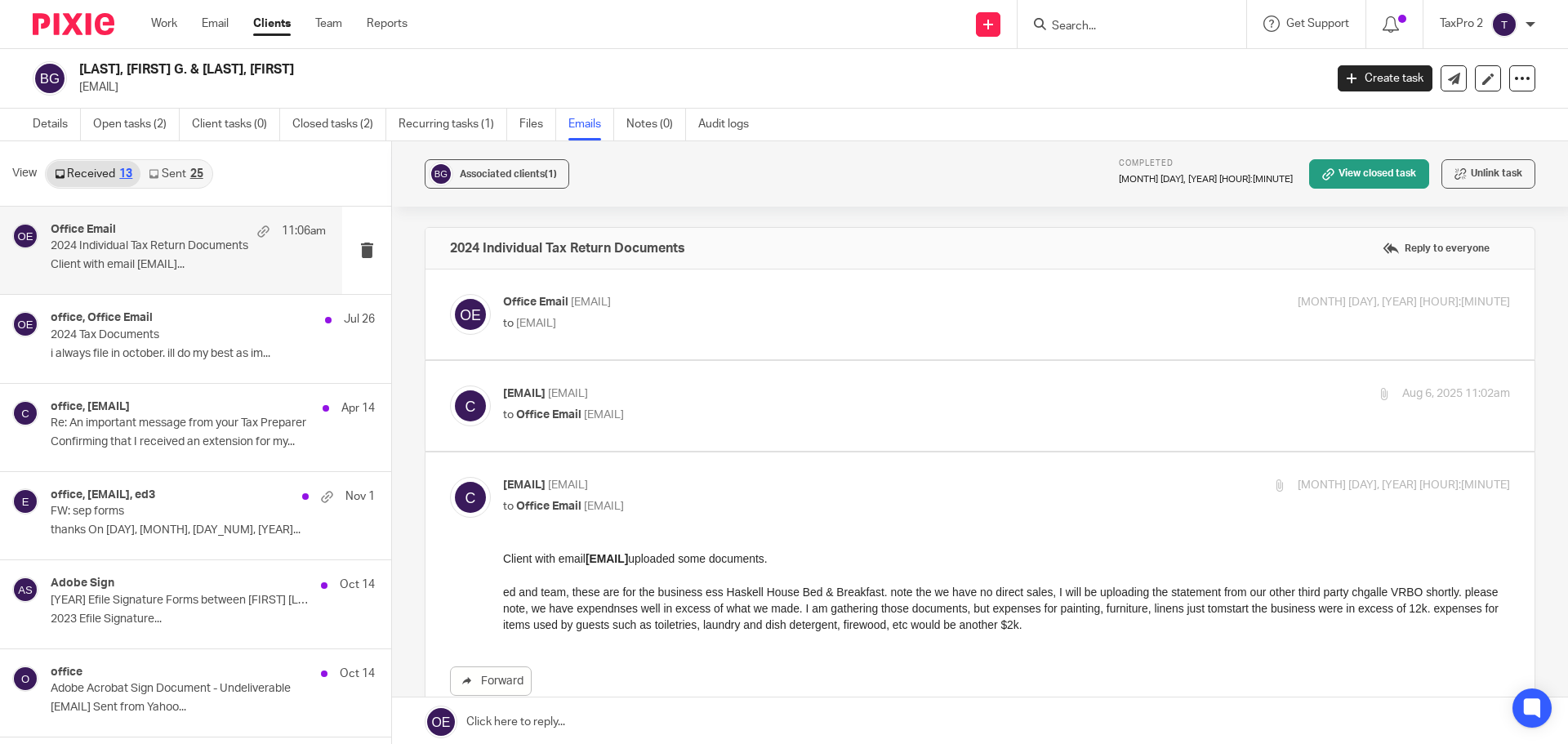 scroll, scrollTop: 0, scrollLeft: 0, axis: both 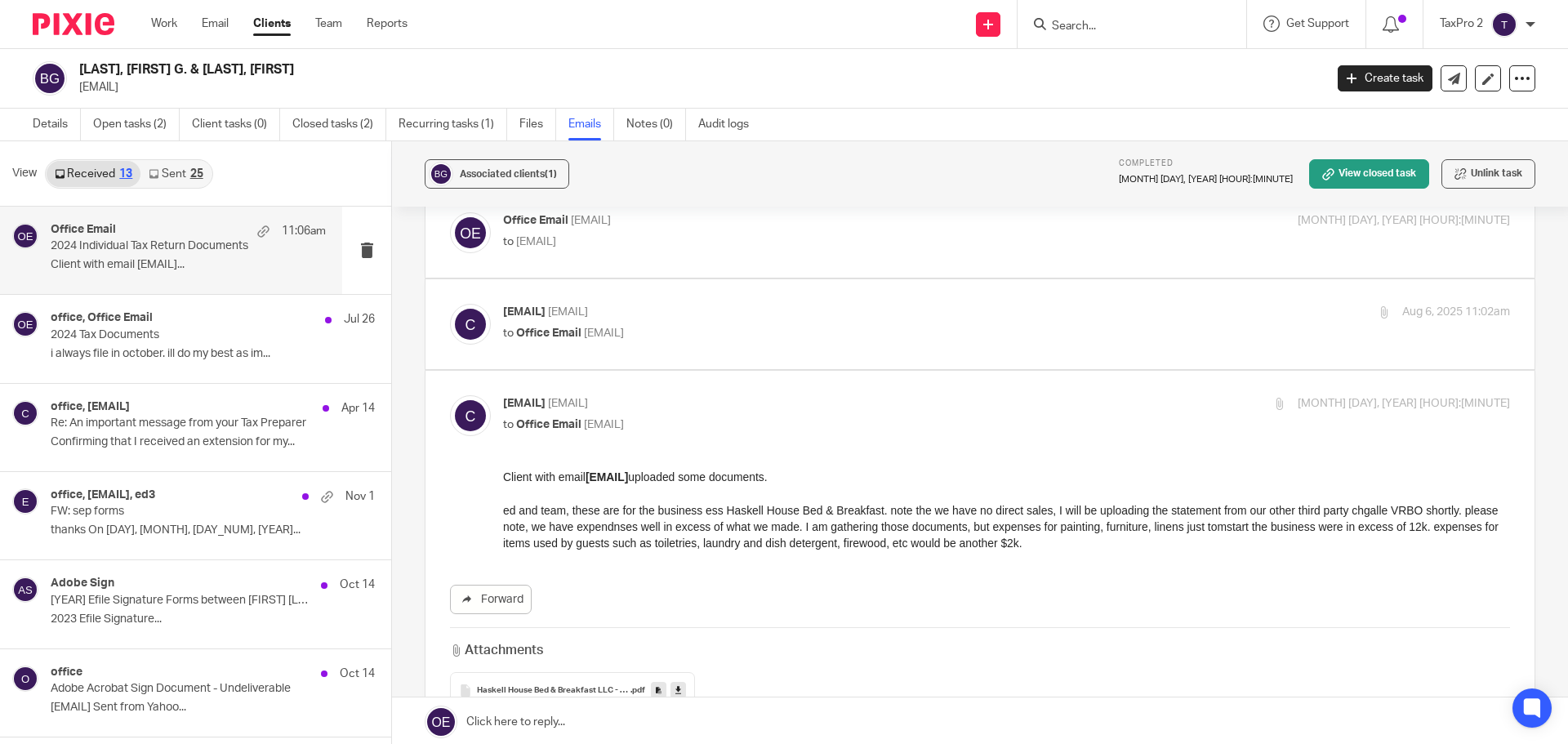 click on "[INITIAL]
[EMAIL]" at bounding box center [839, 312] 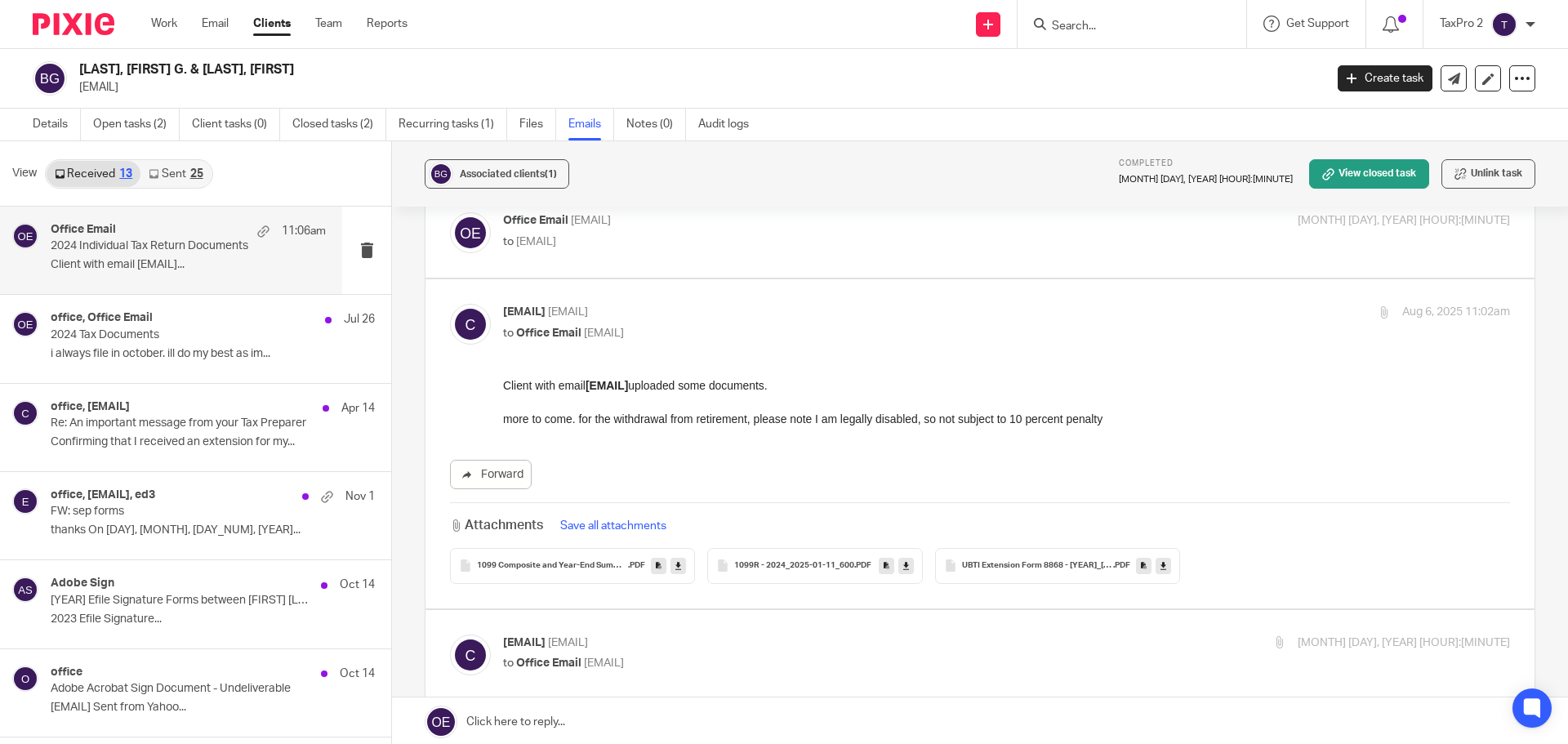 scroll, scrollTop: 0, scrollLeft: 0, axis: both 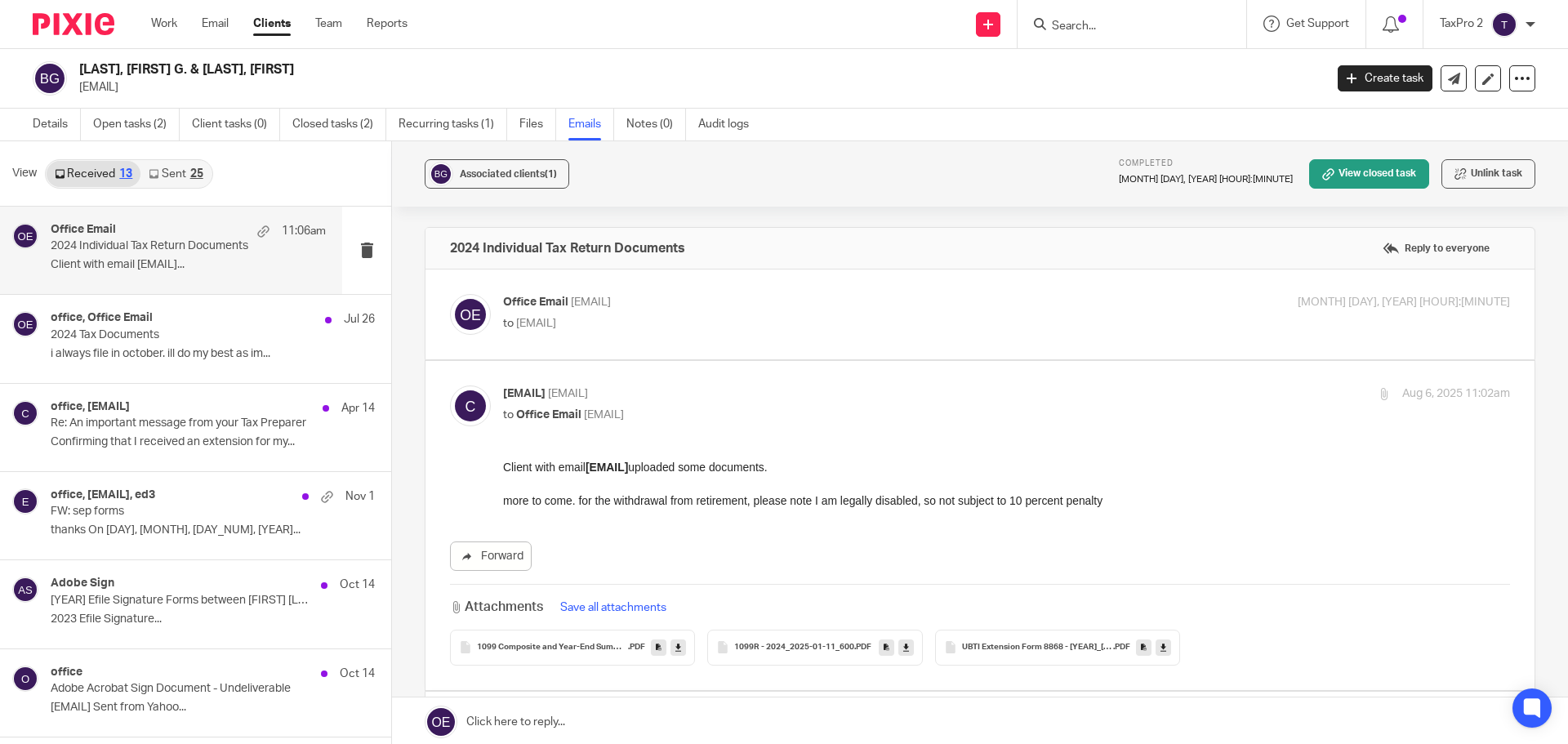 click on "to [EMAIL]" at bounding box center (839, 323) 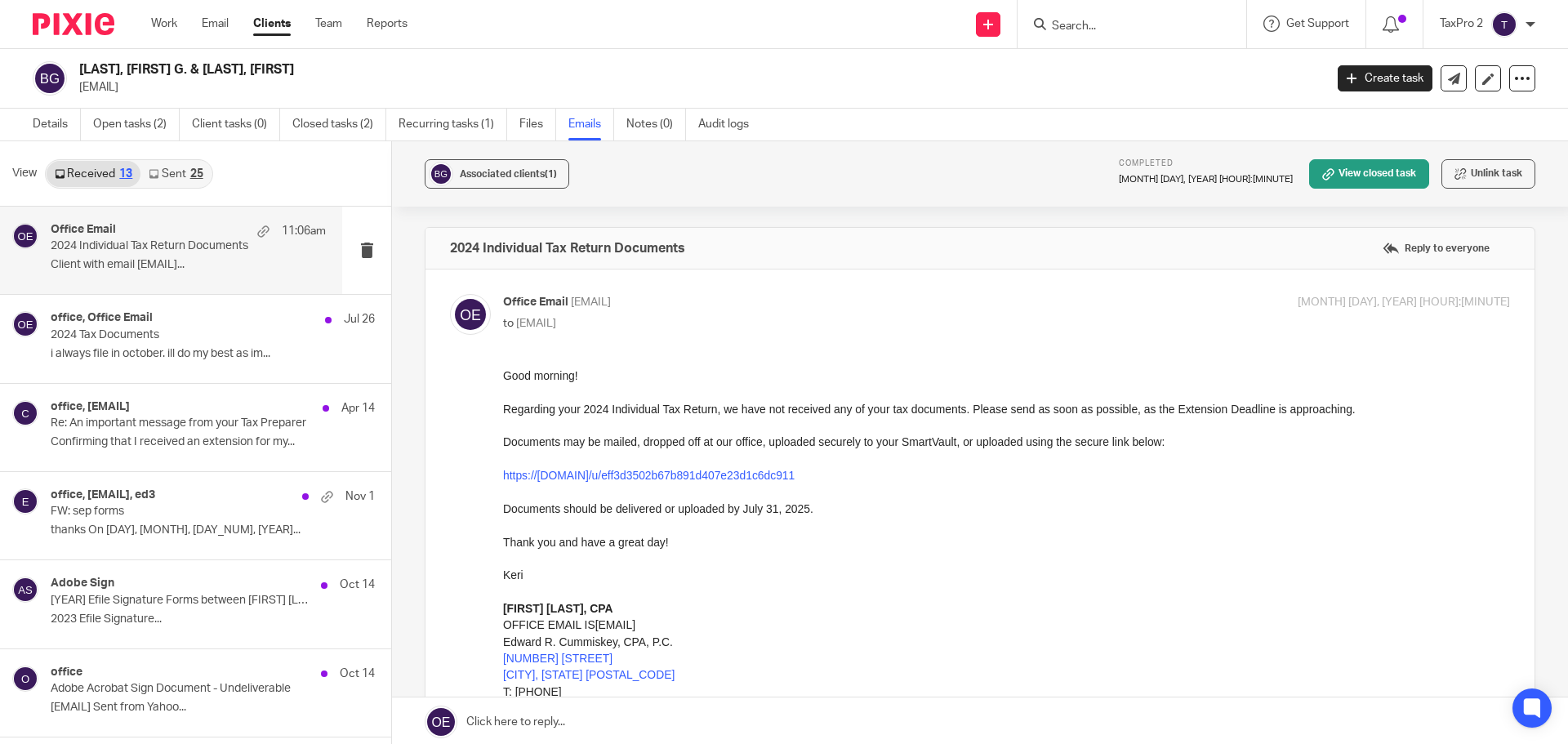 scroll, scrollTop: 0, scrollLeft: 0, axis: both 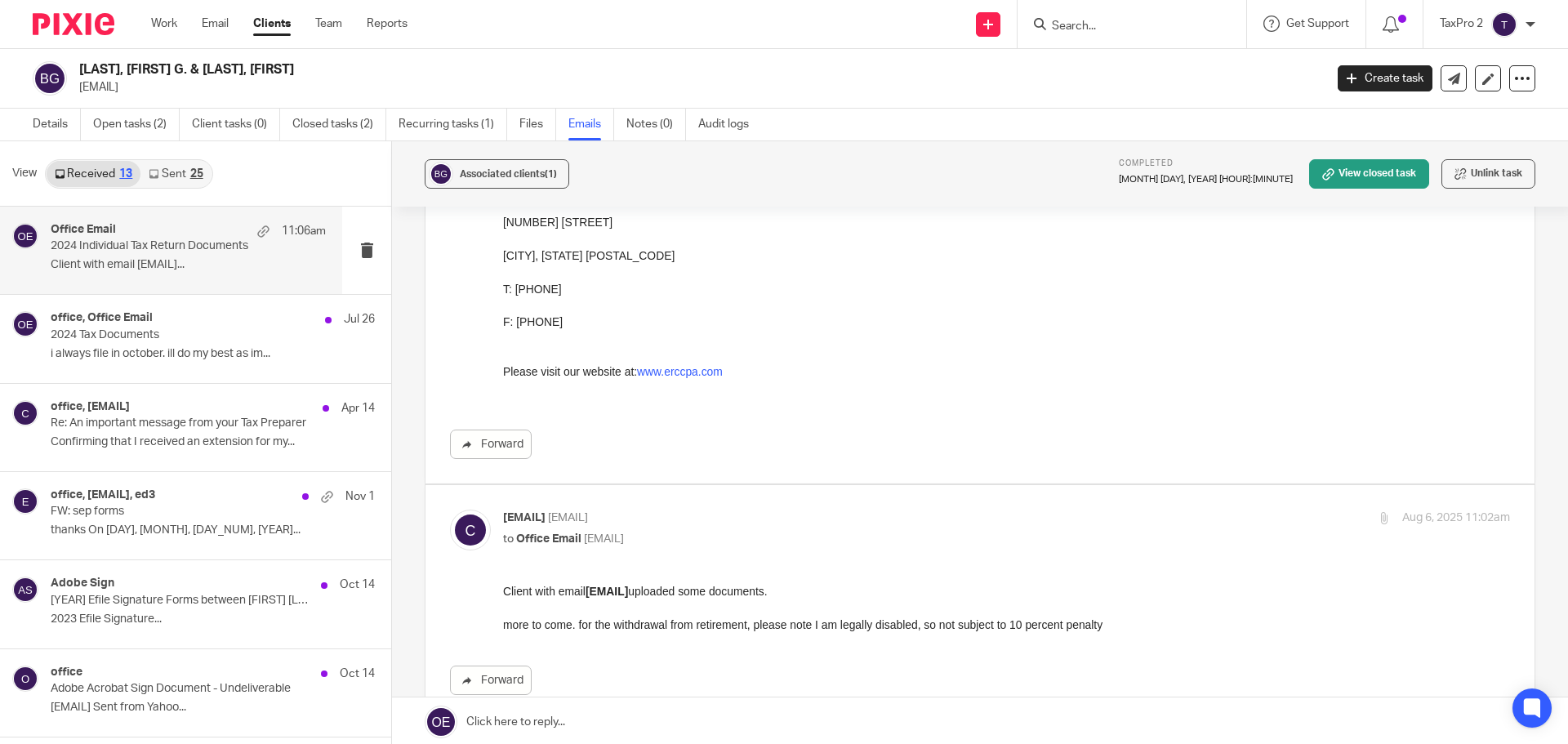 click at bounding box center [1137, 24] 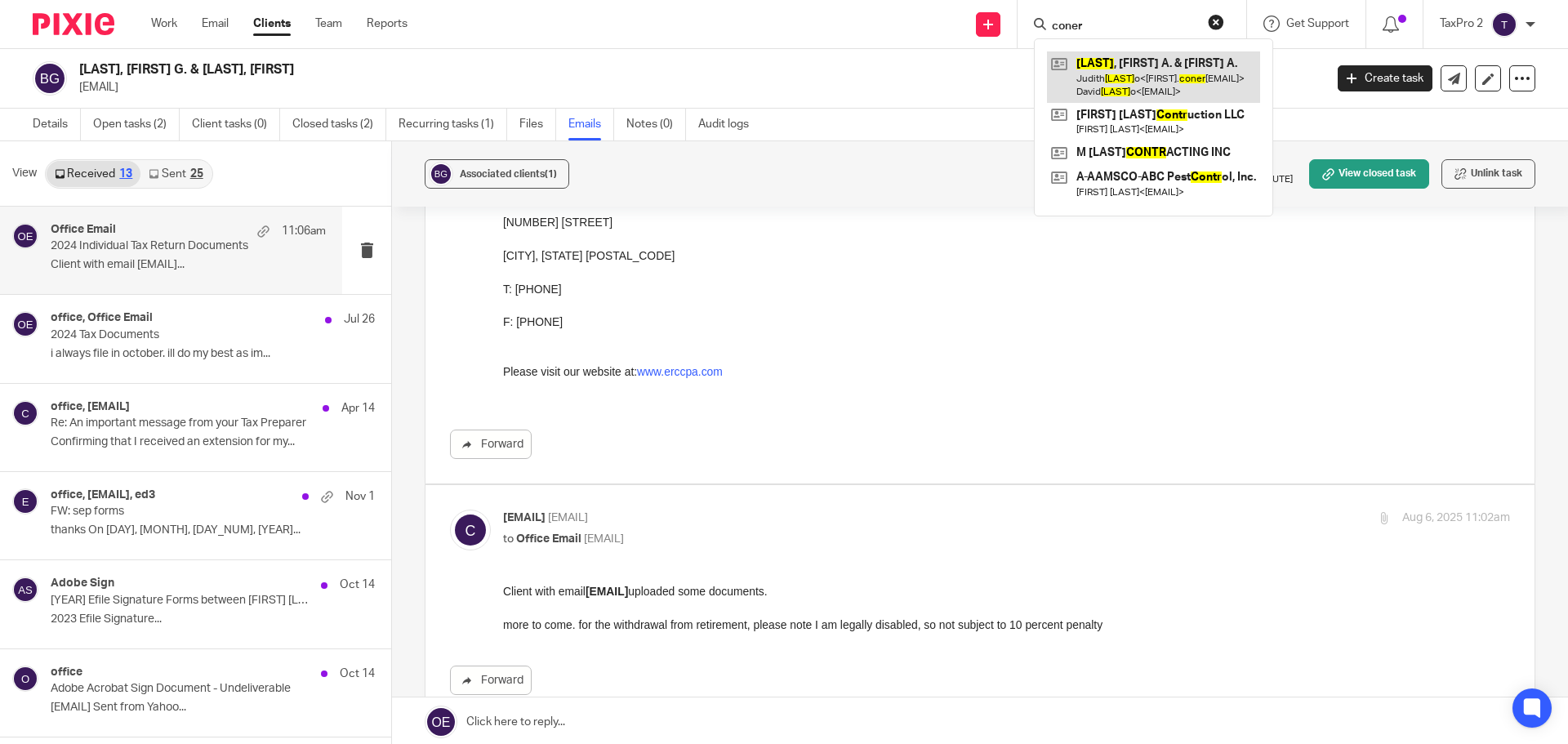 type on "coner" 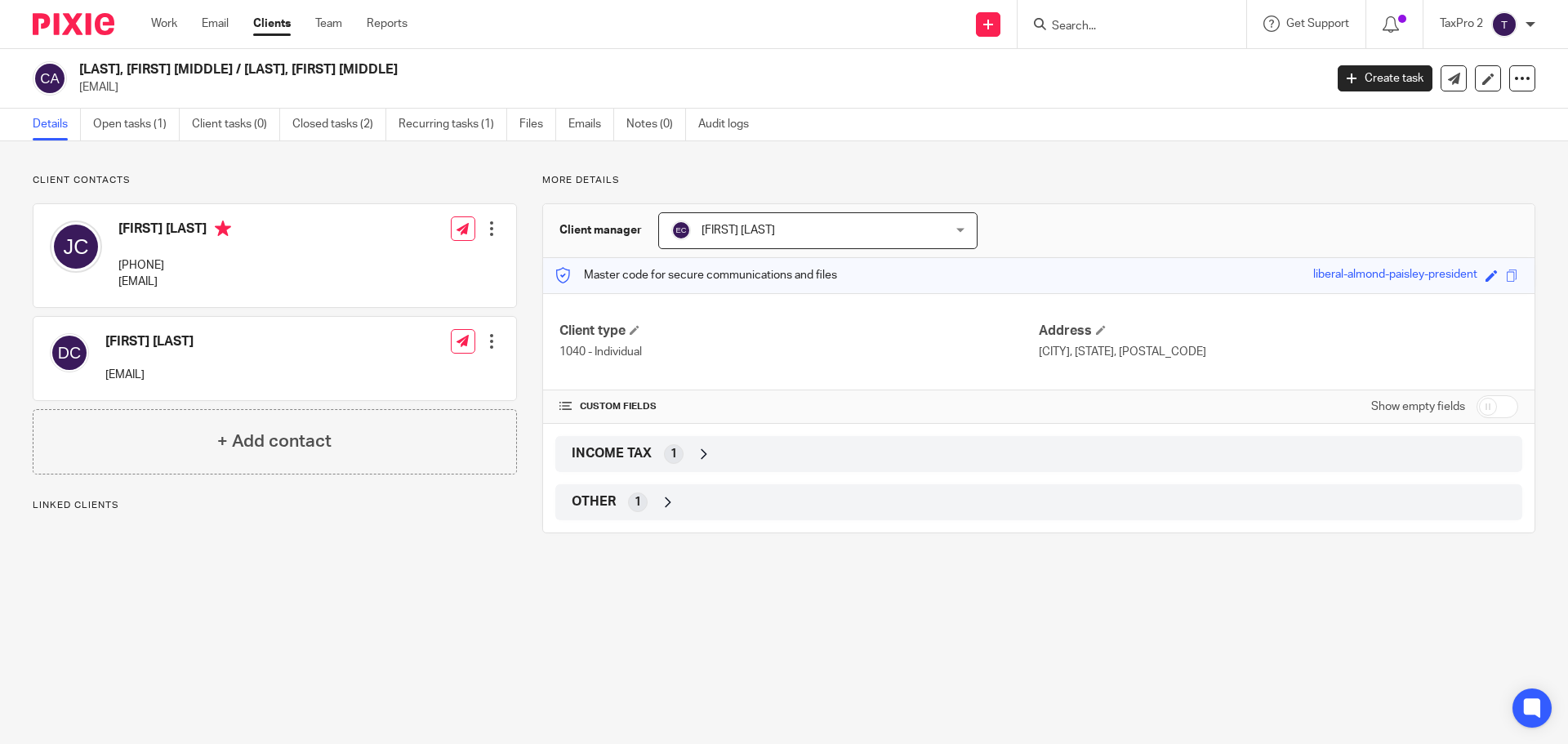 scroll, scrollTop: 0, scrollLeft: 0, axis: both 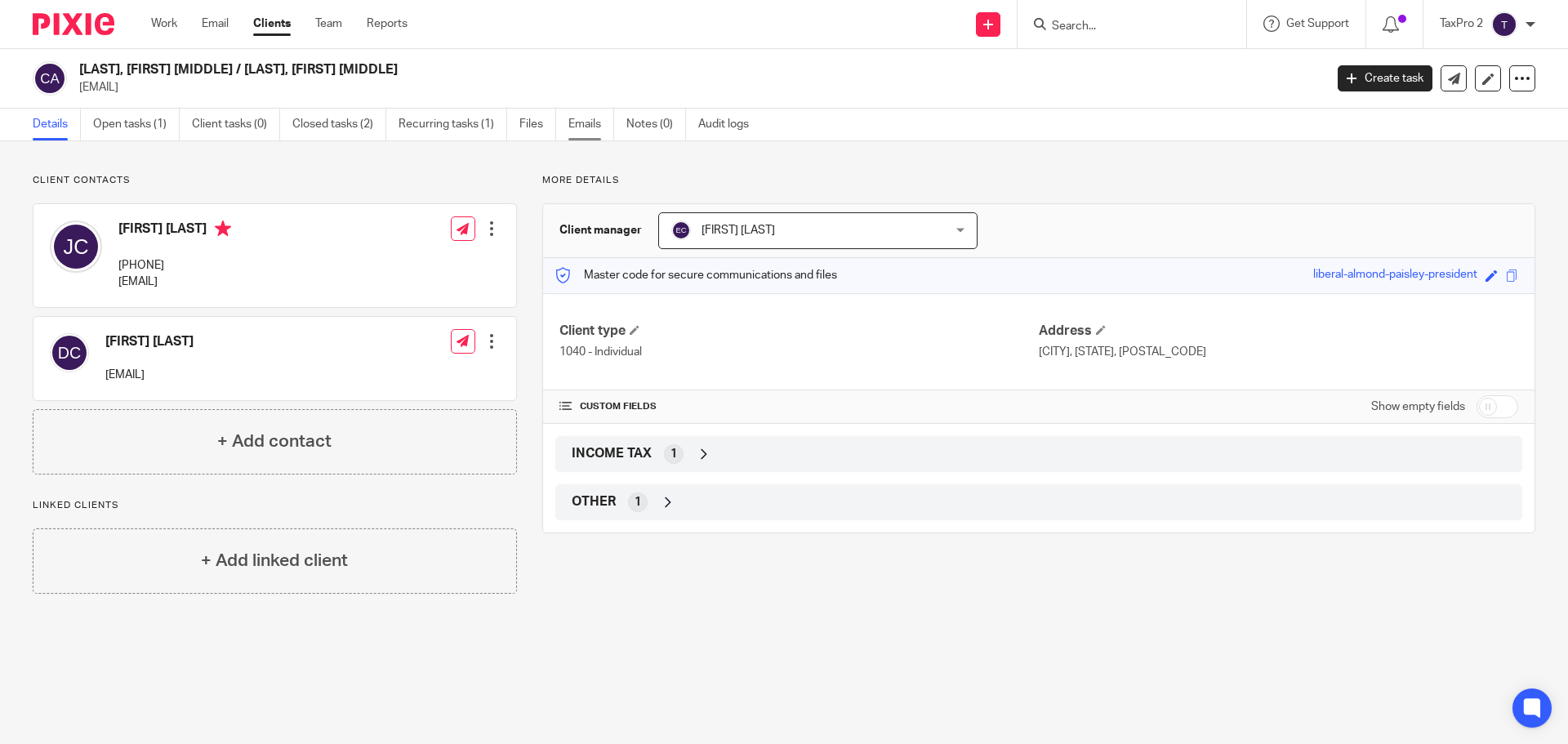 click on "Emails" at bounding box center [591, 124] 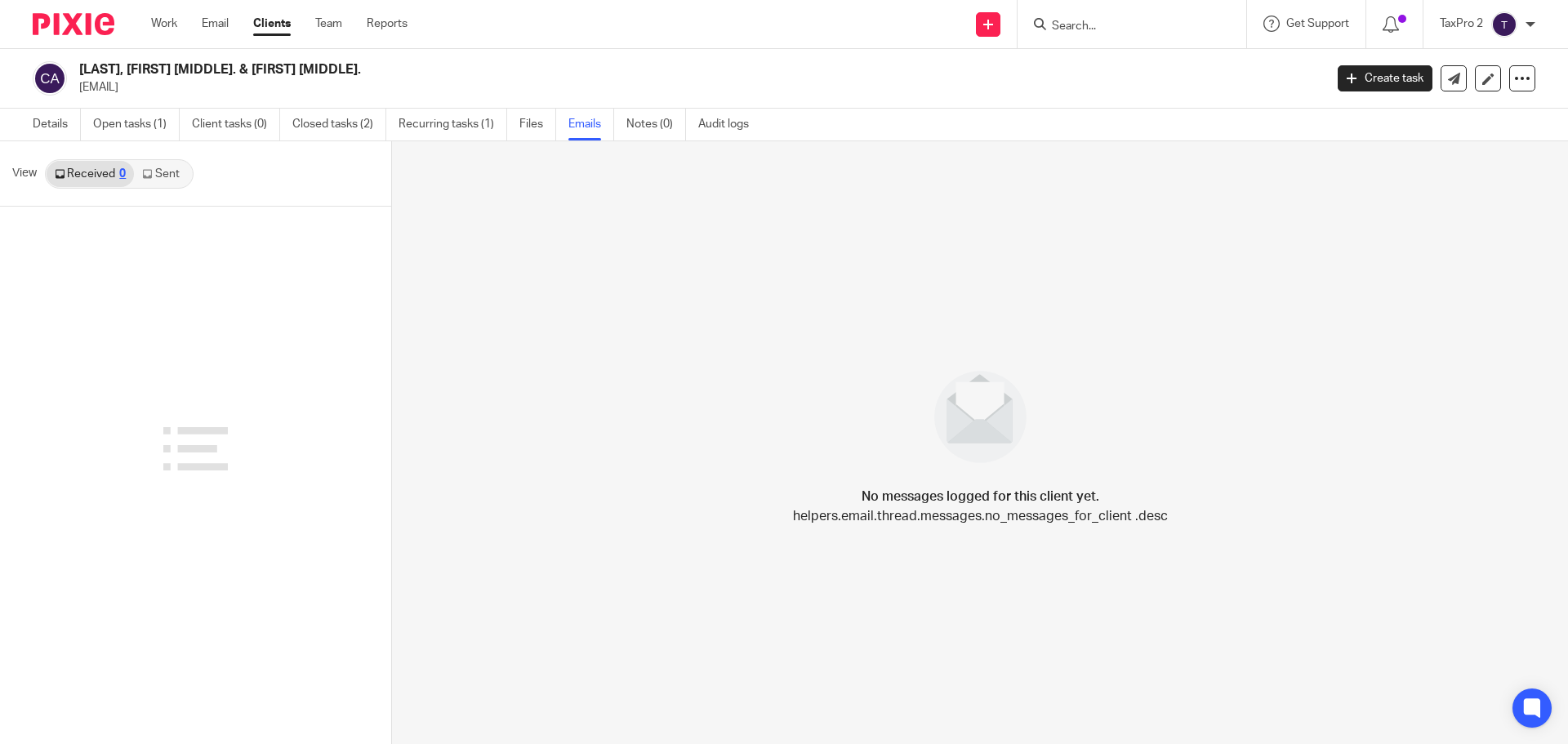 scroll, scrollTop: 0, scrollLeft: 0, axis: both 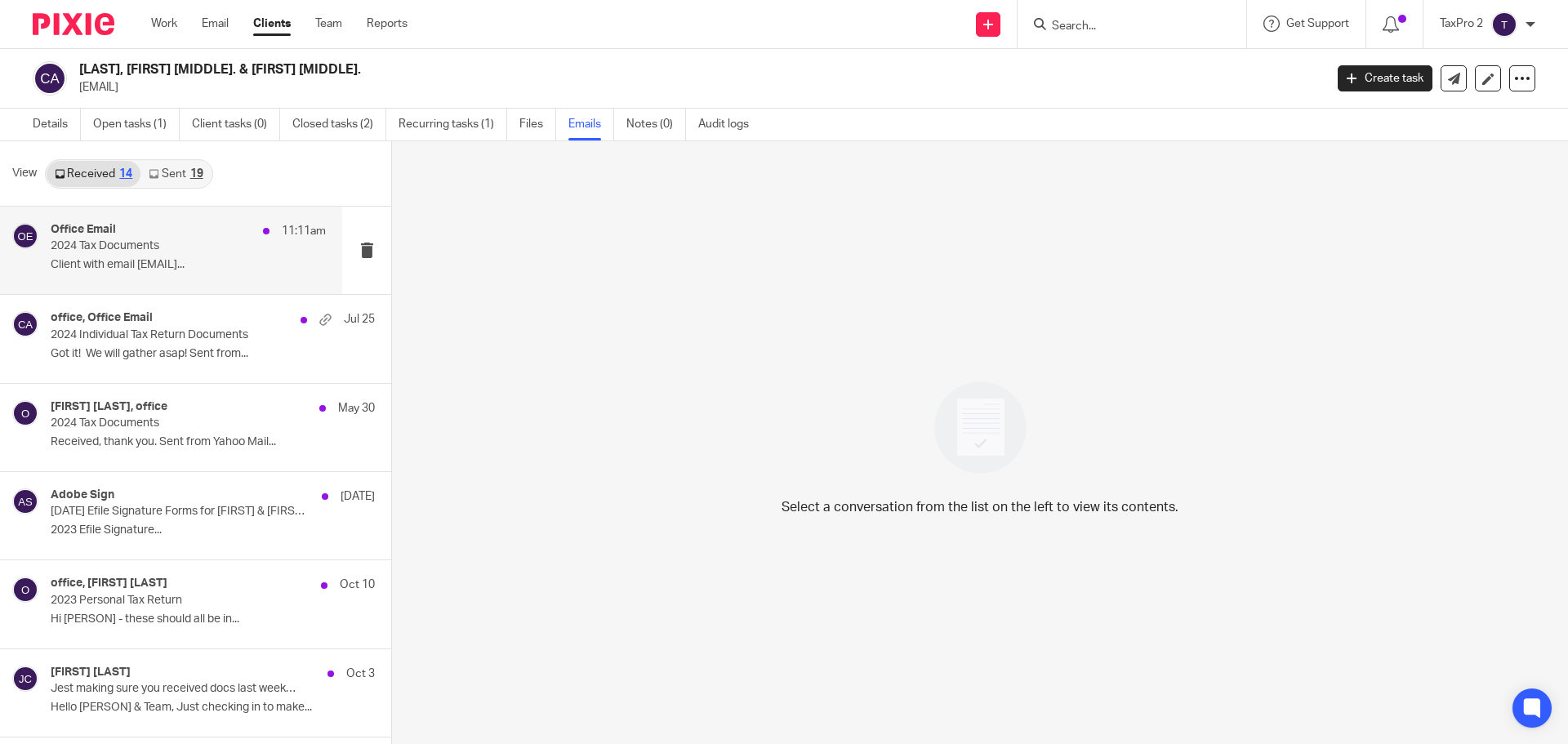 click on "Office Email
11:11am" at bounding box center (188, 231) 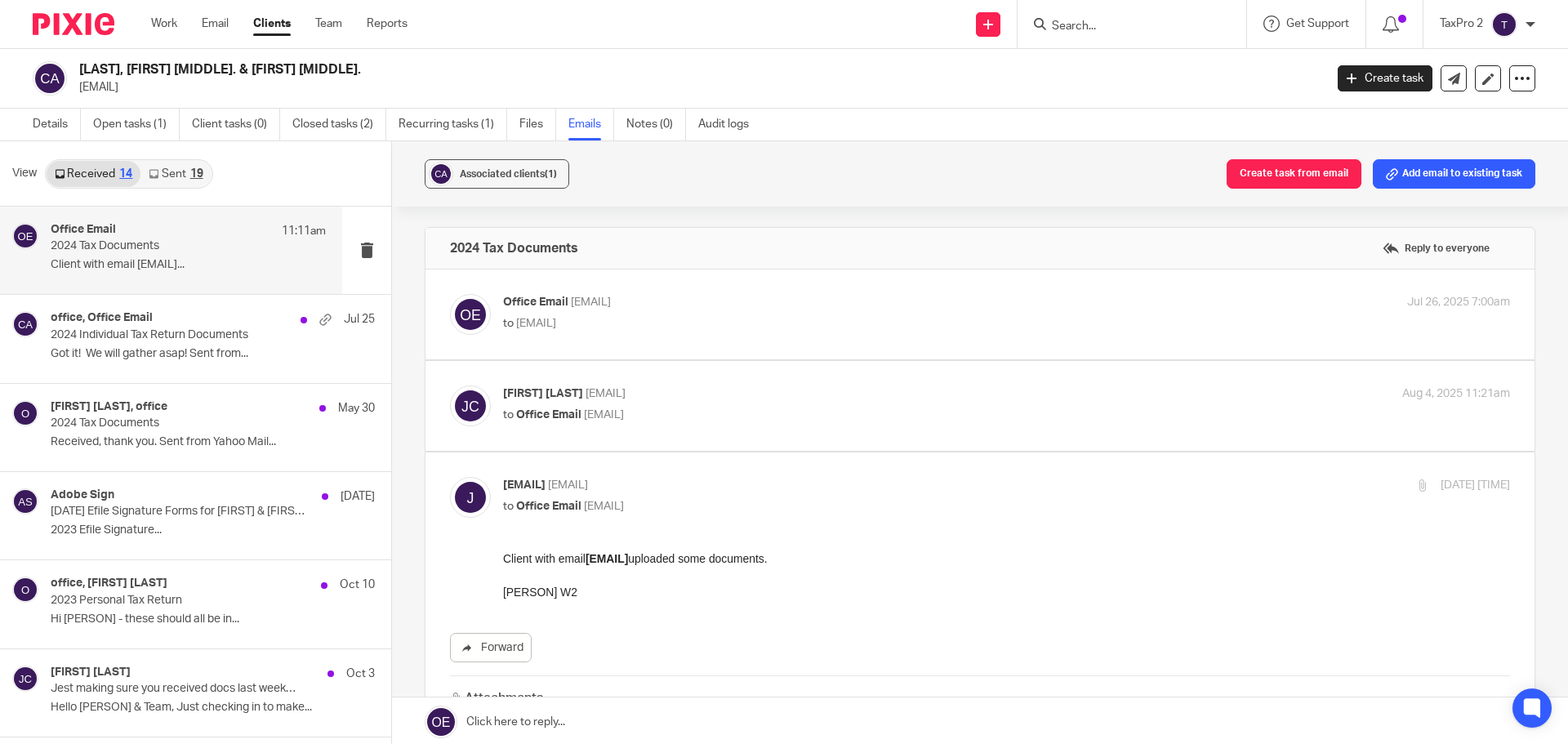scroll, scrollTop: 0, scrollLeft: 0, axis: both 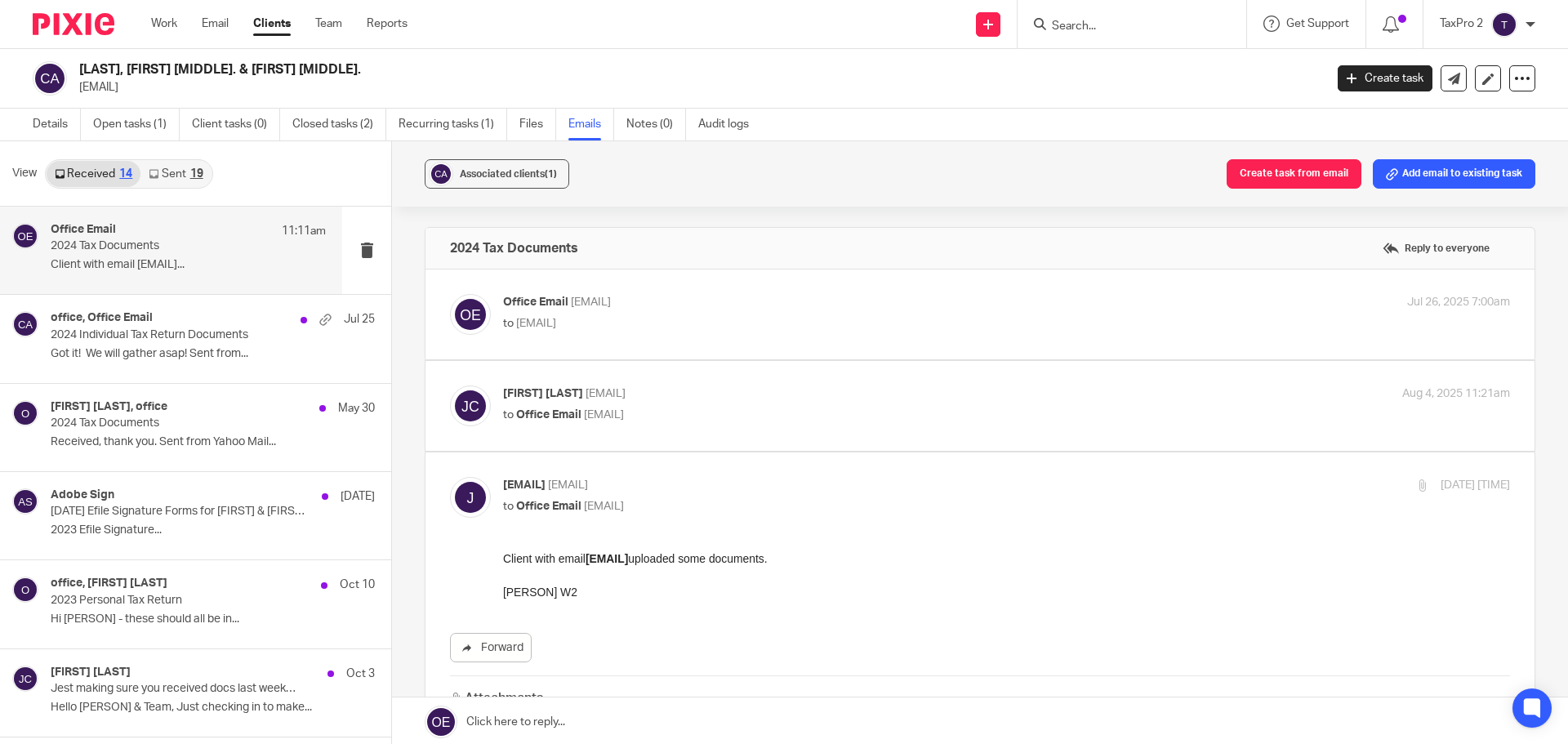 click on "[FIRST] [LAST] [EMAIL] to Office Email [EMAIL]" at bounding box center (839, 404) 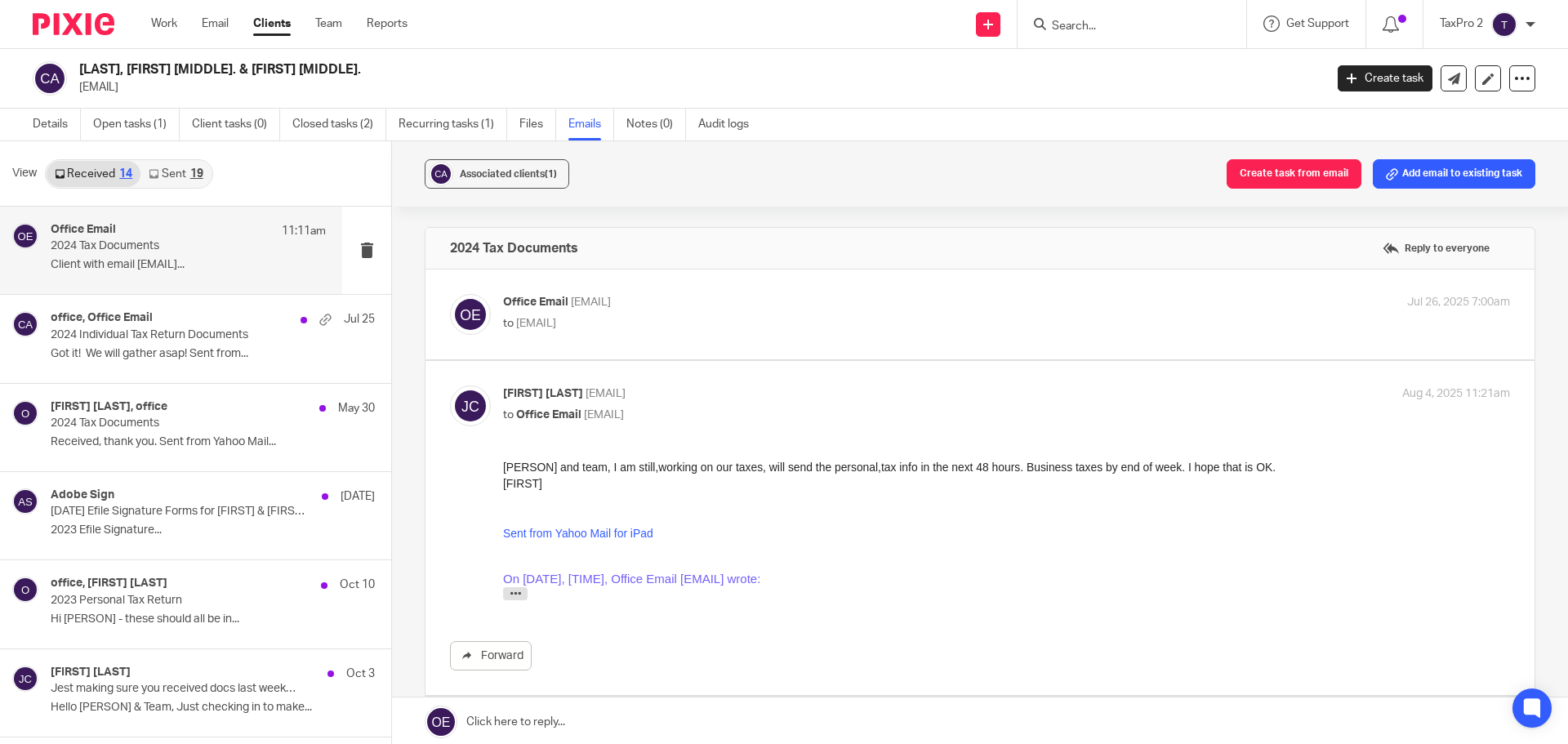 scroll, scrollTop: 0, scrollLeft: 0, axis: both 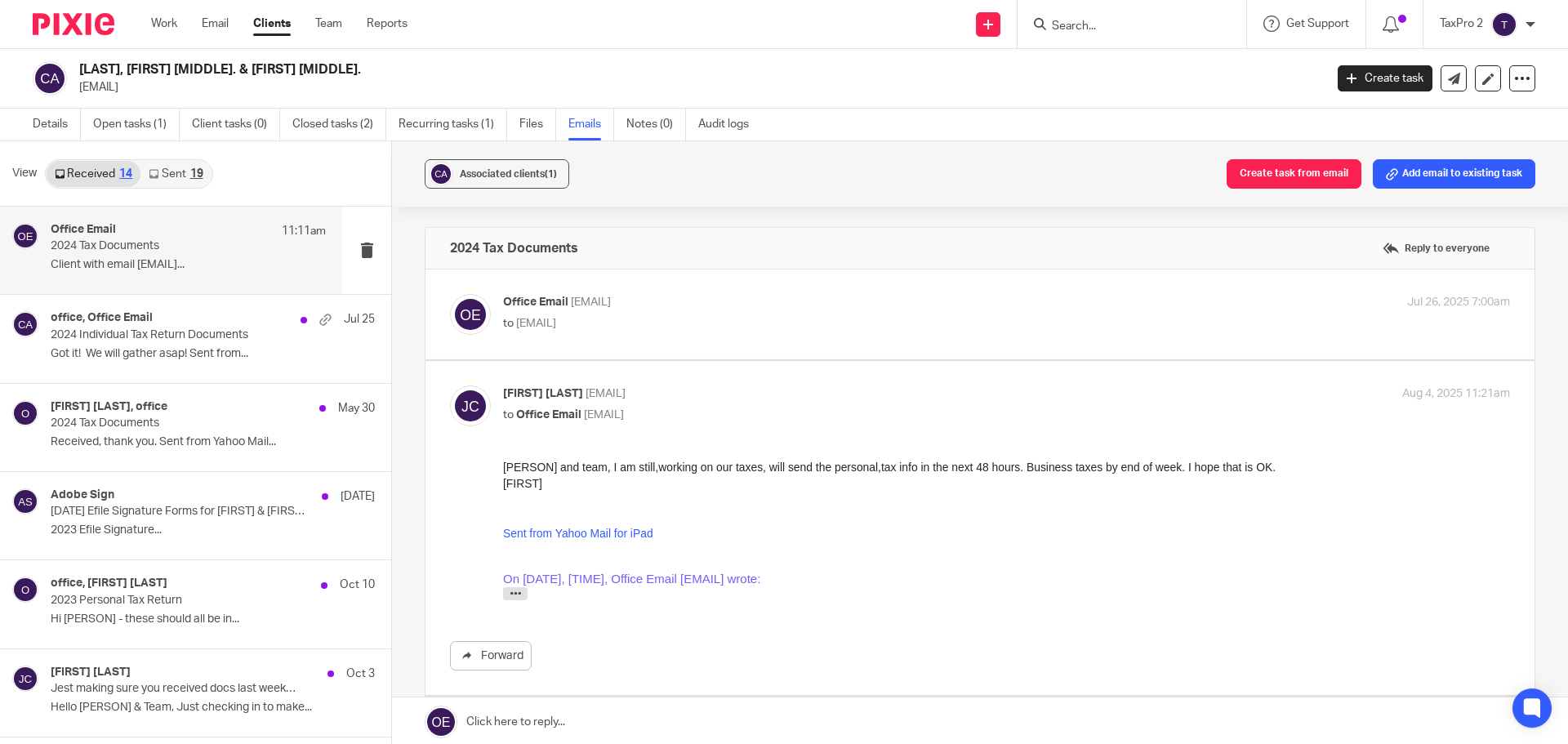 click at bounding box center (1124, 27) 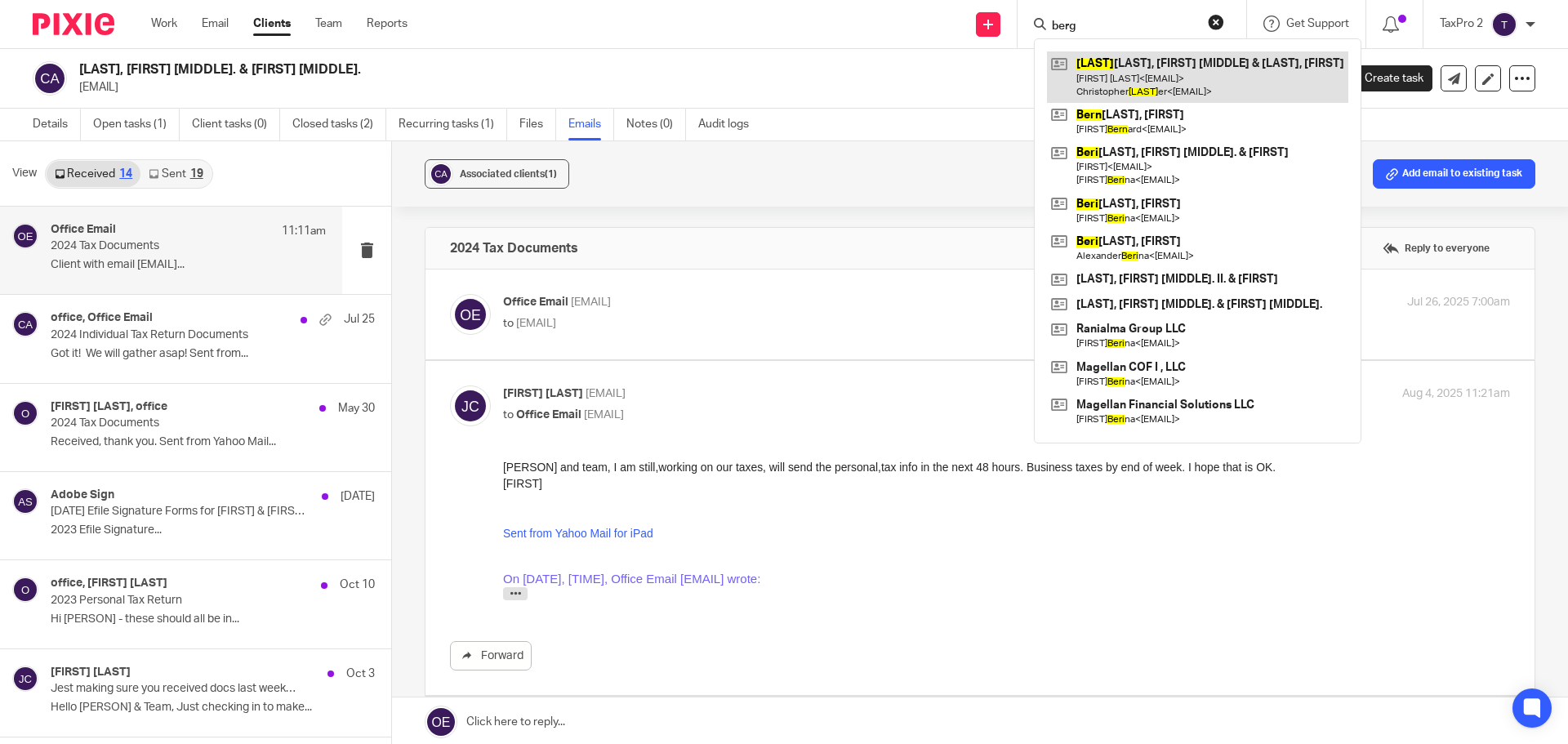 type on "berg" 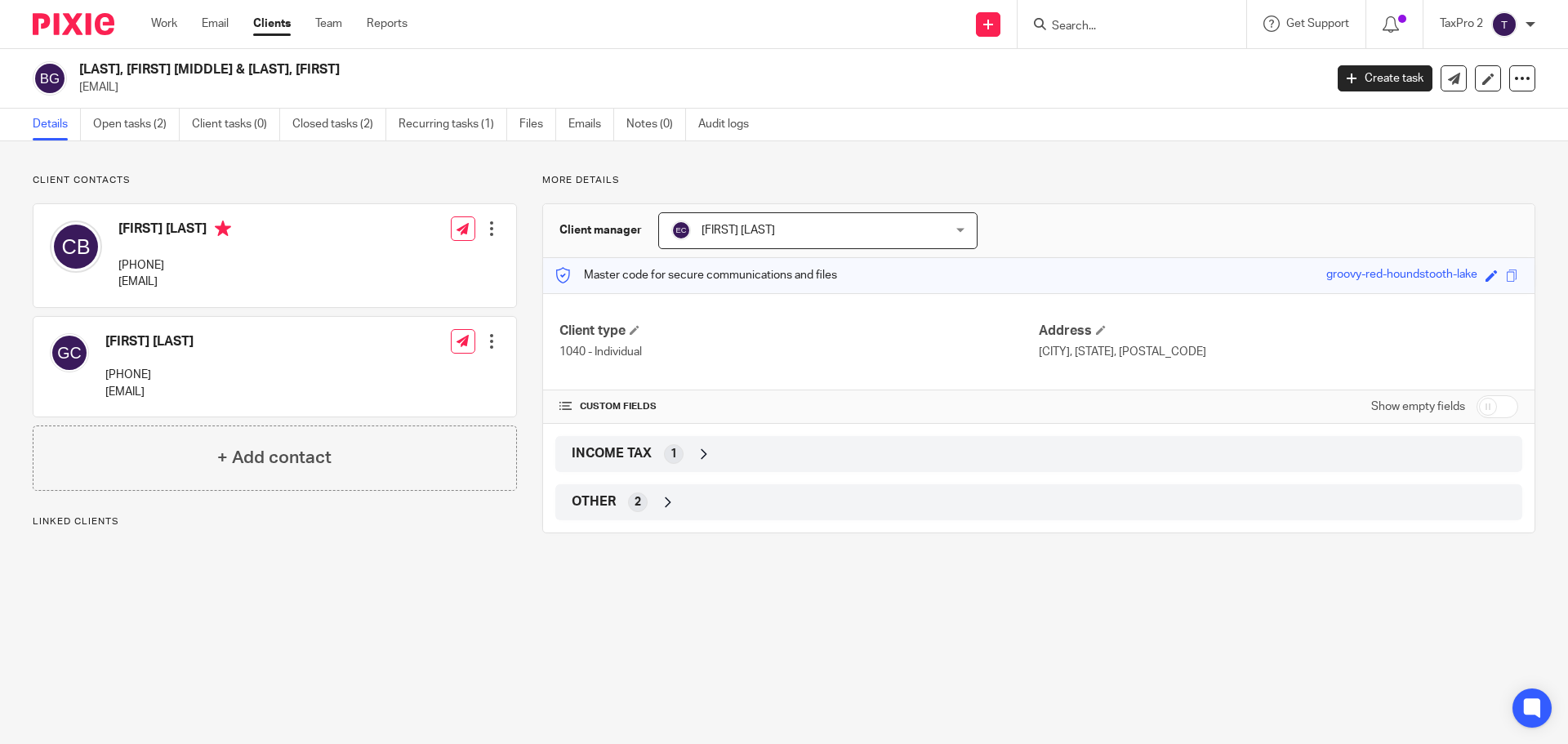 scroll, scrollTop: 0, scrollLeft: 0, axis: both 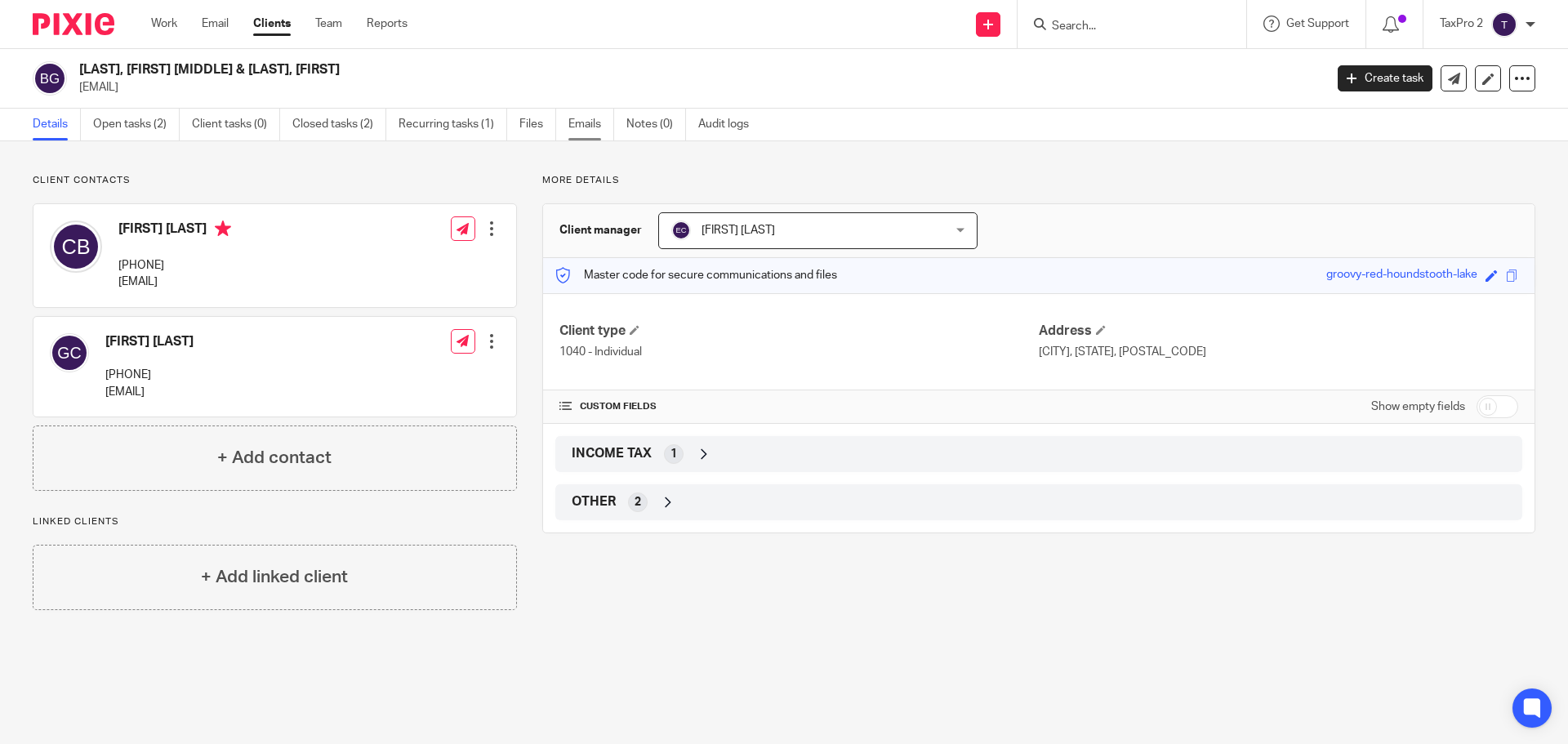 click on "Emails" at bounding box center (591, 124) 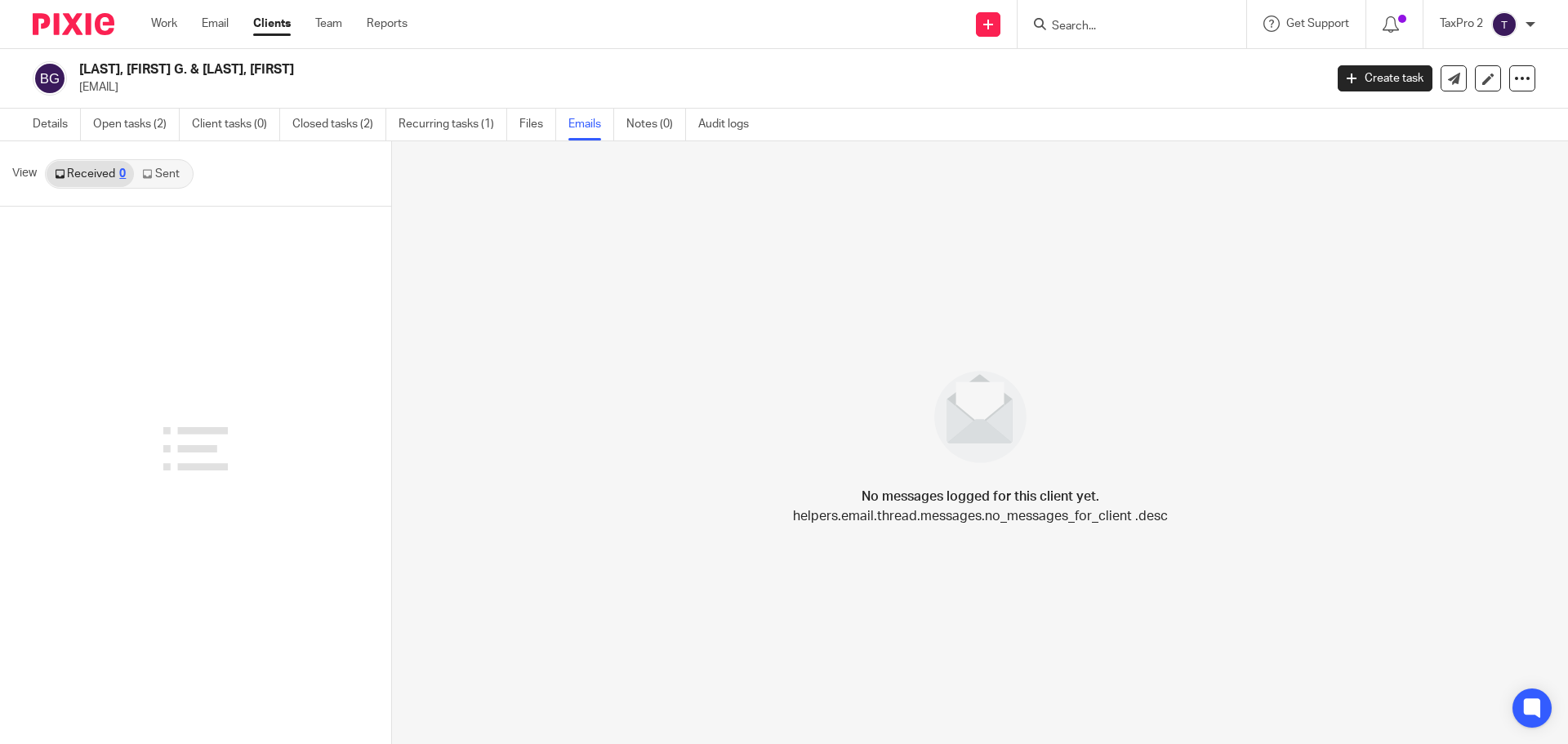 scroll, scrollTop: 0, scrollLeft: 0, axis: both 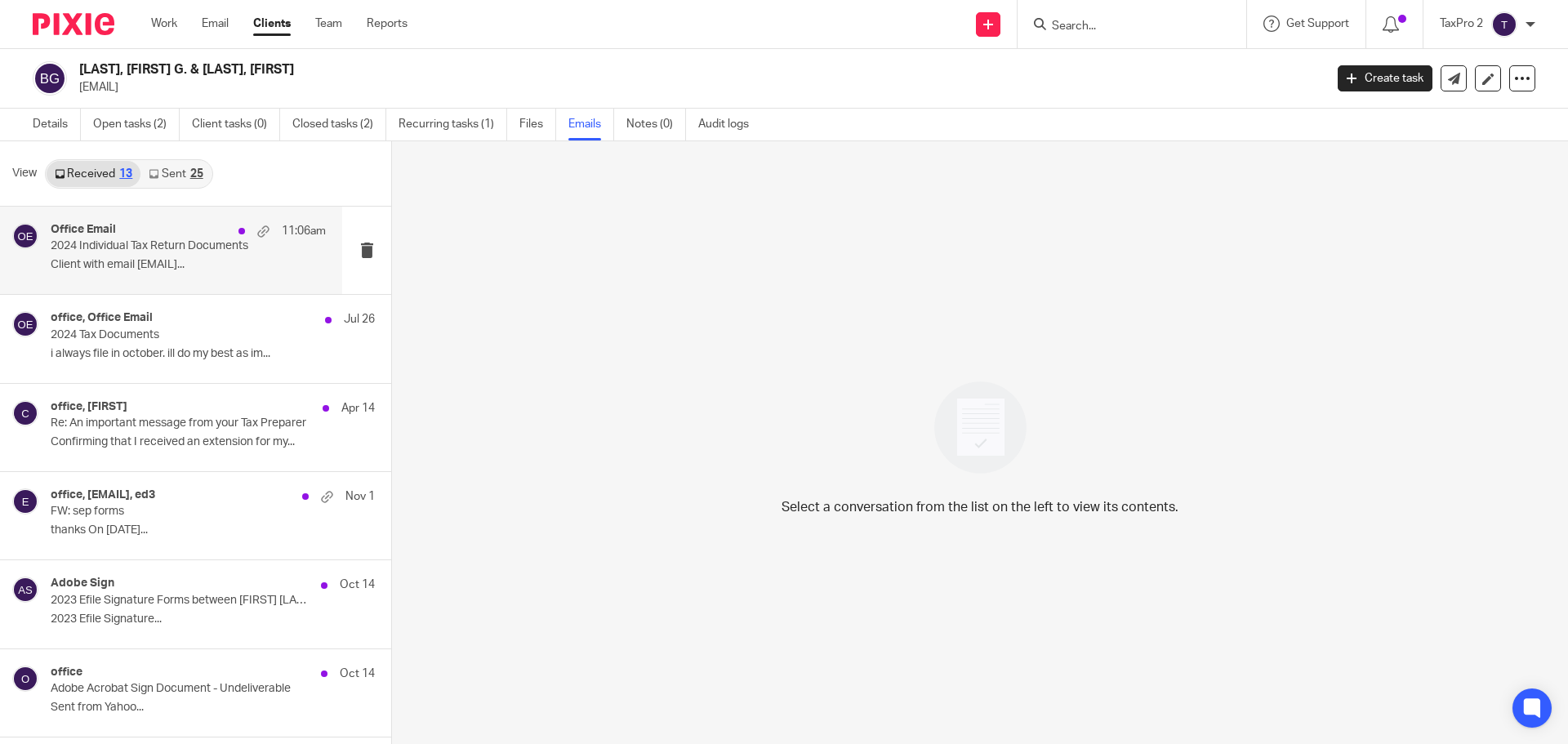 click on "2024 Individual Tax Return Documents" at bounding box center (161, 246) 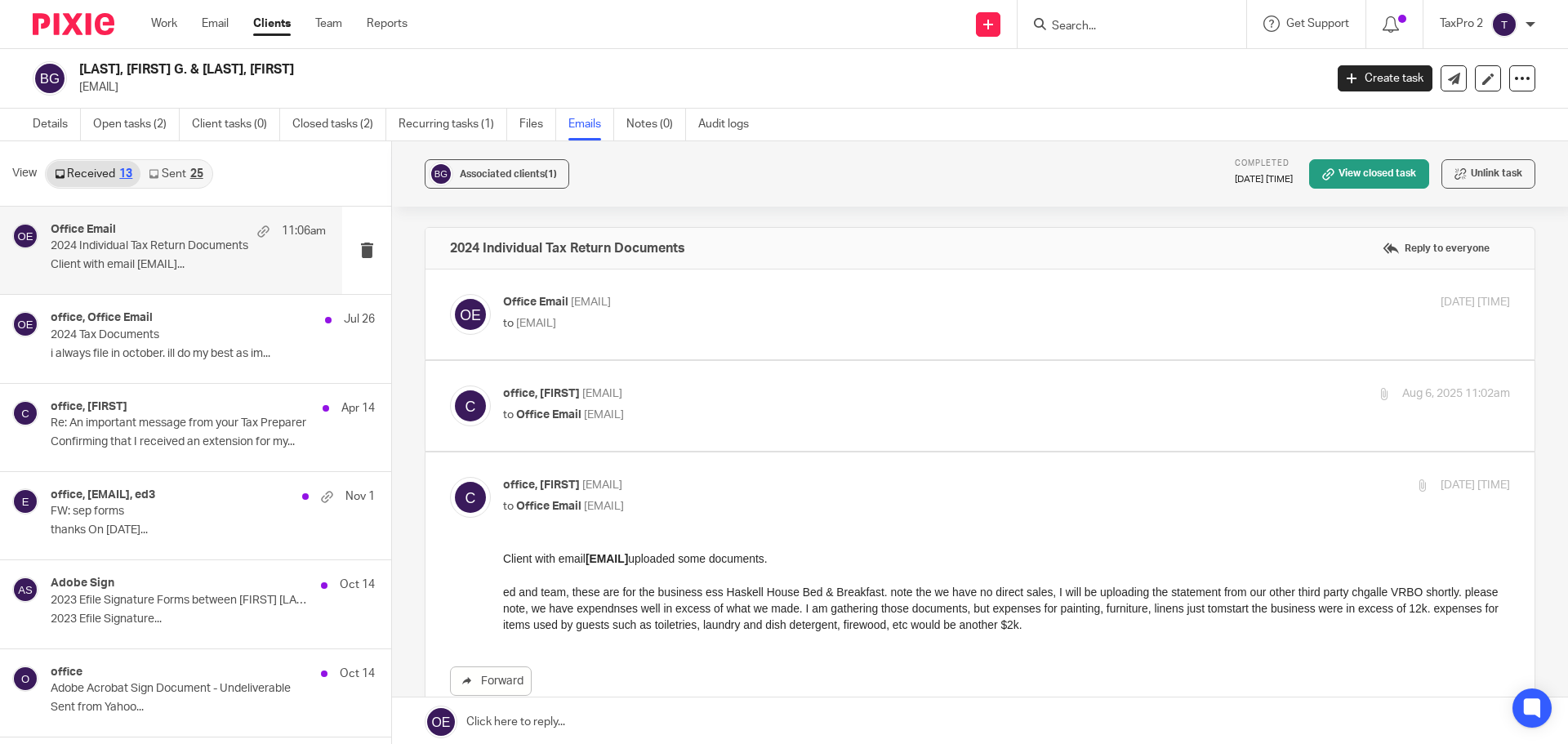 scroll, scrollTop: 0, scrollLeft: 0, axis: both 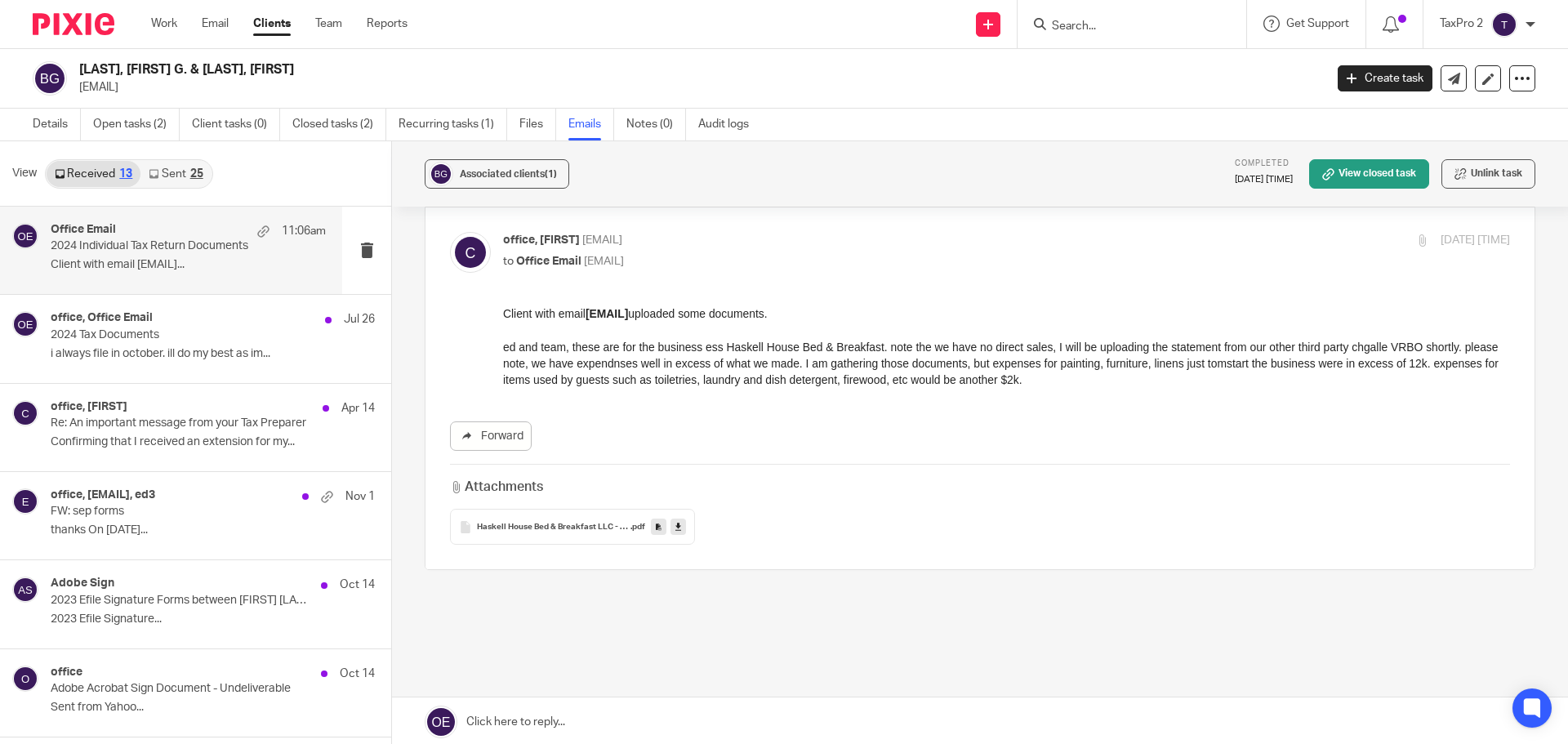 click on "Haskell House Bed & Breakfast LLC - 1099-K - 2024" at bounding box center [554, 528] 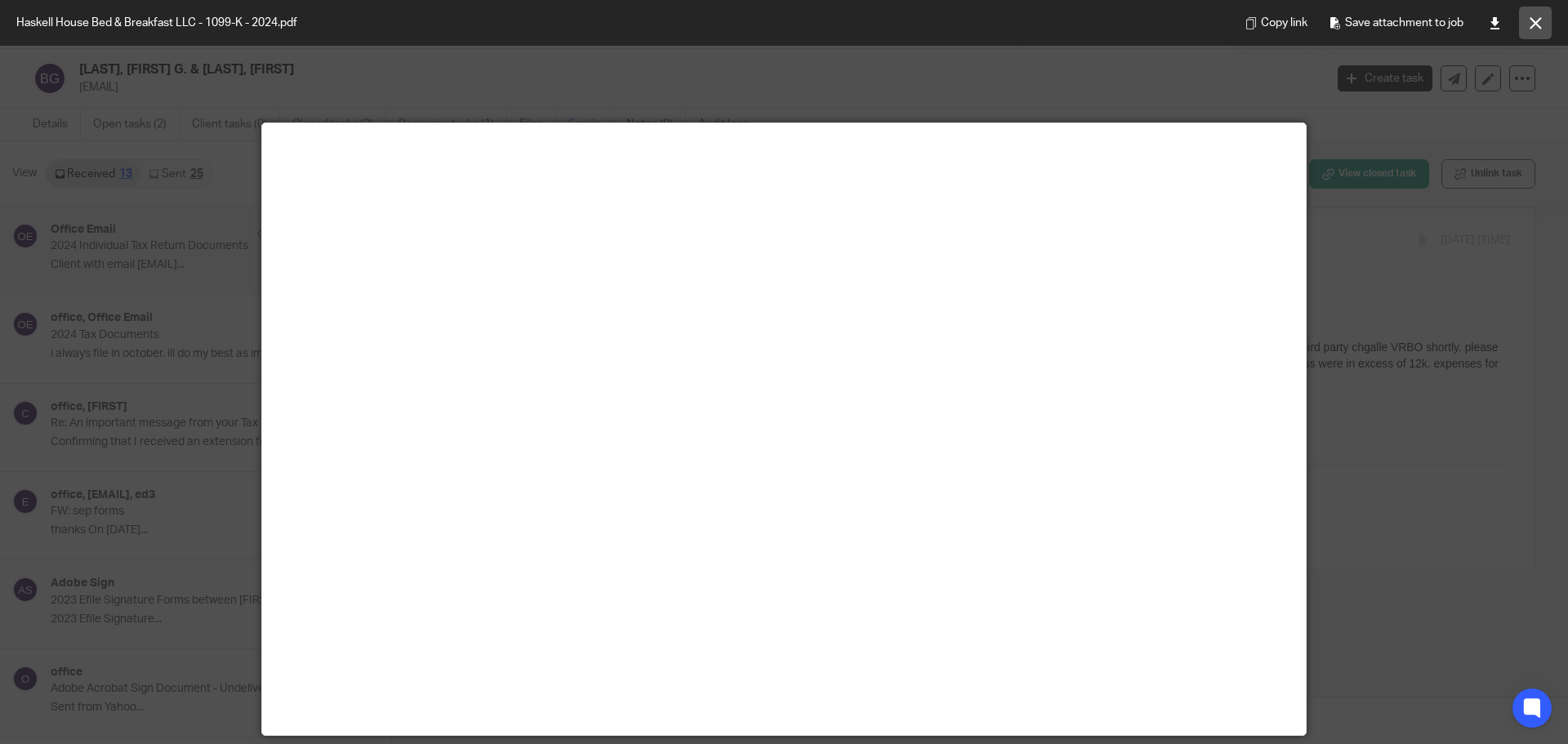 click at bounding box center (1535, 23) 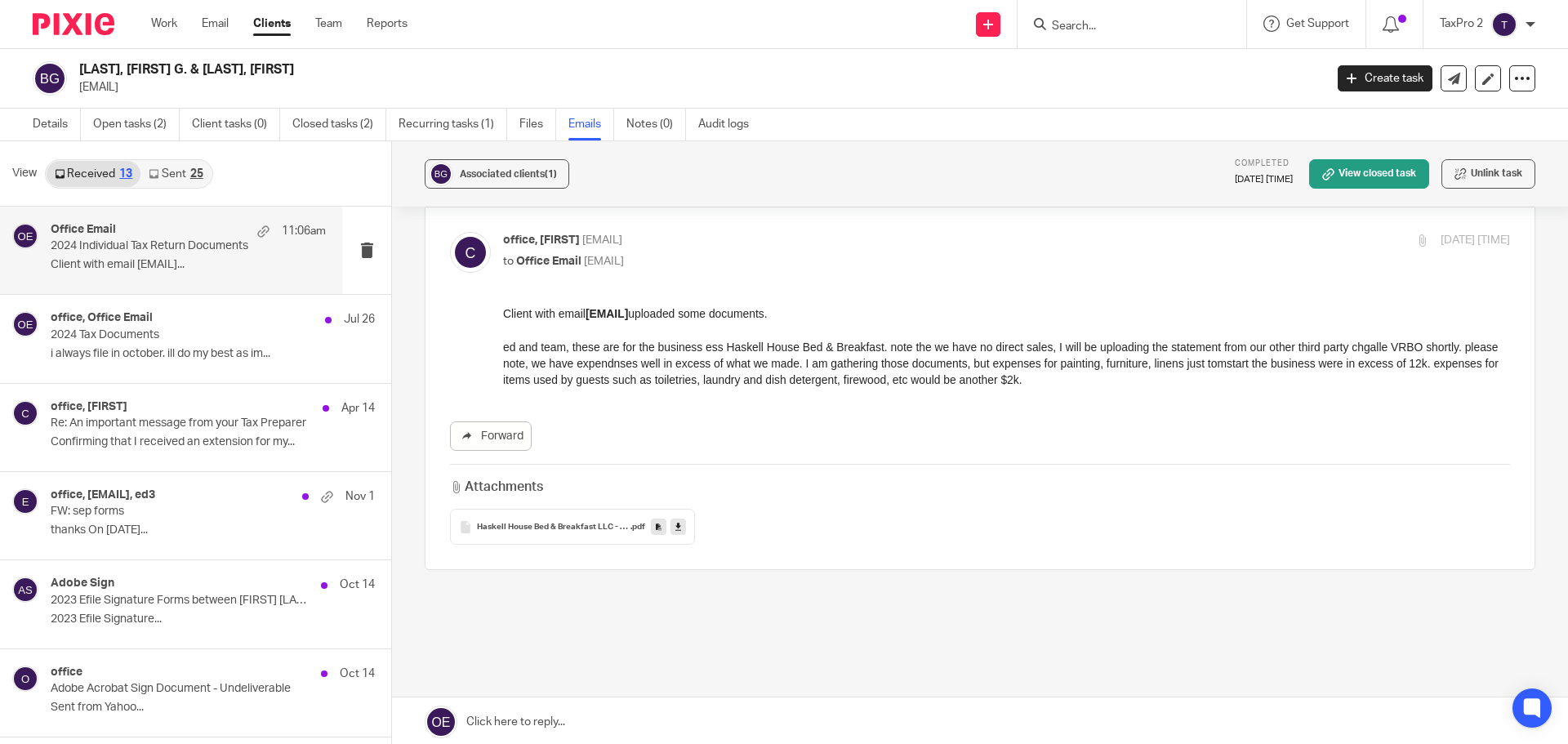 click at bounding box center (1124, 27) 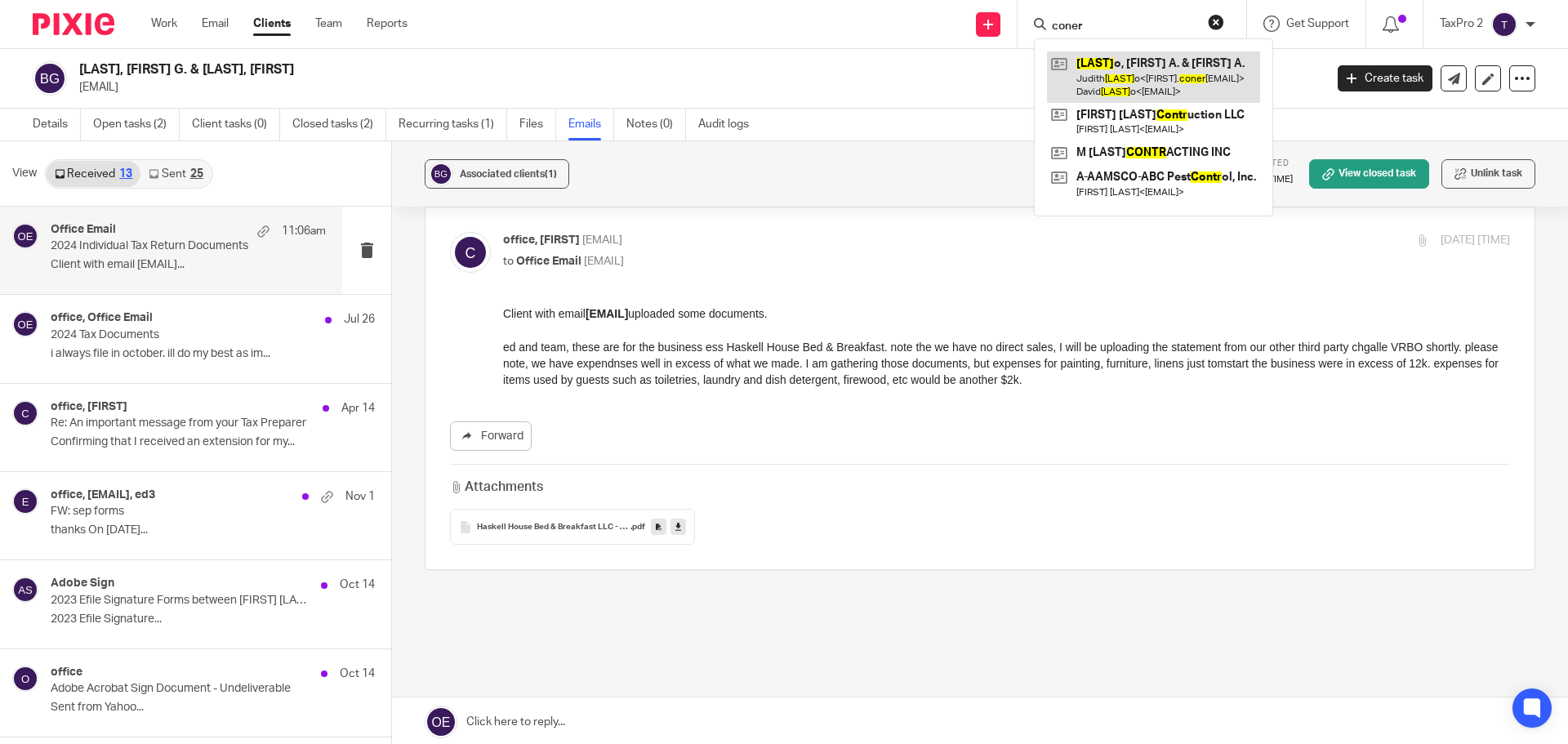 type on "coner" 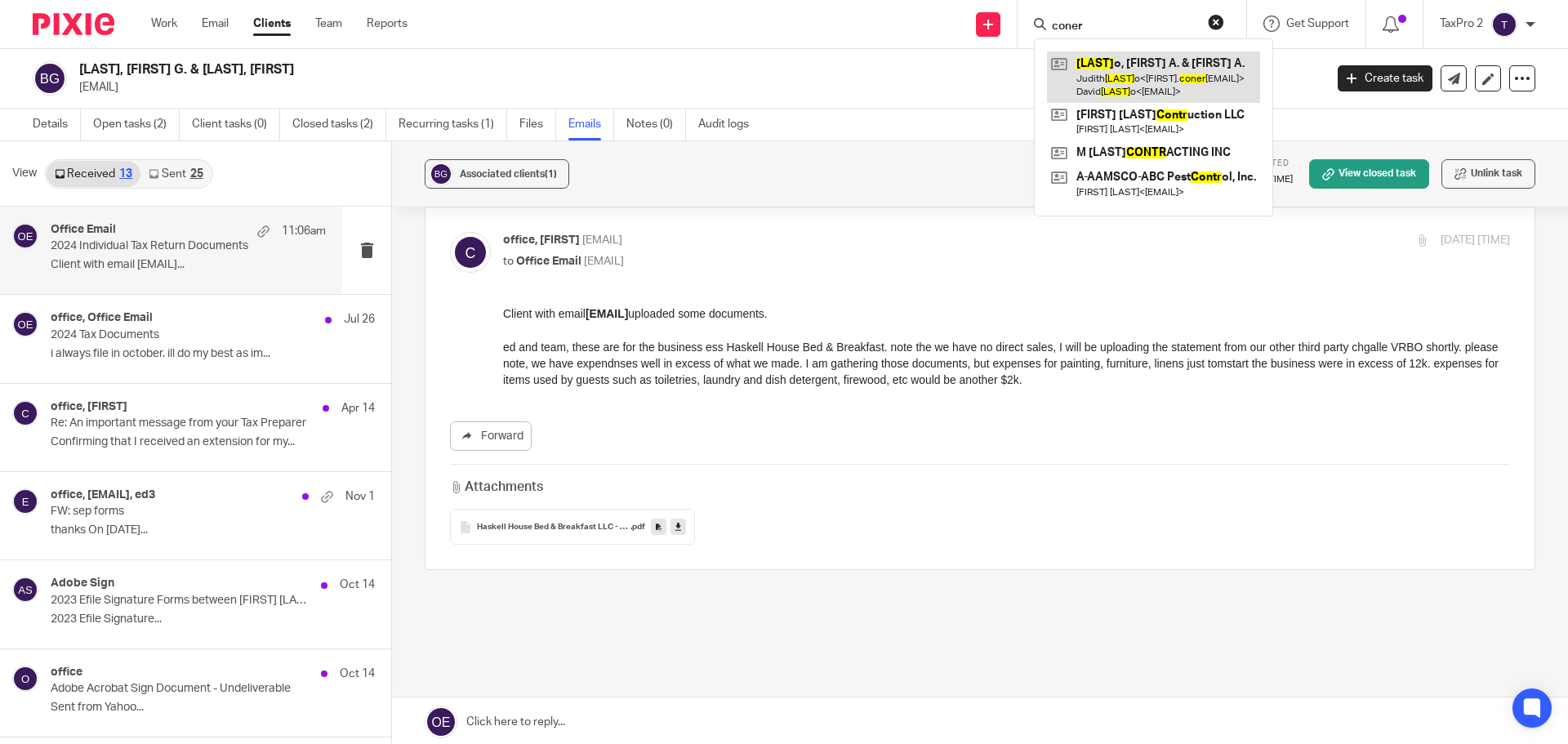 click at bounding box center (1153, 77) 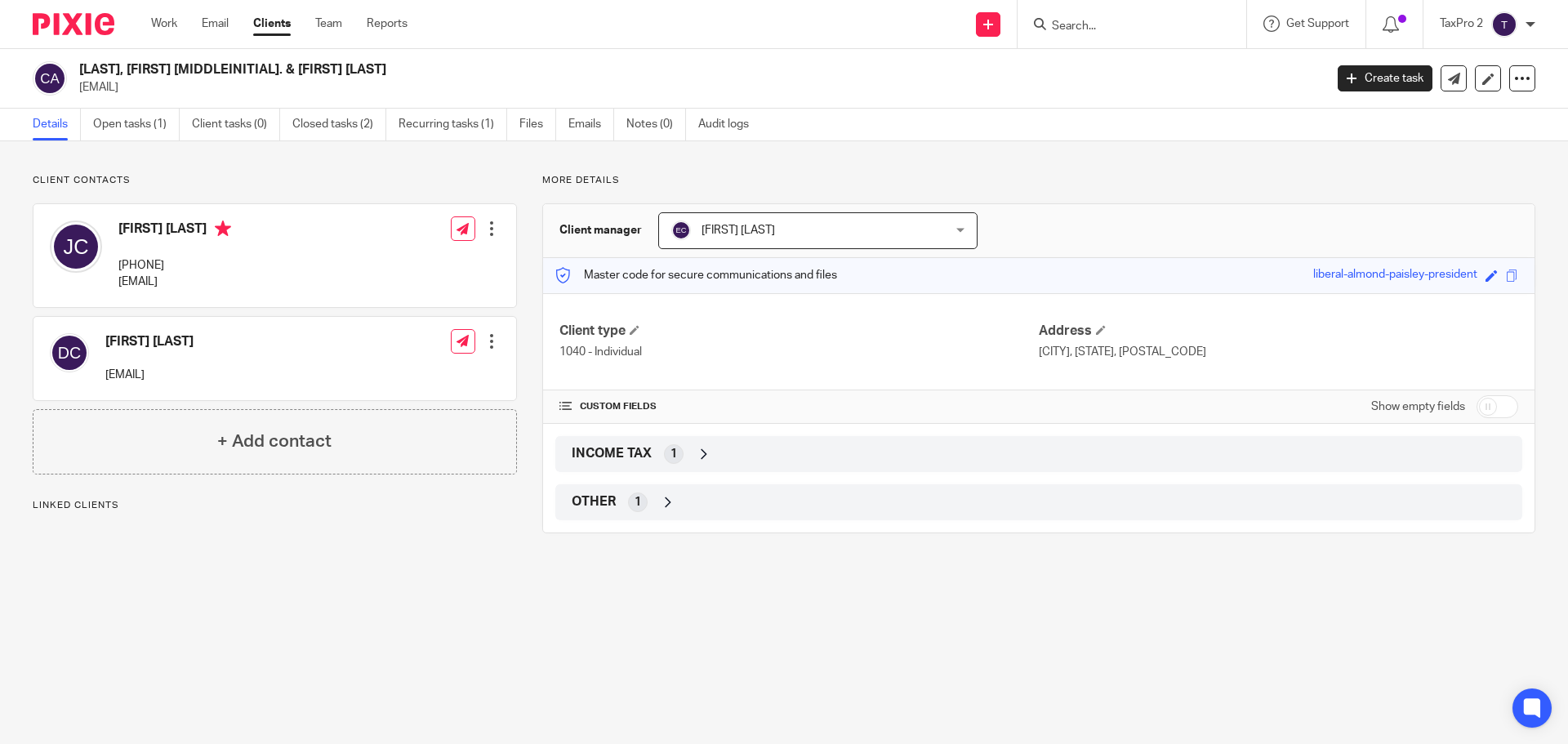 scroll, scrollTop: 0, scrollLeft: 0, axis: both 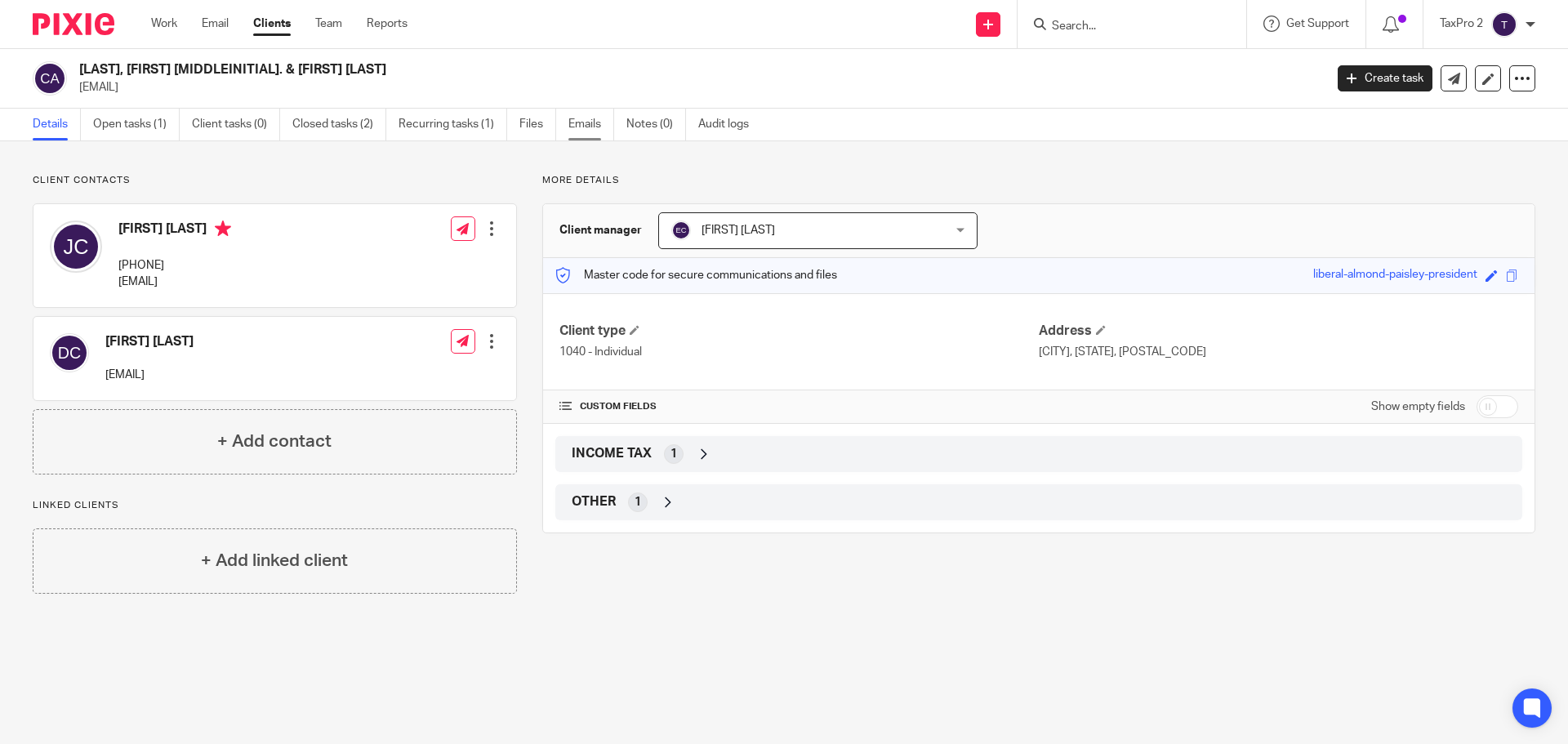 click on "Emails" at bounding box center [591, 124] 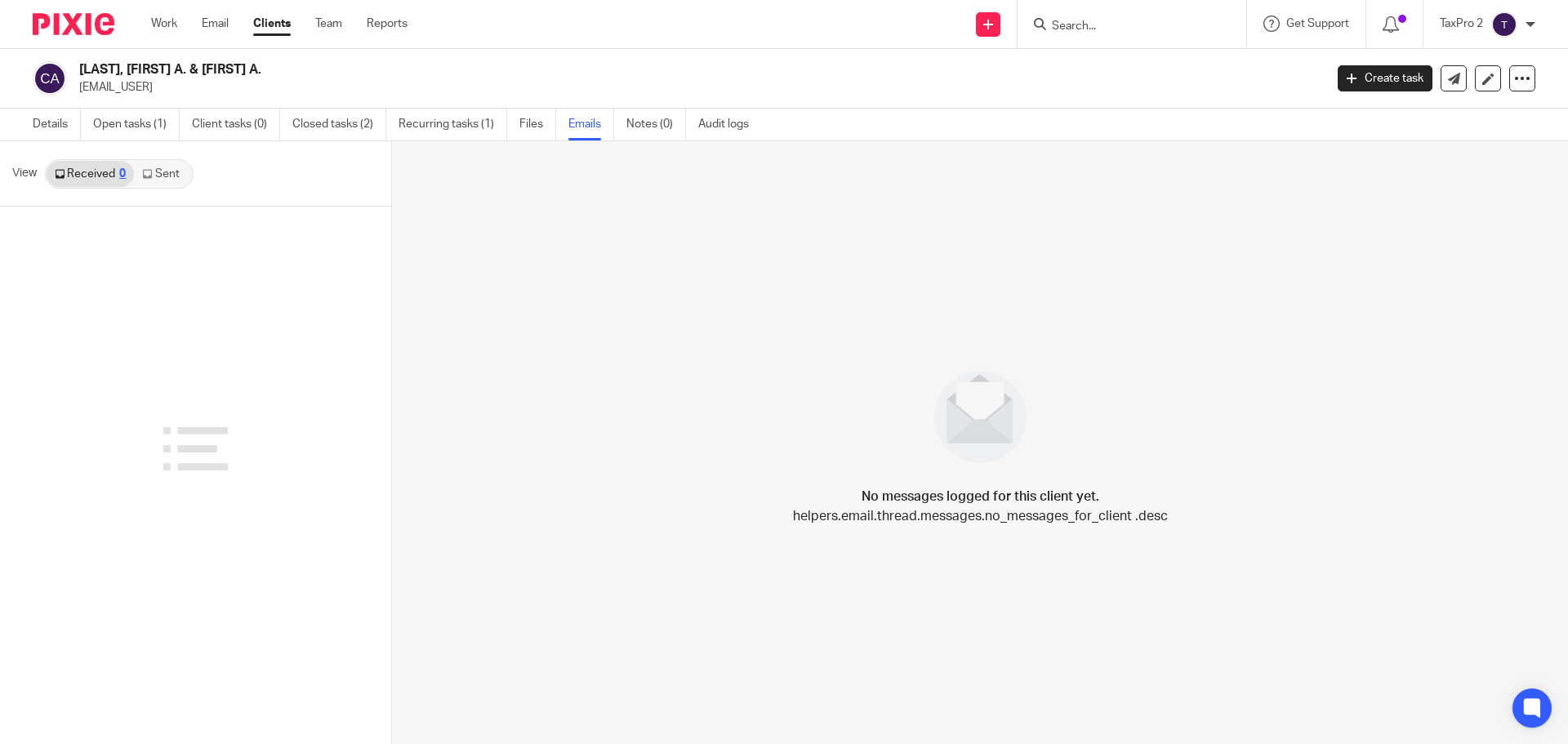 scroll, scrollTop: 0, scrollLeft: 0, axis: both 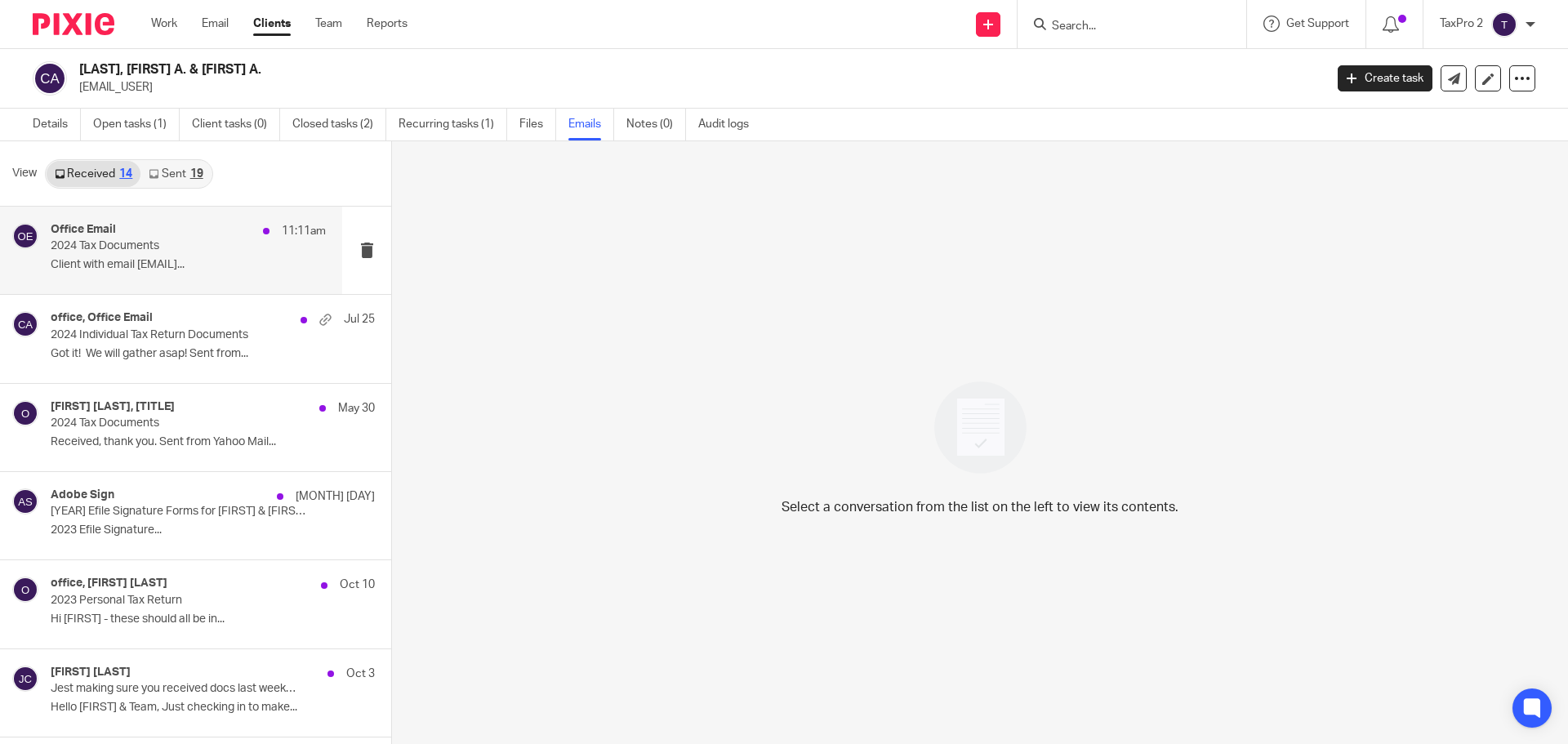 click on "2024 Tax Documents" at bounding box center (161, 246) 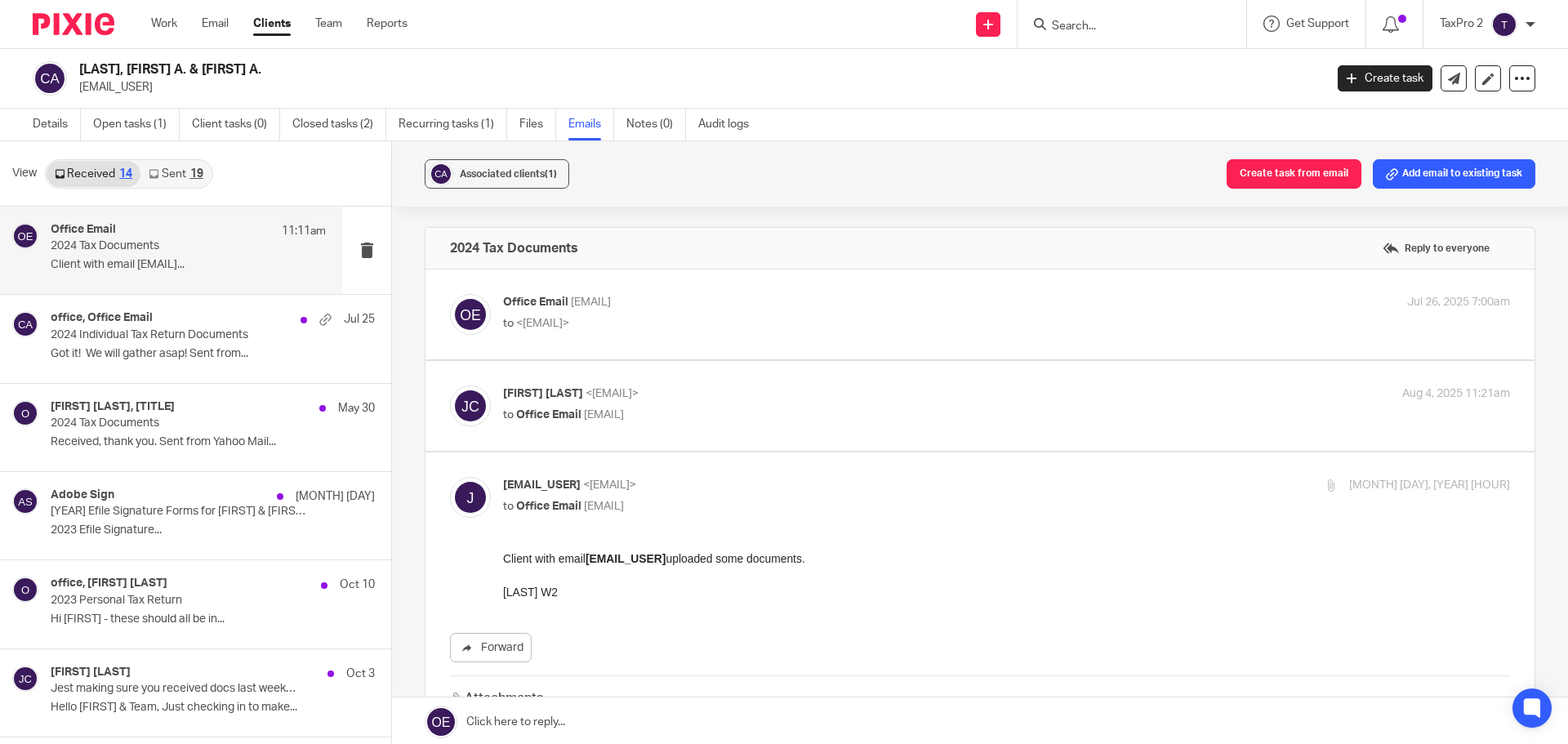 scroll, scrollTop: 0, scrollLeft: 0, axis: both 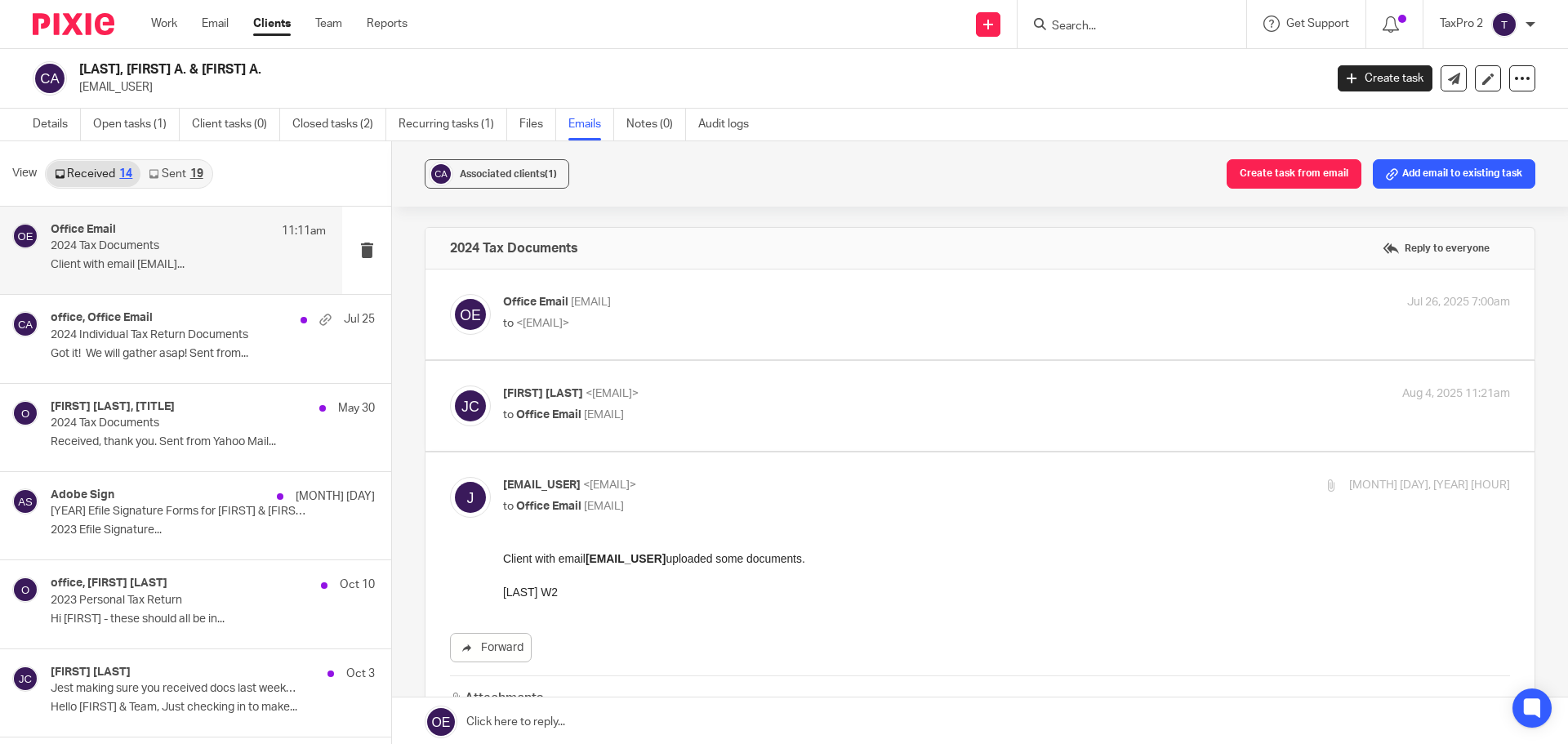 click on "to
Office Email
<[EMAIL]>" at bounding box center (839, 506) 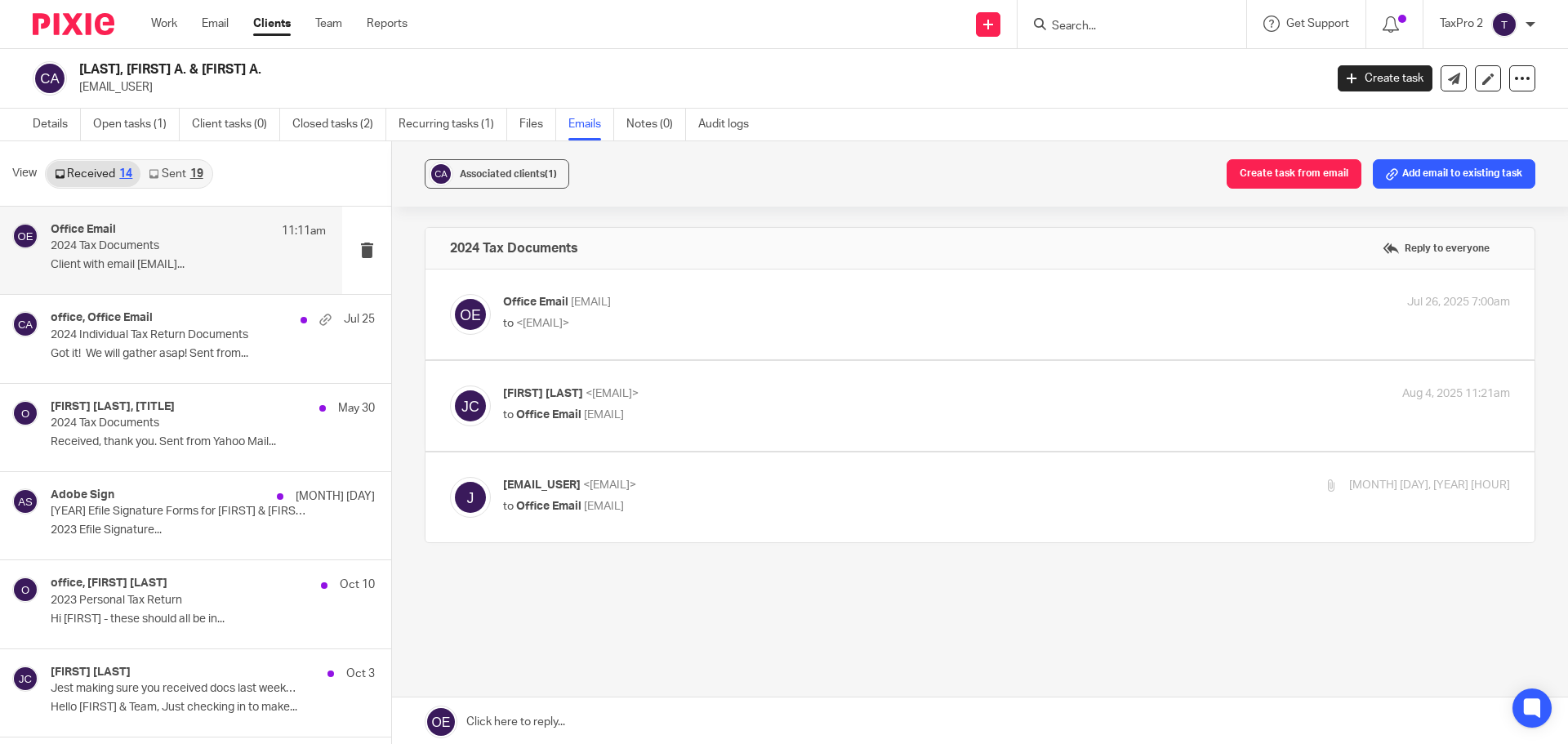 click on "From: [FIRST] [LAST]
Sent: [DATE]..." at bounding box center (839, 404) 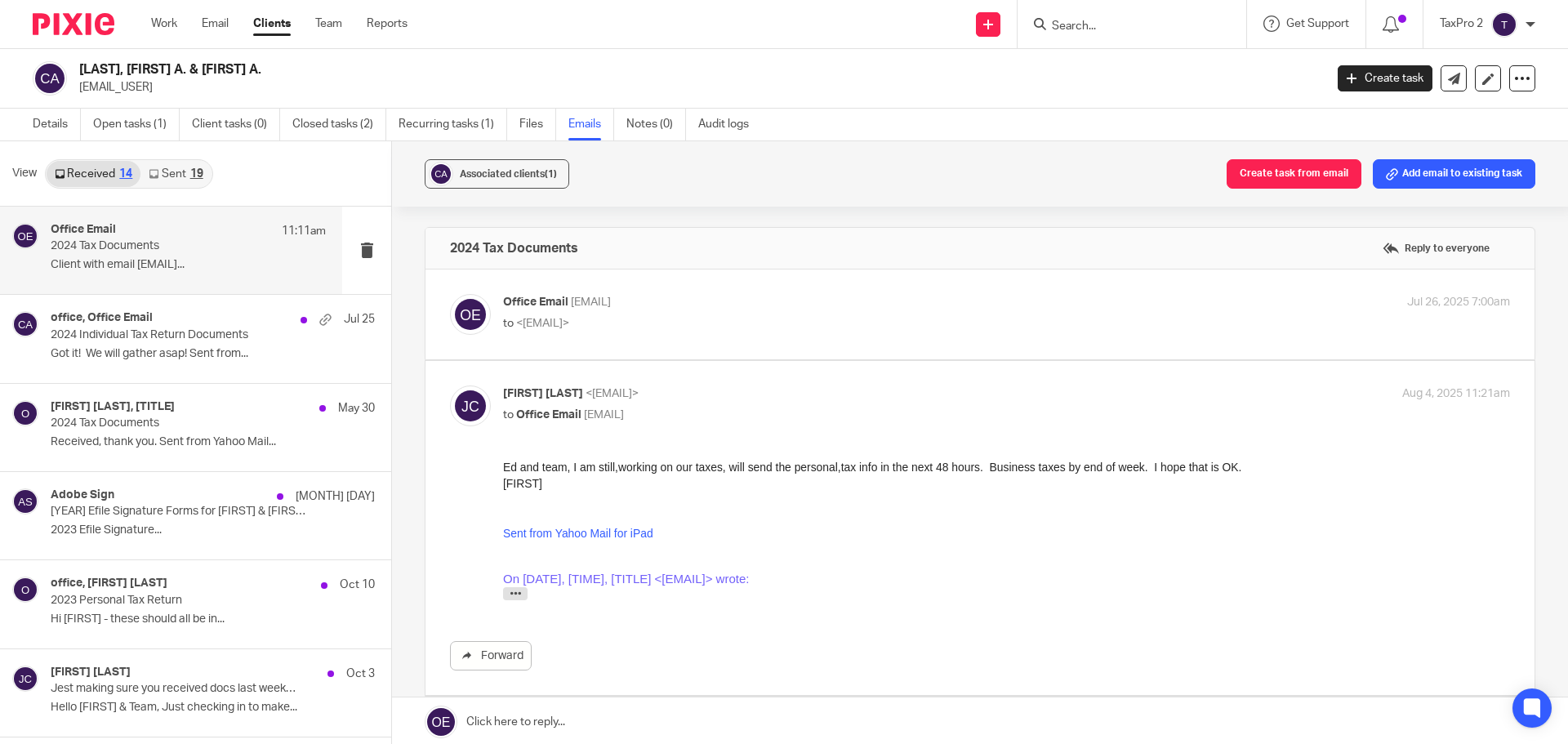 scroll, scrollTop: 0, scrollLeft: 0, axis: both 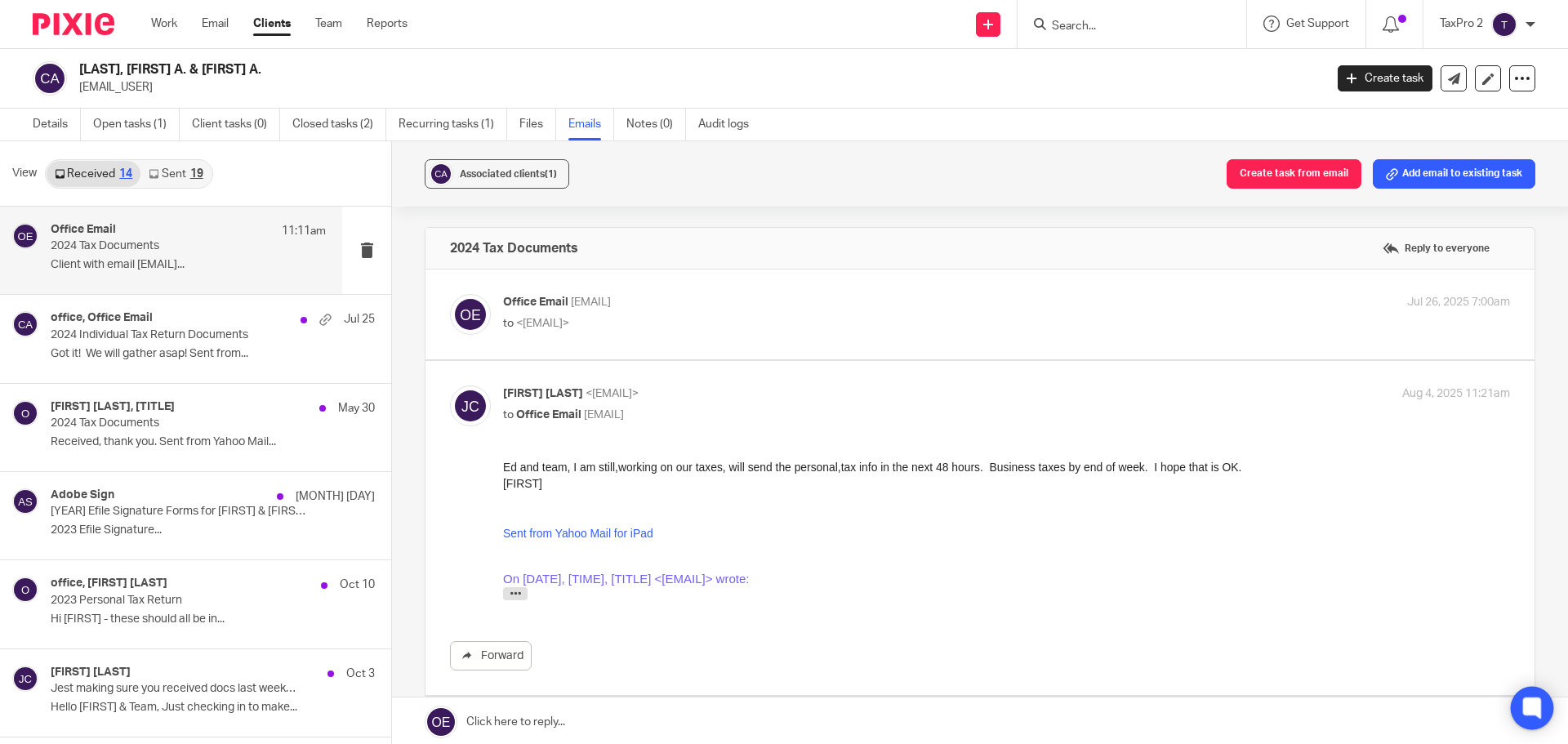 click 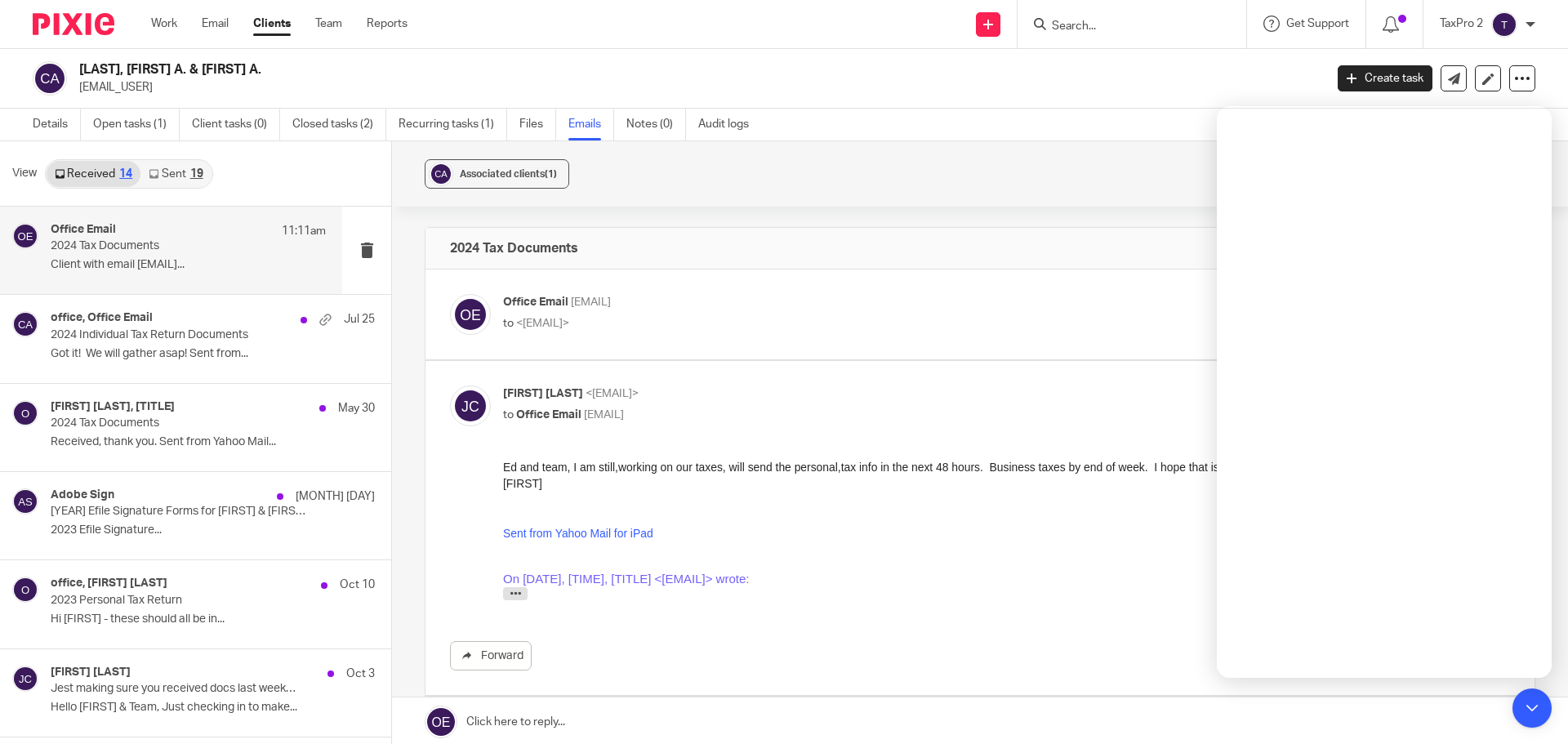 click at bounding box center [1124, 27] 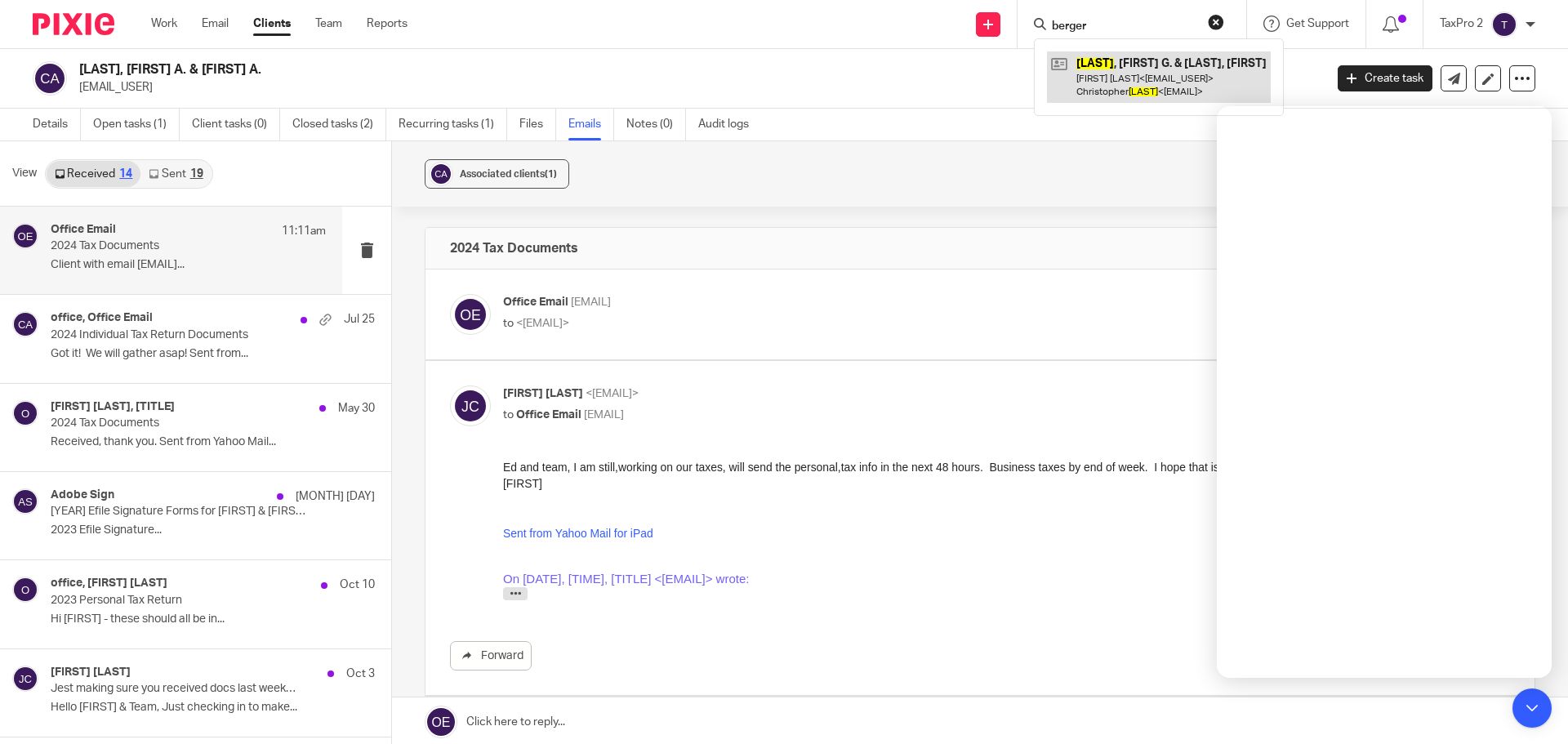 type on "berger" 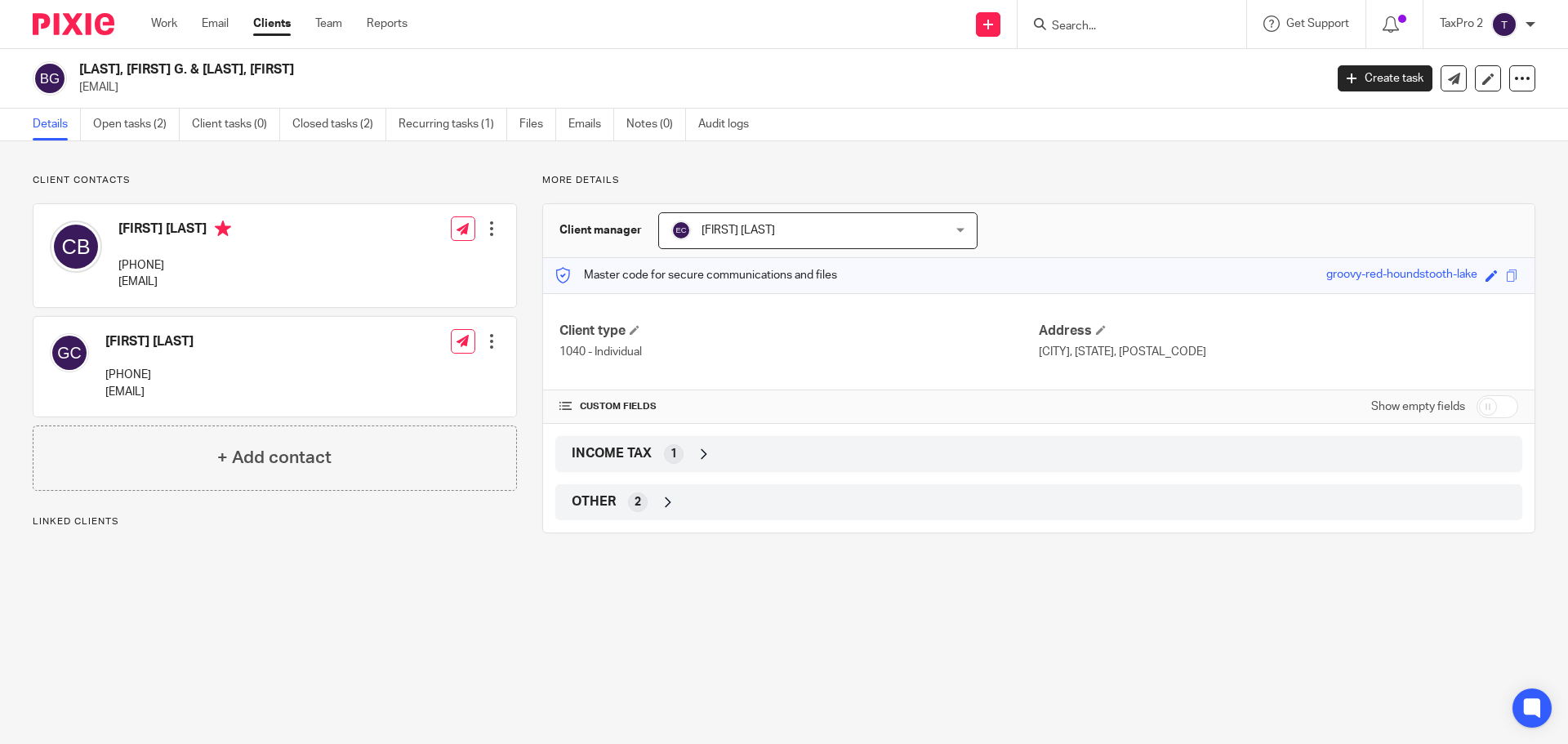 scroll, scrollTop: 0, scrollLeft: 0, axis: both 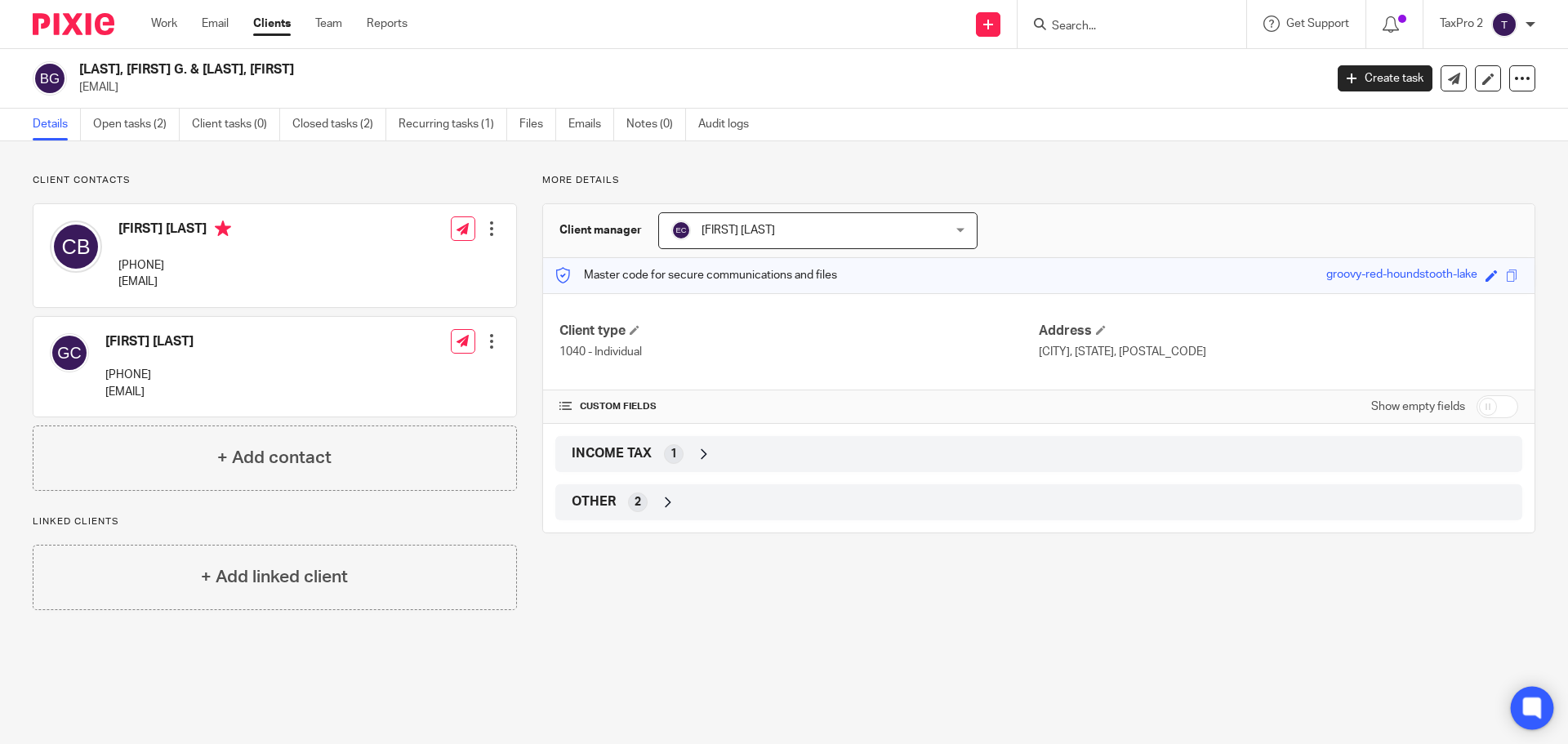 click 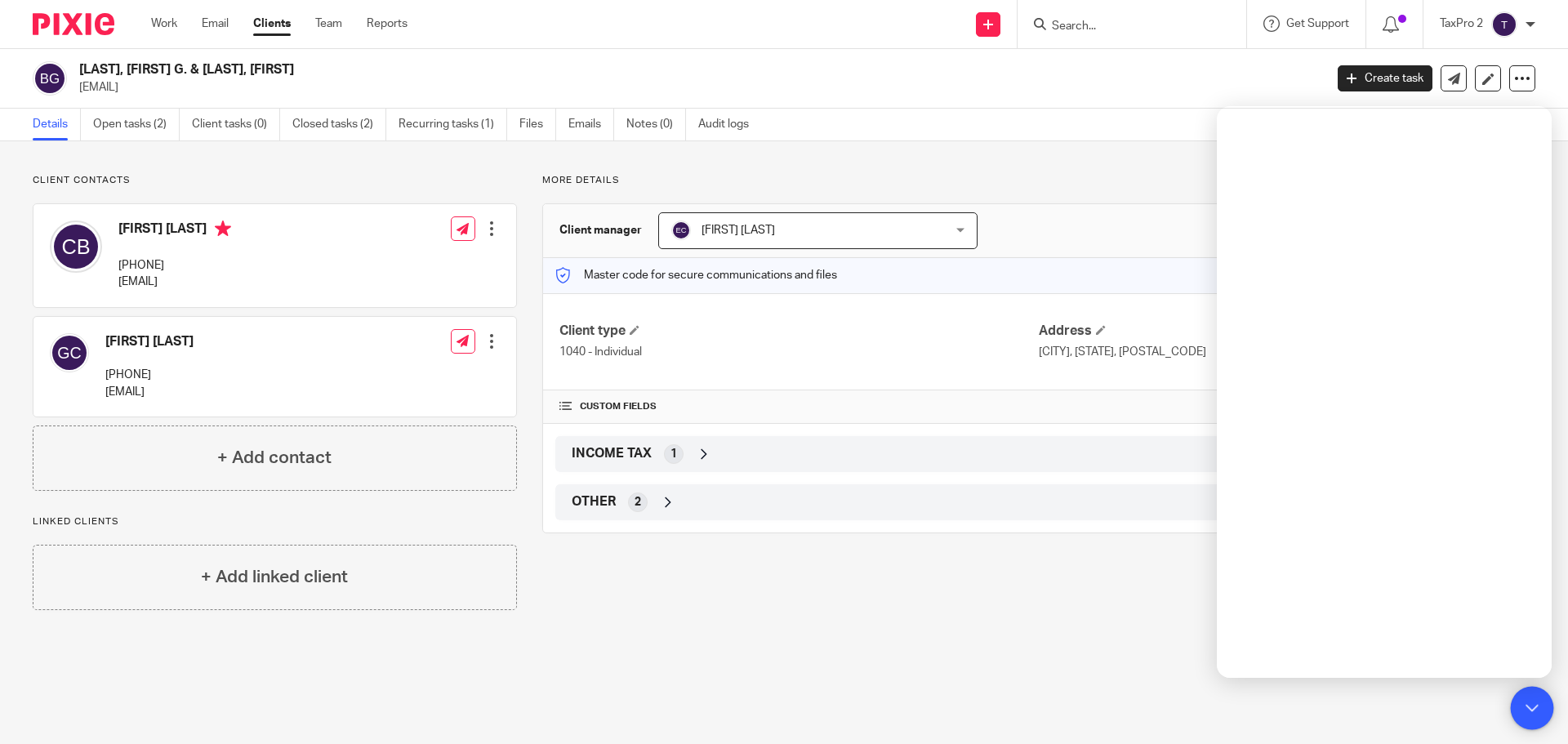 click 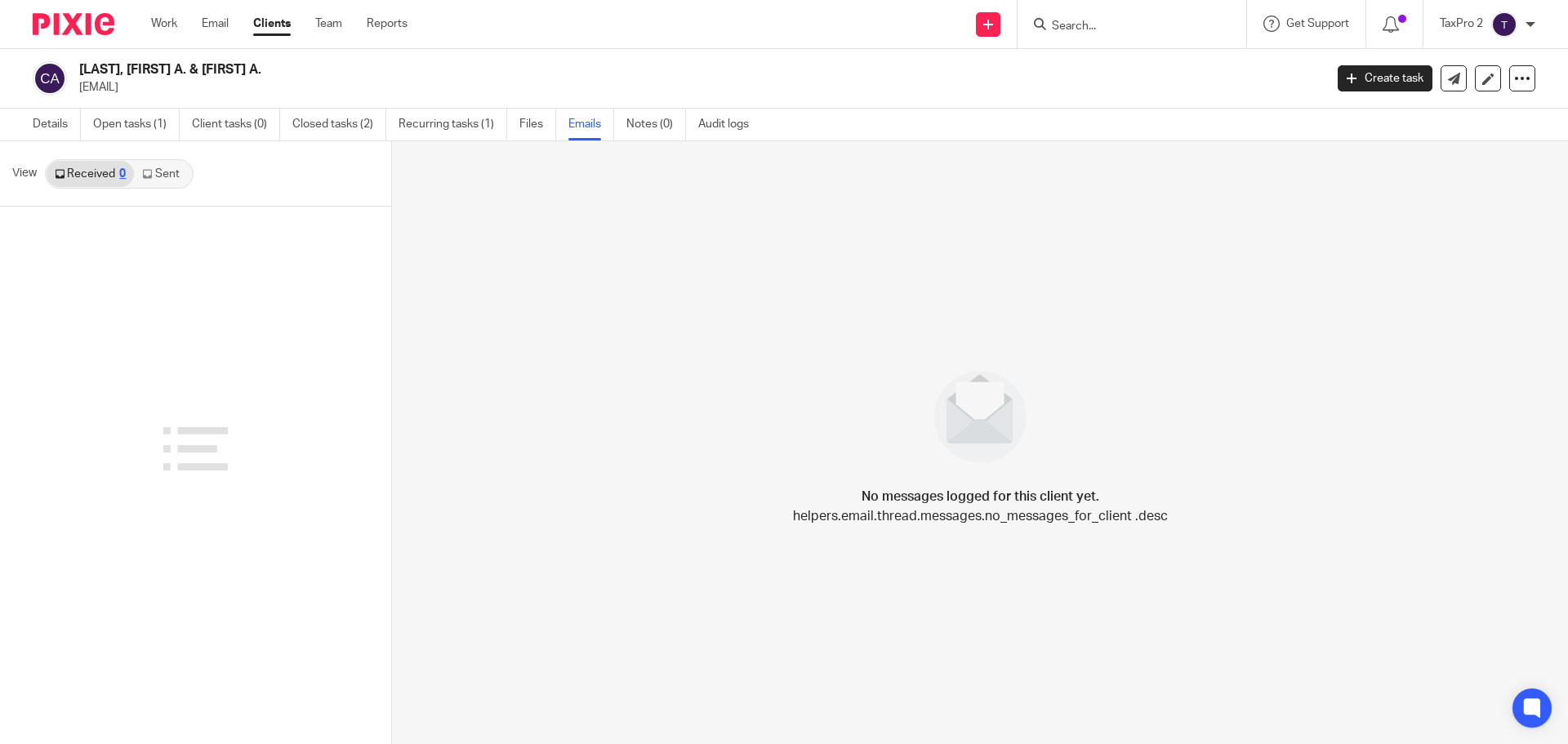 scroll, scrollTop: 0, scrollLeft: 0, axis: both 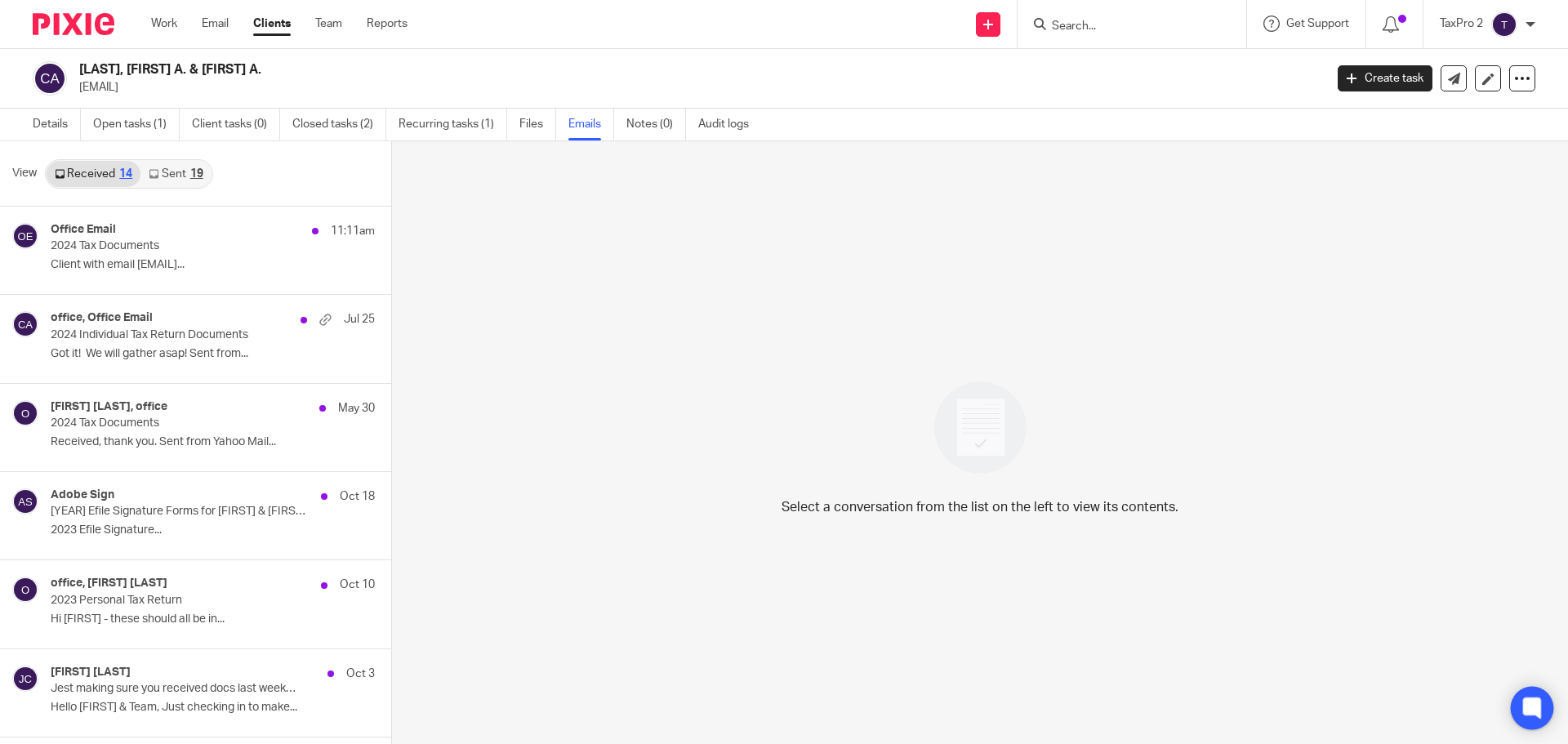 click 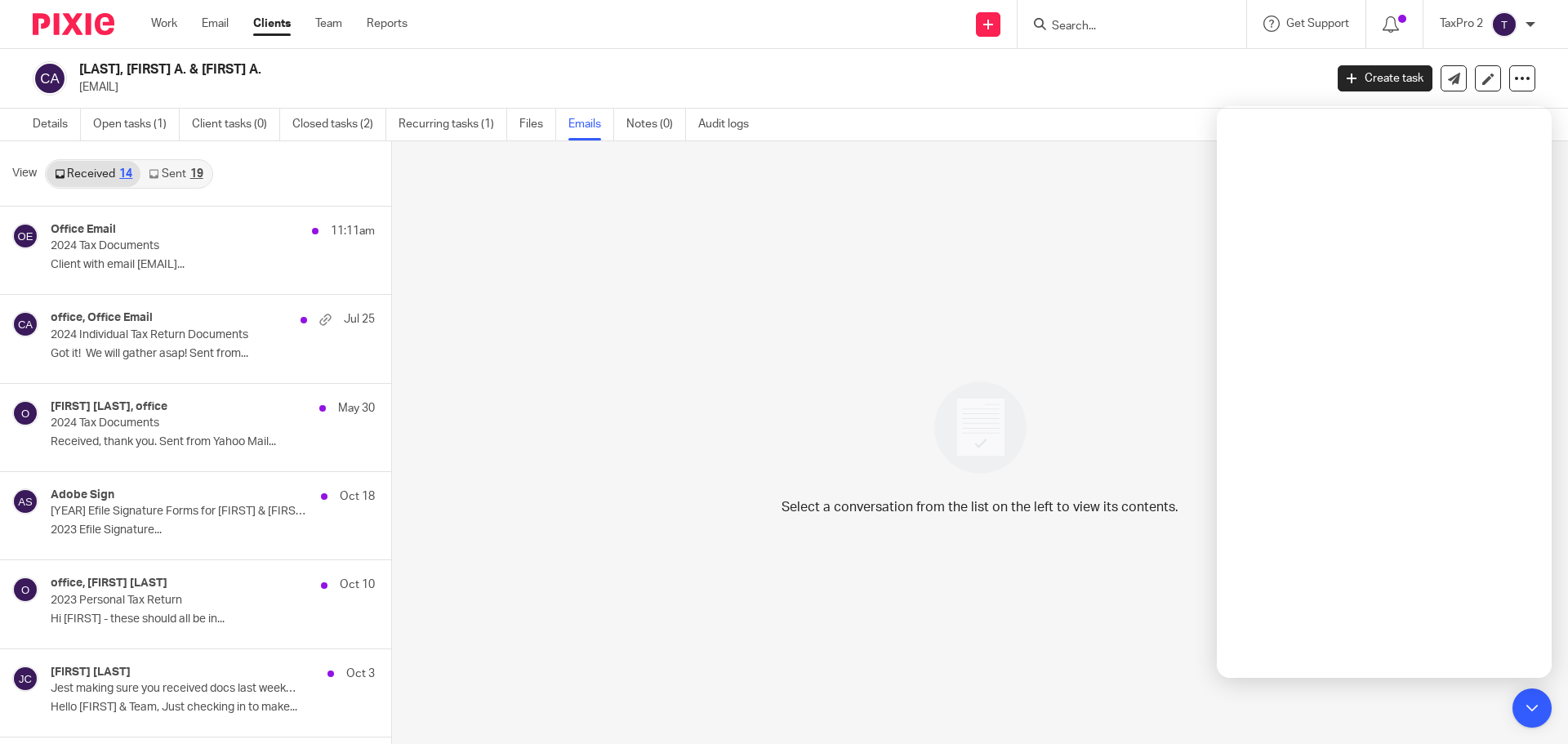 click on "Select a conversation from the list on the left to view its contents." at bounding box center (980, 443) 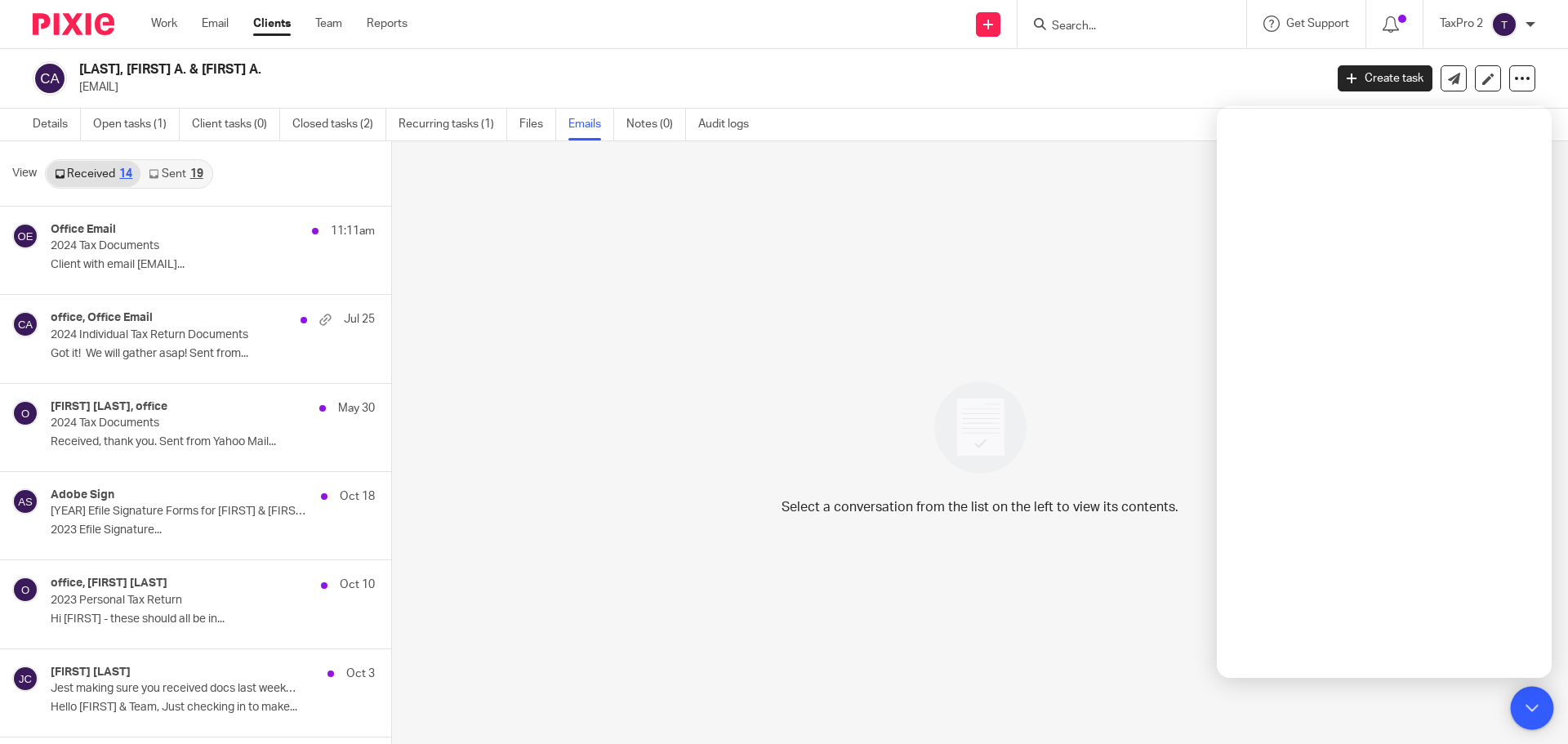 click 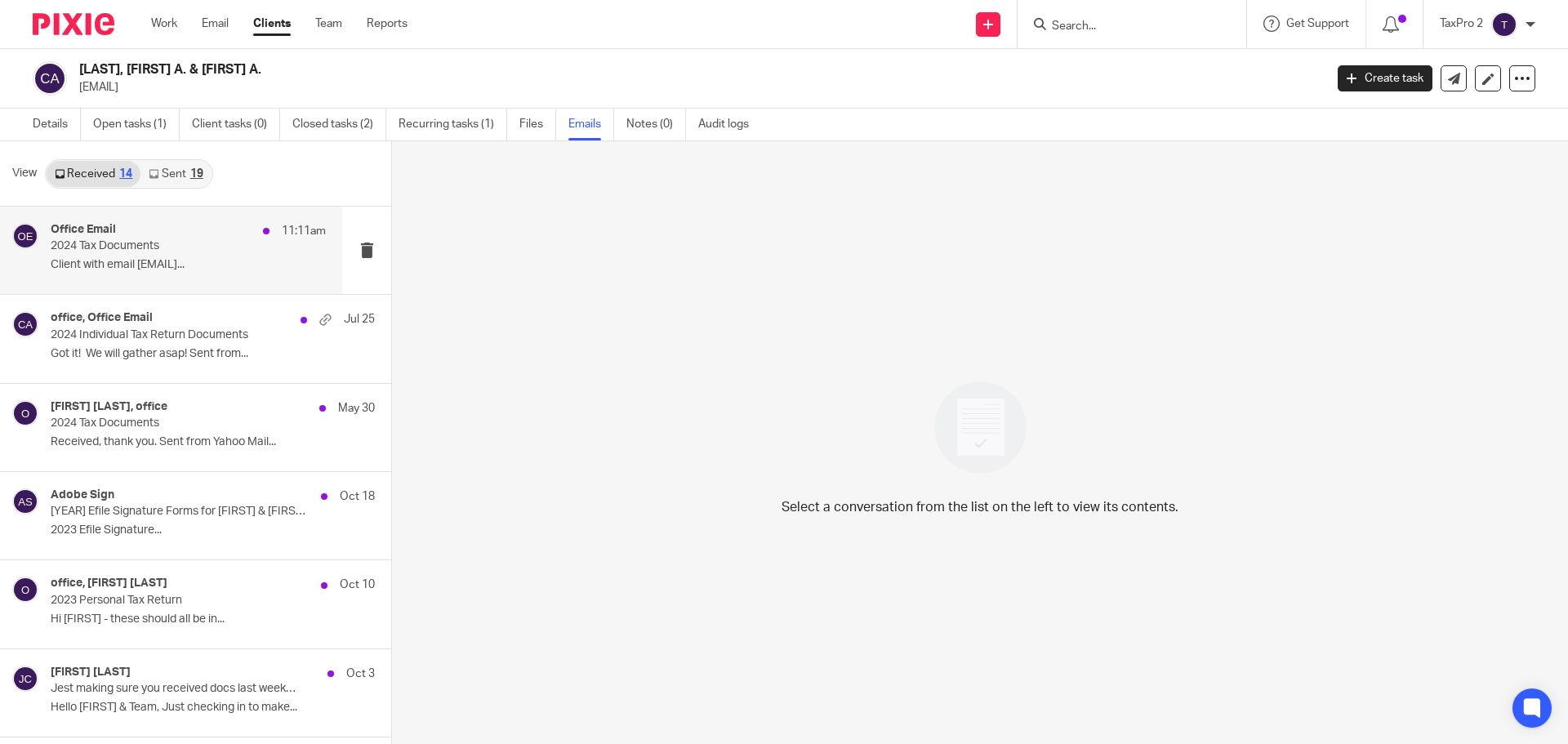 click on "2024 Tax Documents" at bounding box center (161, 246) 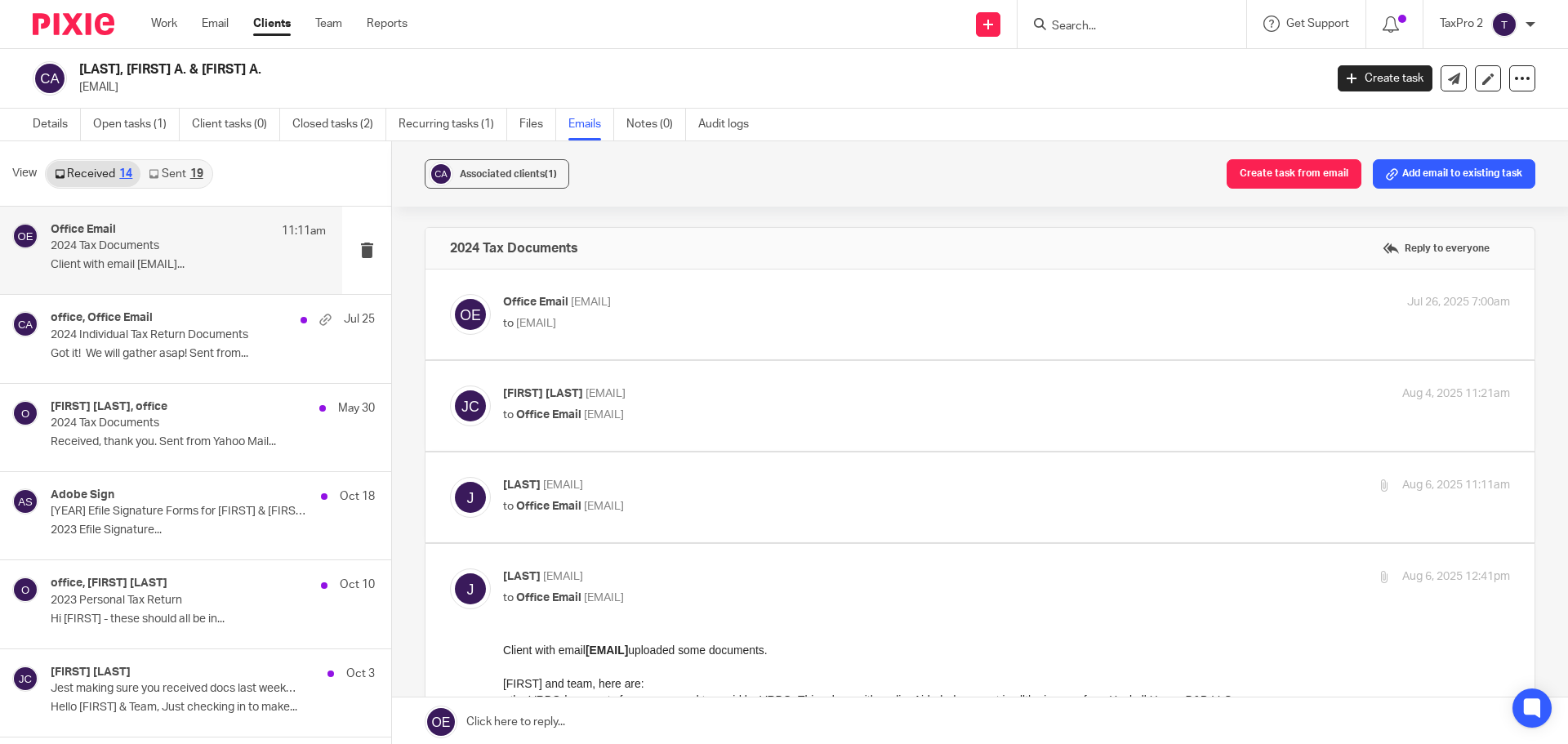scroll, scrollTop: 0, scrollLeft: 0, axis: both 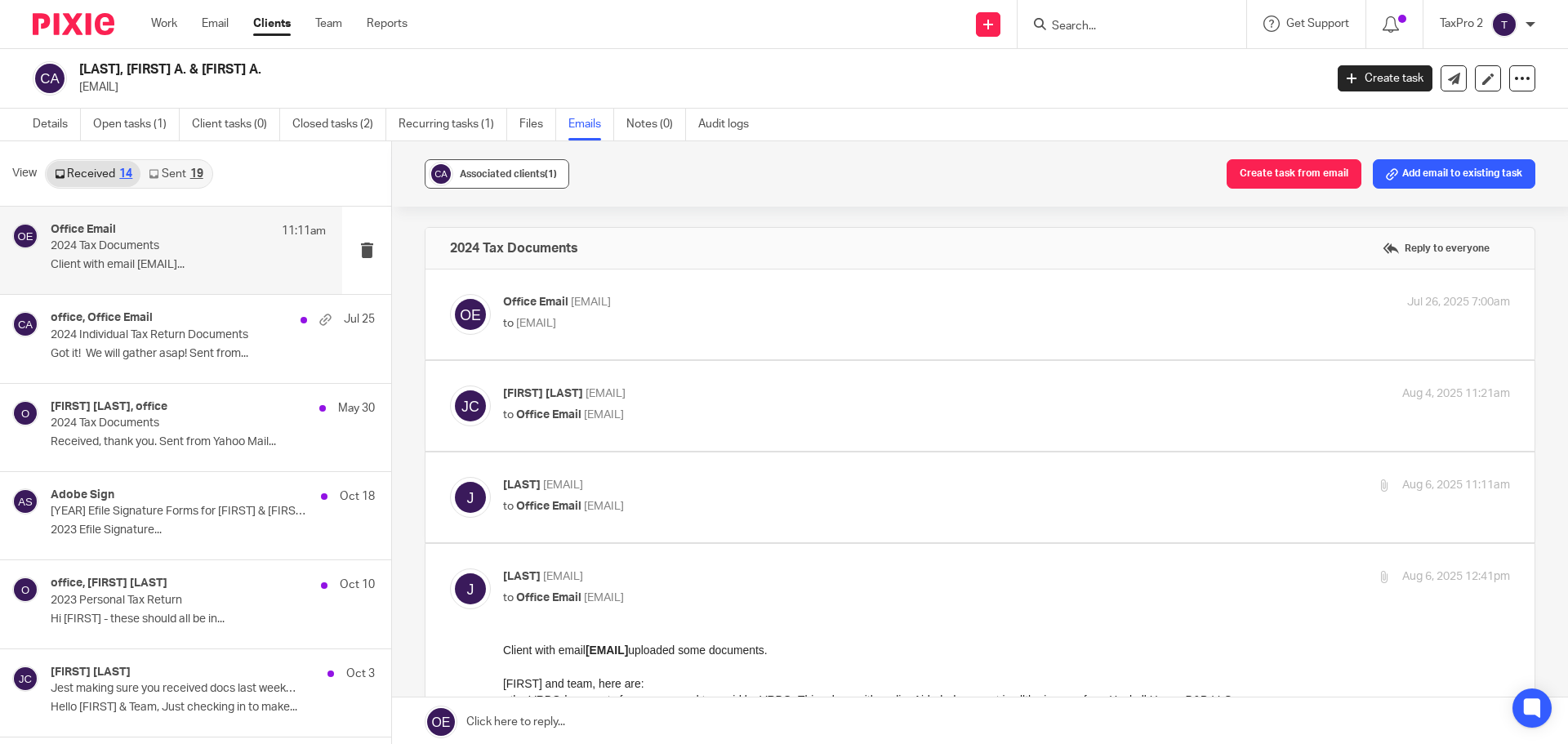 click on "Associated clients  (1)" at bounding box center (508, 174) 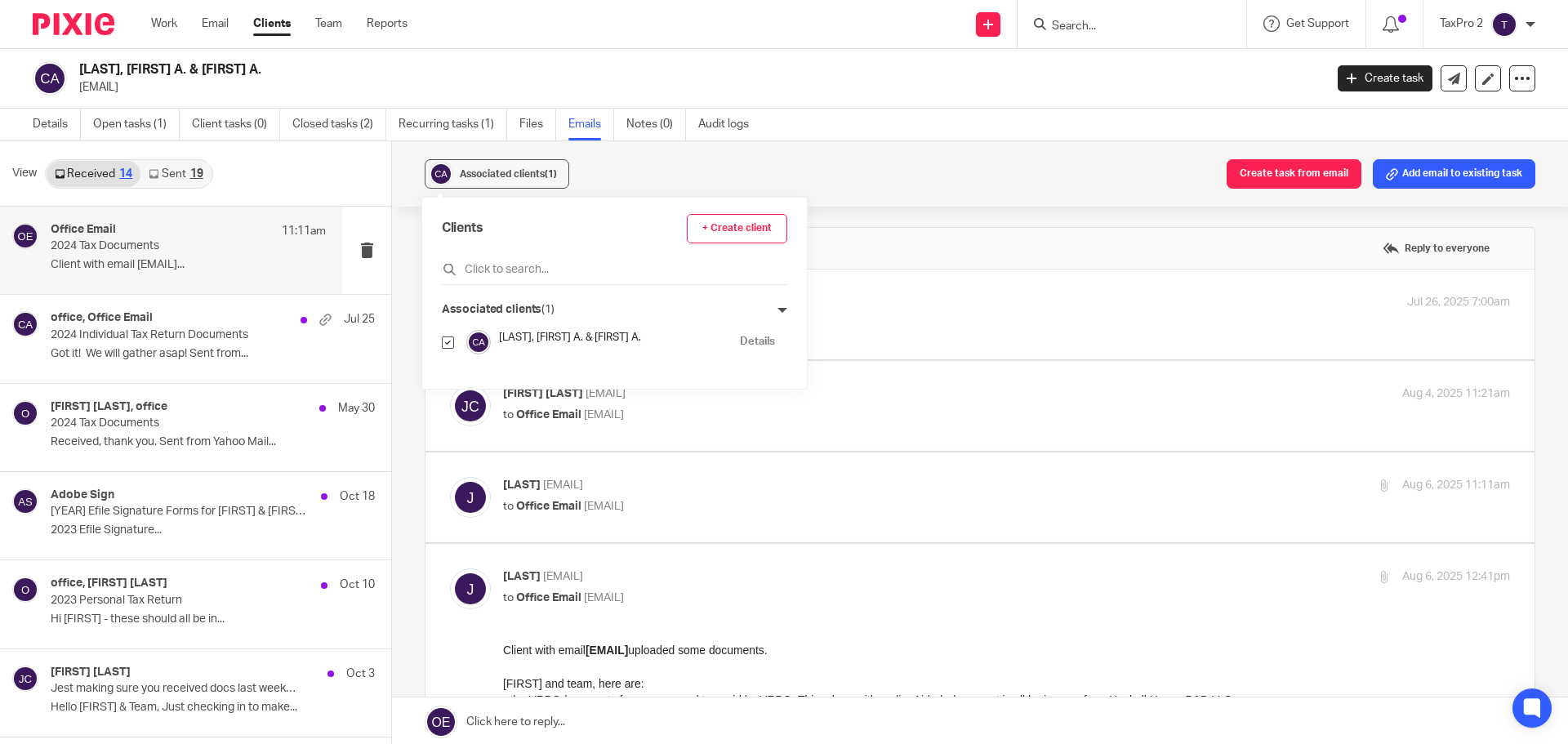 click at bounding box center (782, 310) 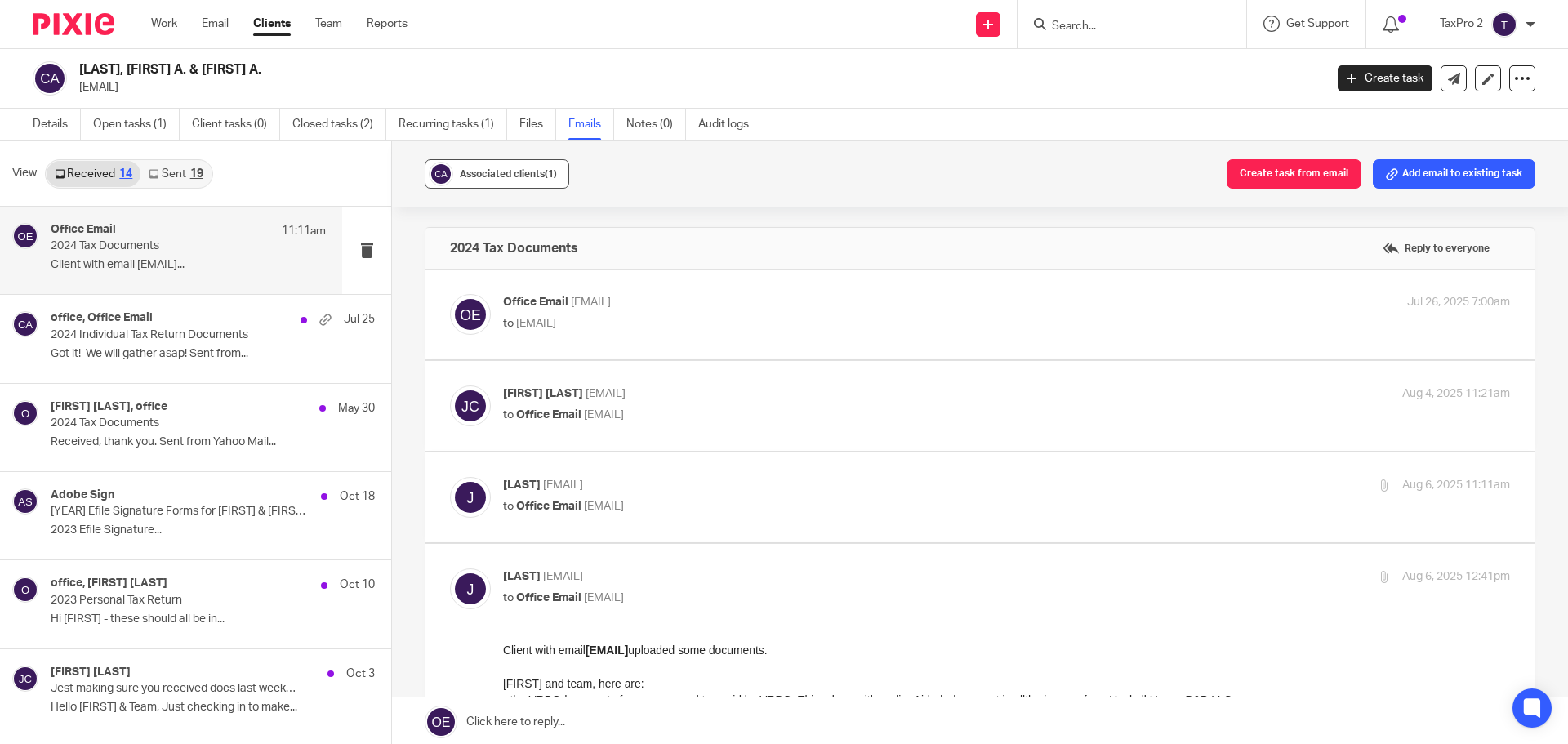 click on "(1)" at bounding box center [550, 174] 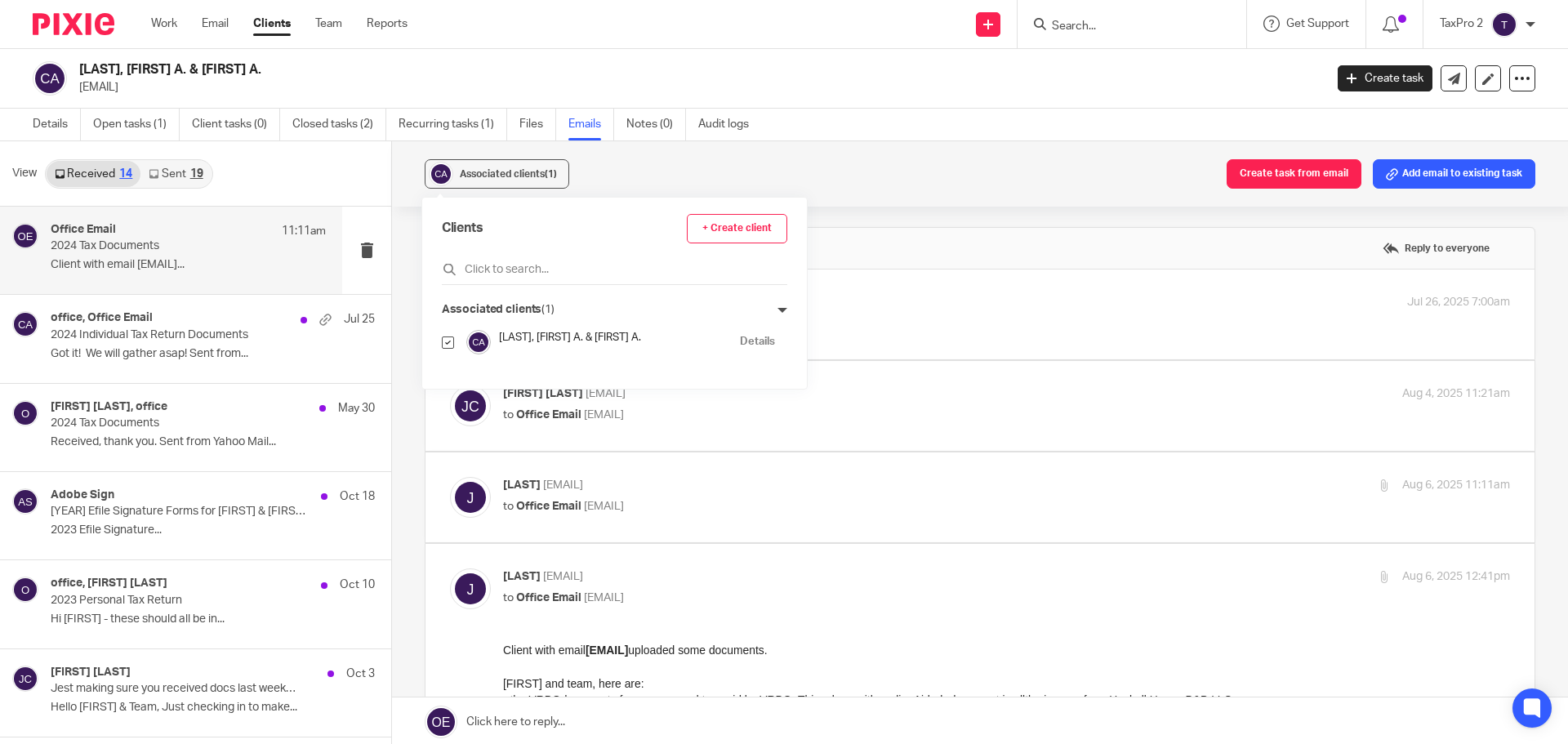 click on "Associated clients  (1)
Create task from email
Add email to existing task
2024 Tax Documents
Reply to everyone
Office Email
<office@erccpa.com>   to     <judy.conero@yahoo.com>       Jul 26, 2025 7:00am
Forward
Judith Conero
<judy.conero@yahoo.com>   to
Office Email
<office@erccpa.com>       Aug 4, 2025 11:21am
Forward
judy.conero
<judy.conero@yahoo.com>   to
Office Email
<office@erccpa.com>       Aug 6, 2025 11:11am
Forward
Attachments       EEAwhh251h3484420242230190105202 .pdf                 to" at bounding box center (980, 443) 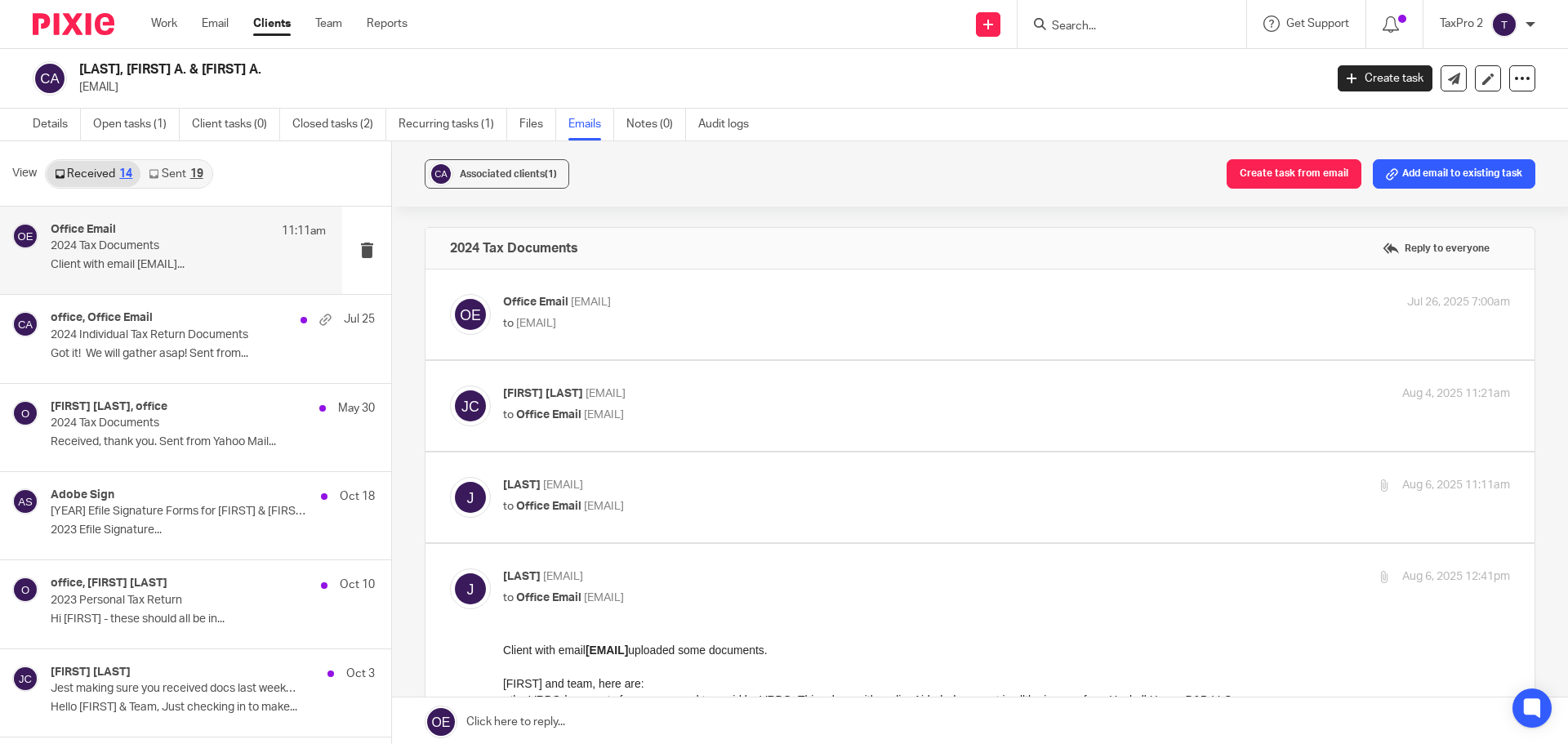 click at bounding box center (1124, 27) 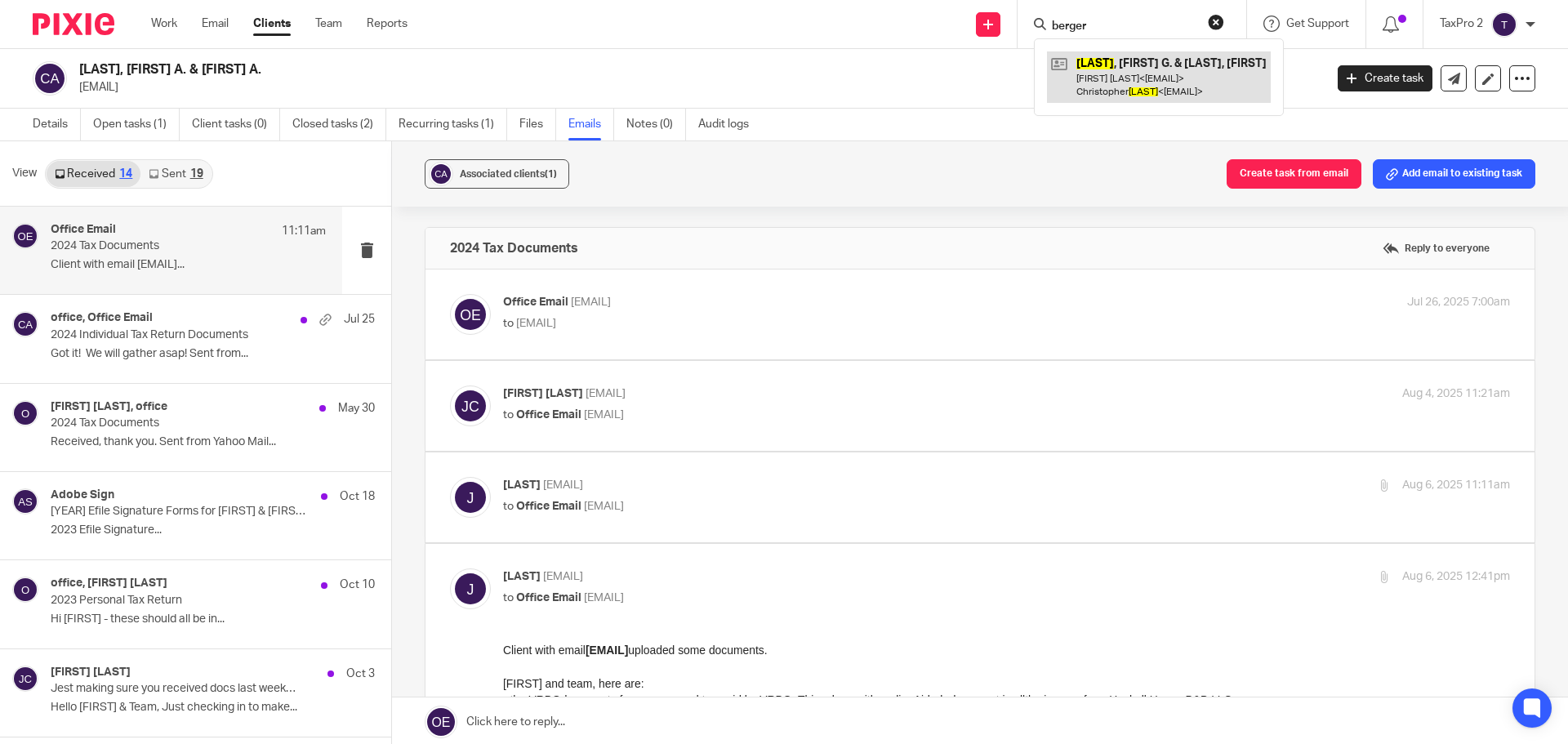type on "berger" 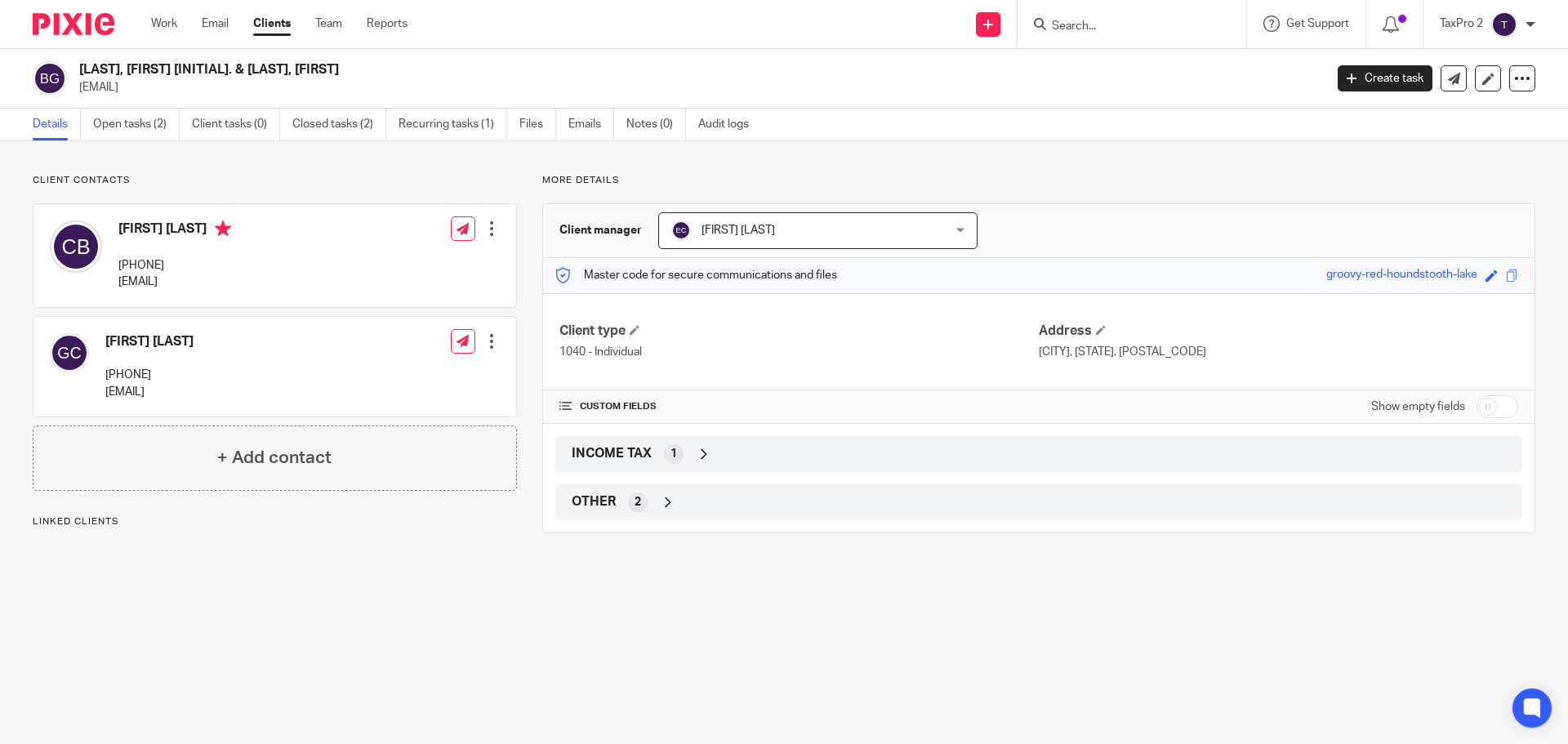 scroll, scrollTop: 0, scrollLeft: 0, axis: both 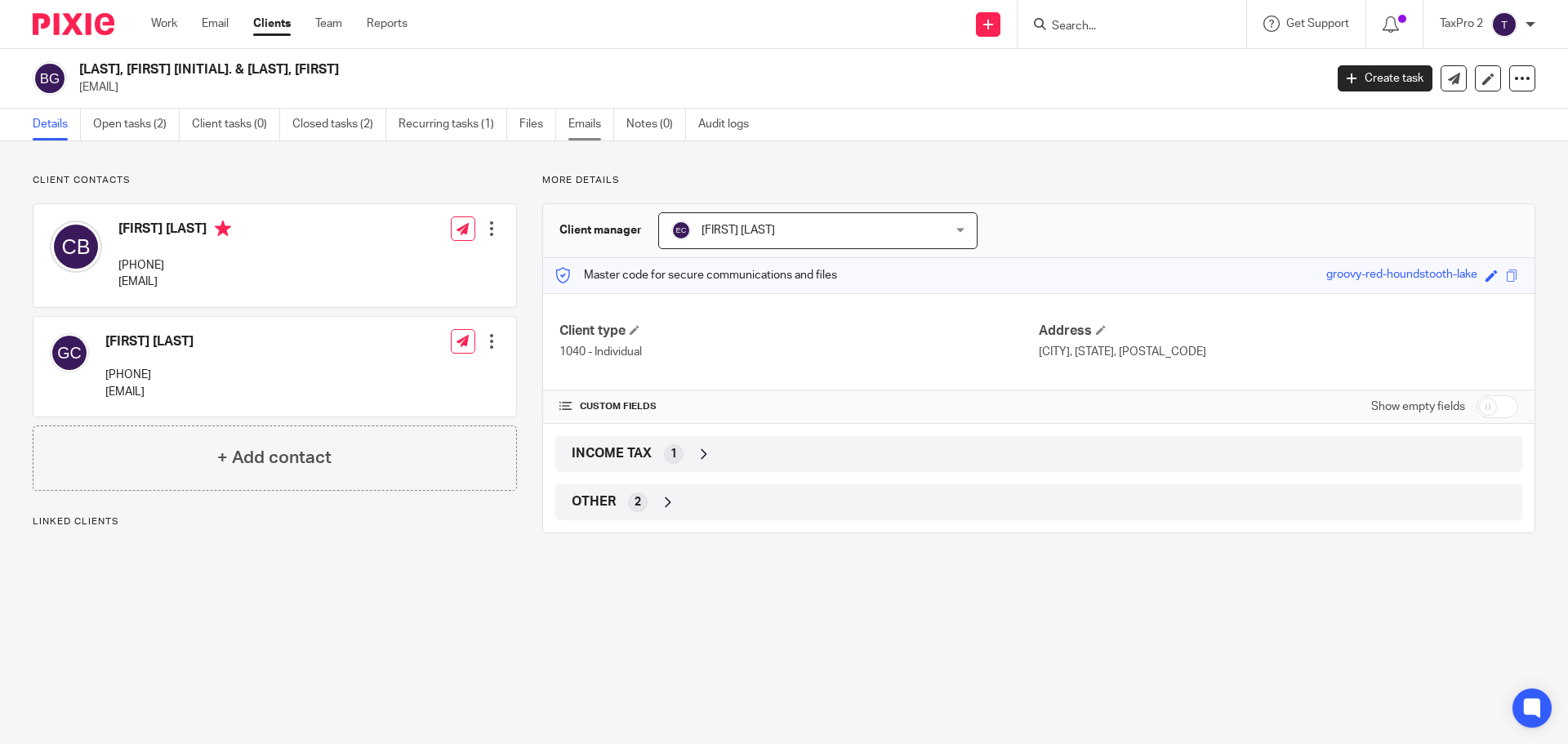 click on "Emails" at bounding box center [591, 124] 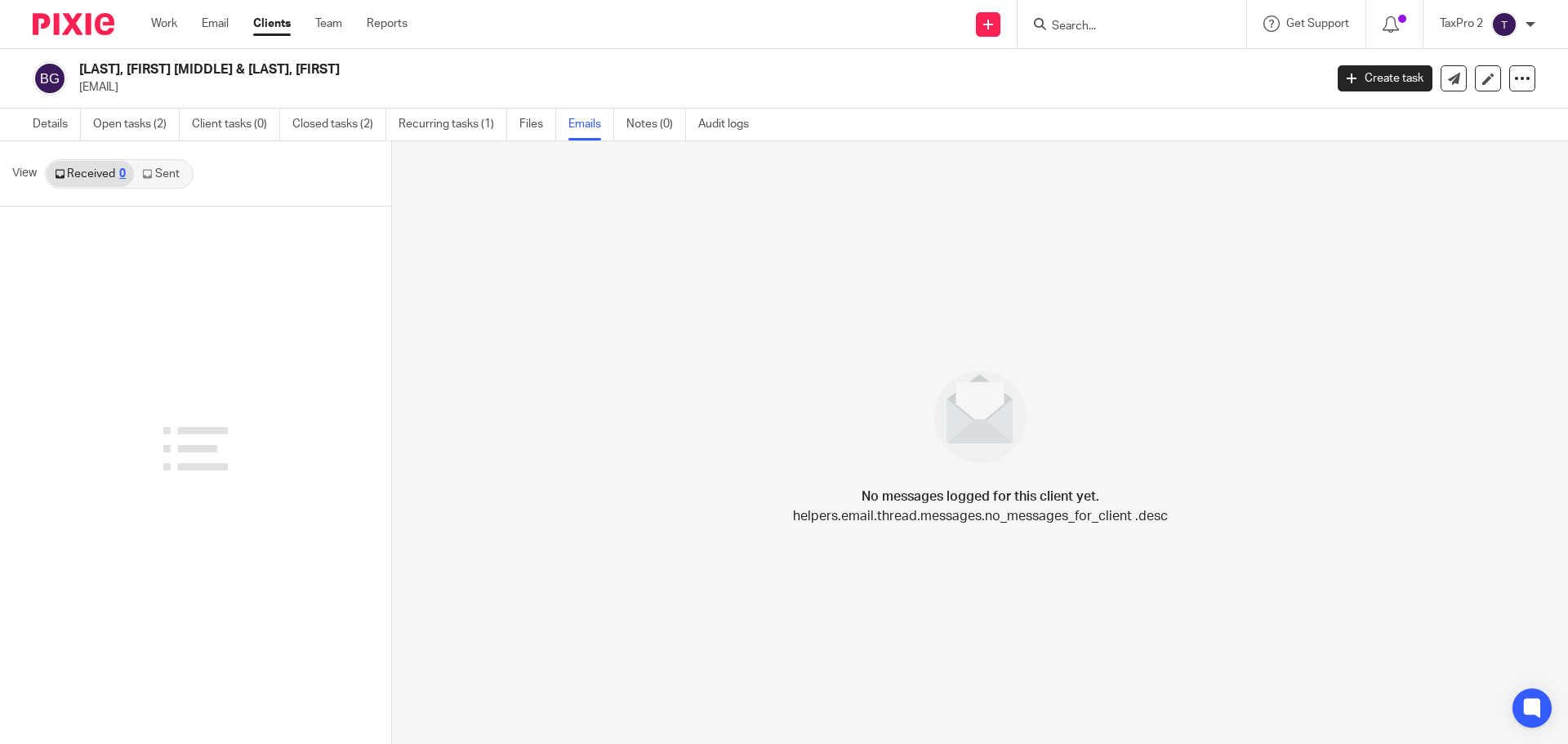 scroll, scrollTop: 0, scrollLeft: 0, axis: both 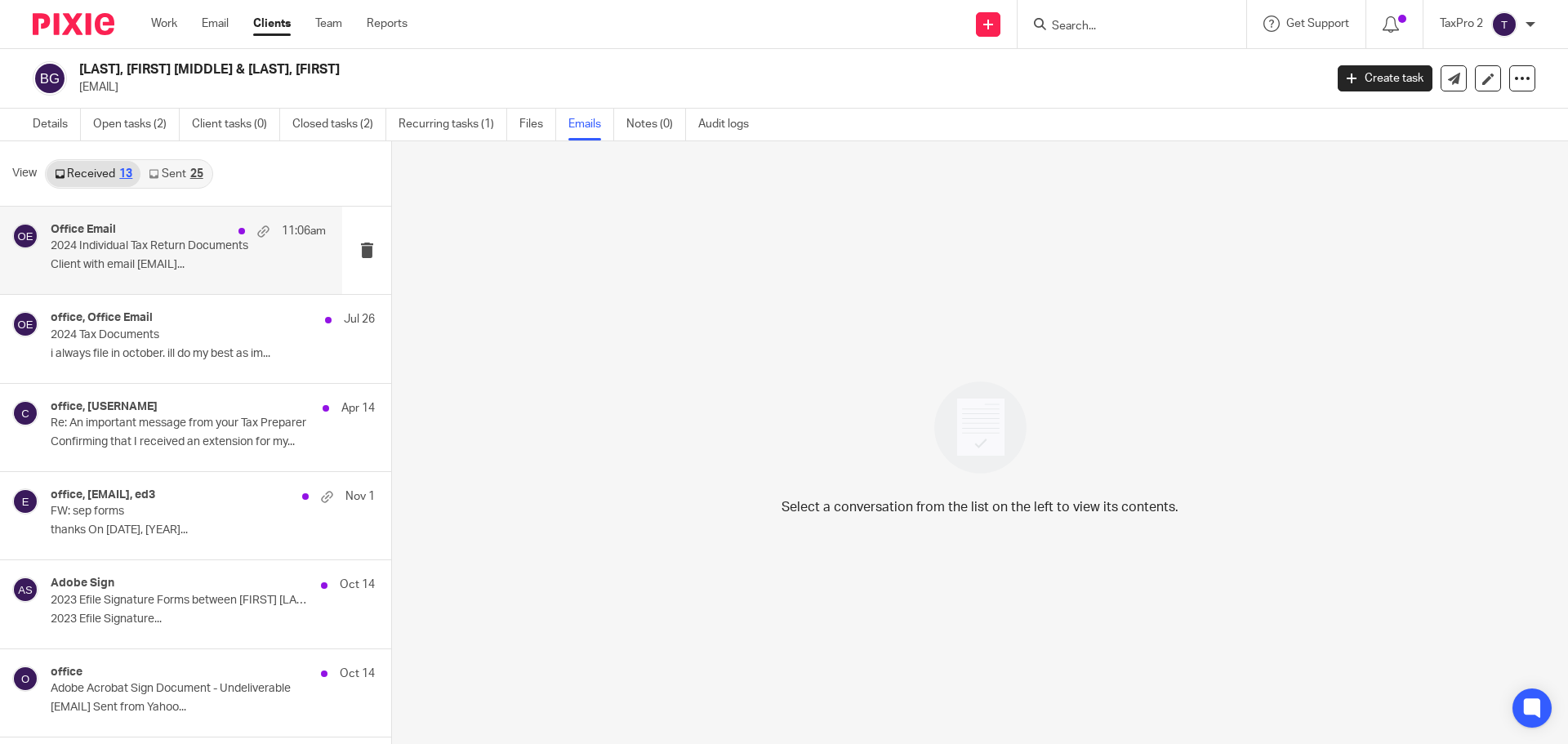 click on "Office Email
11:06am   2024 Individual Tax Return Documents   Client with email [EMAIL]..." at bounding box center (188, 250) 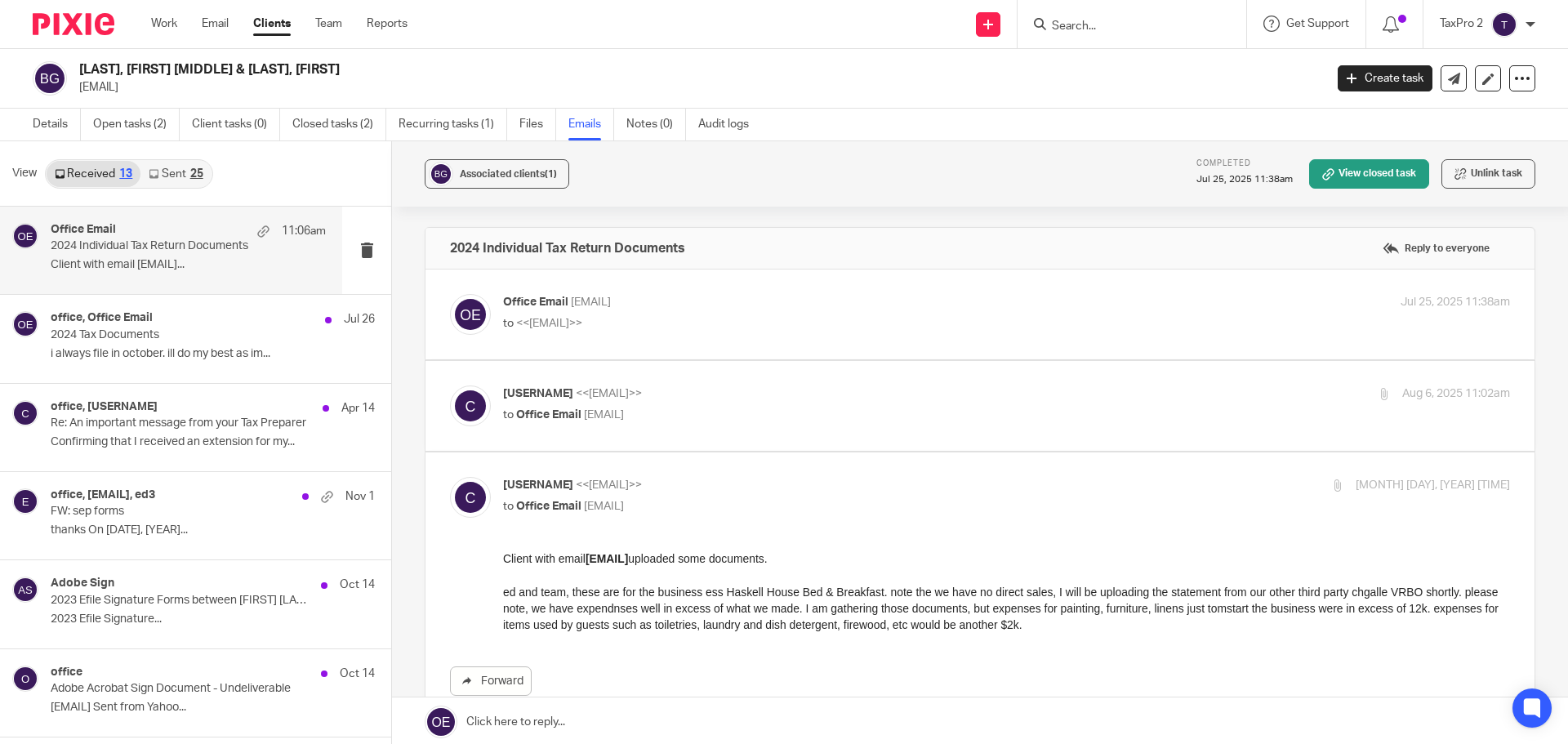 scroll, scrollTop: 0, scrollLeft: 0, axis: both 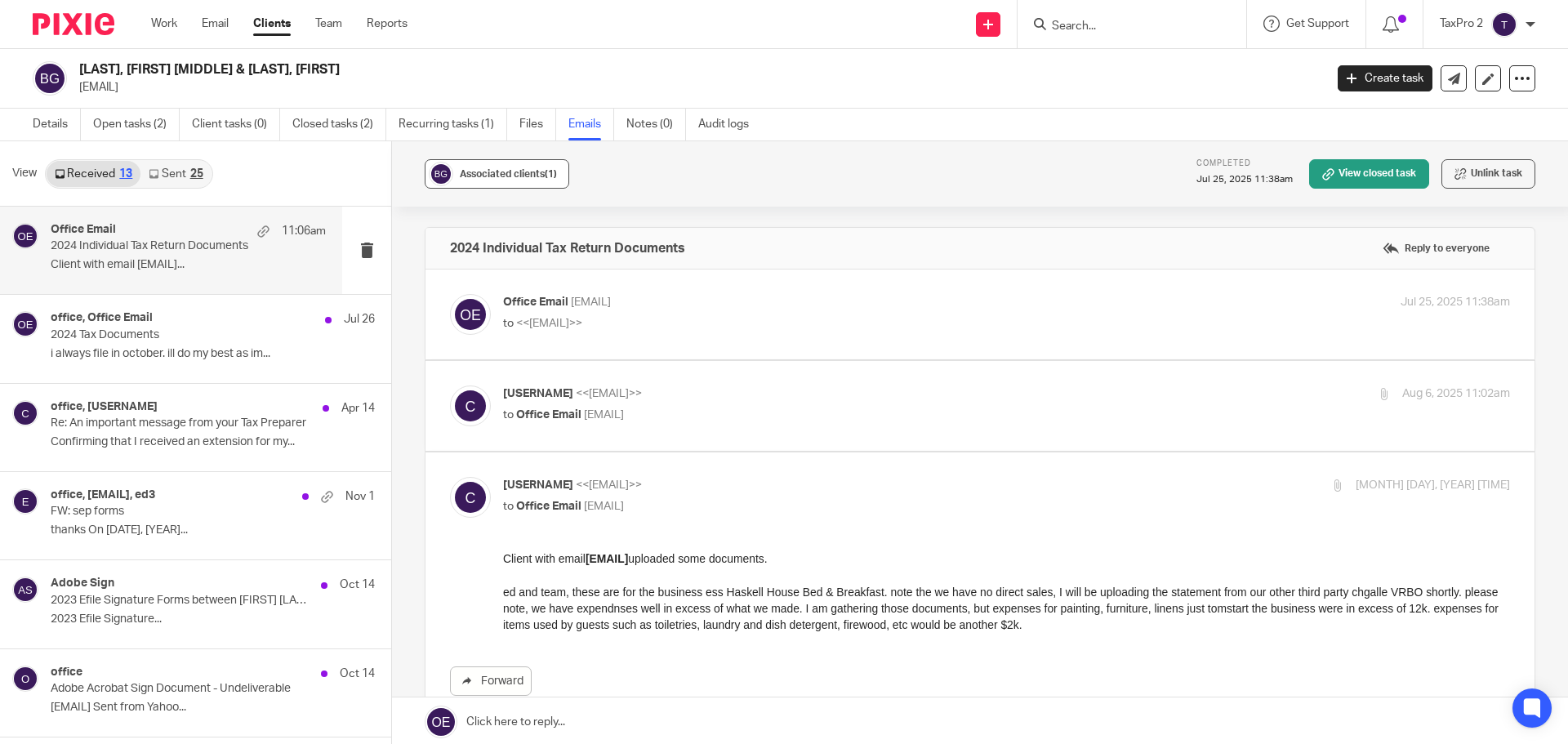 click on "Associated clients  (1)" at bounding box center (508, 174) 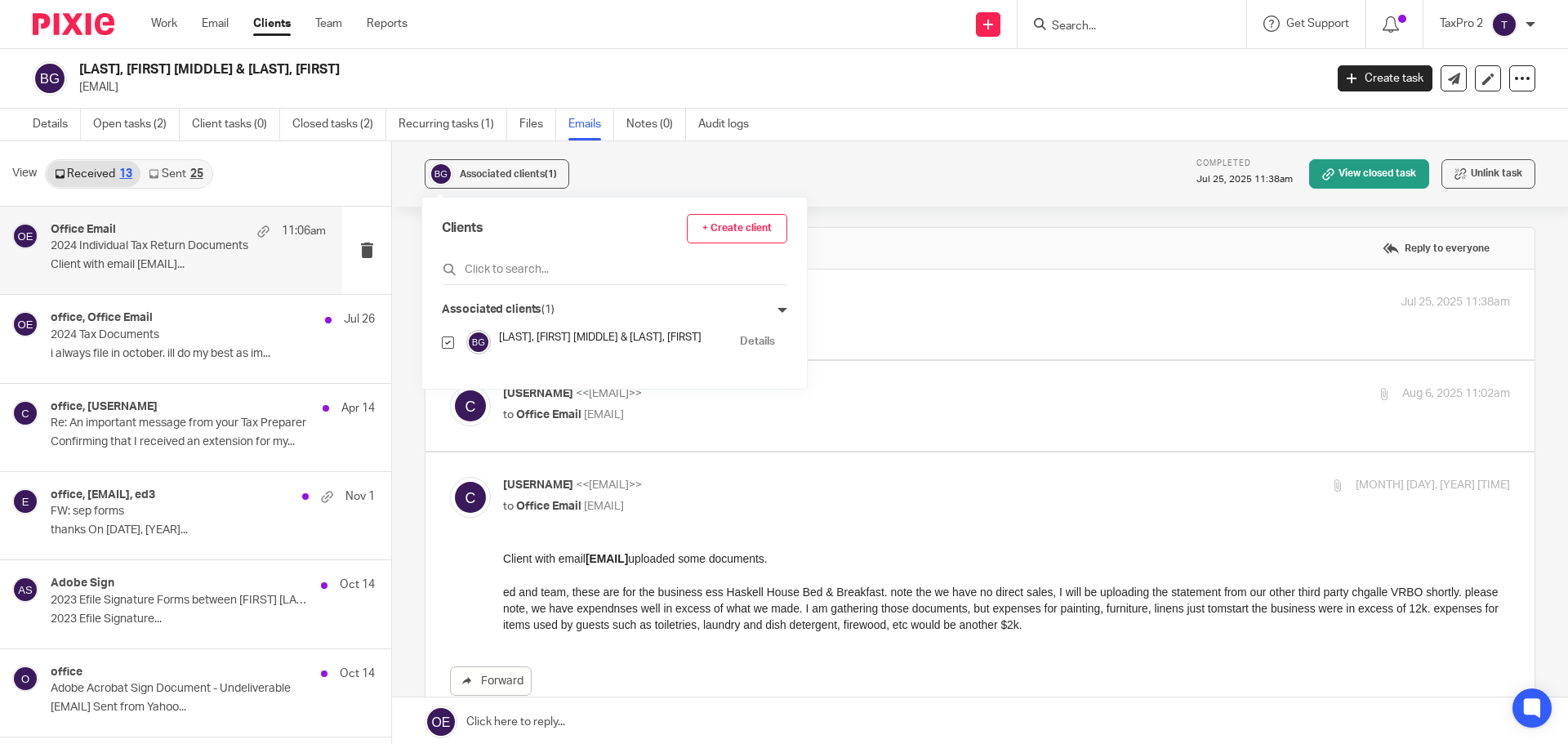 click at bounding box center (782, 310) 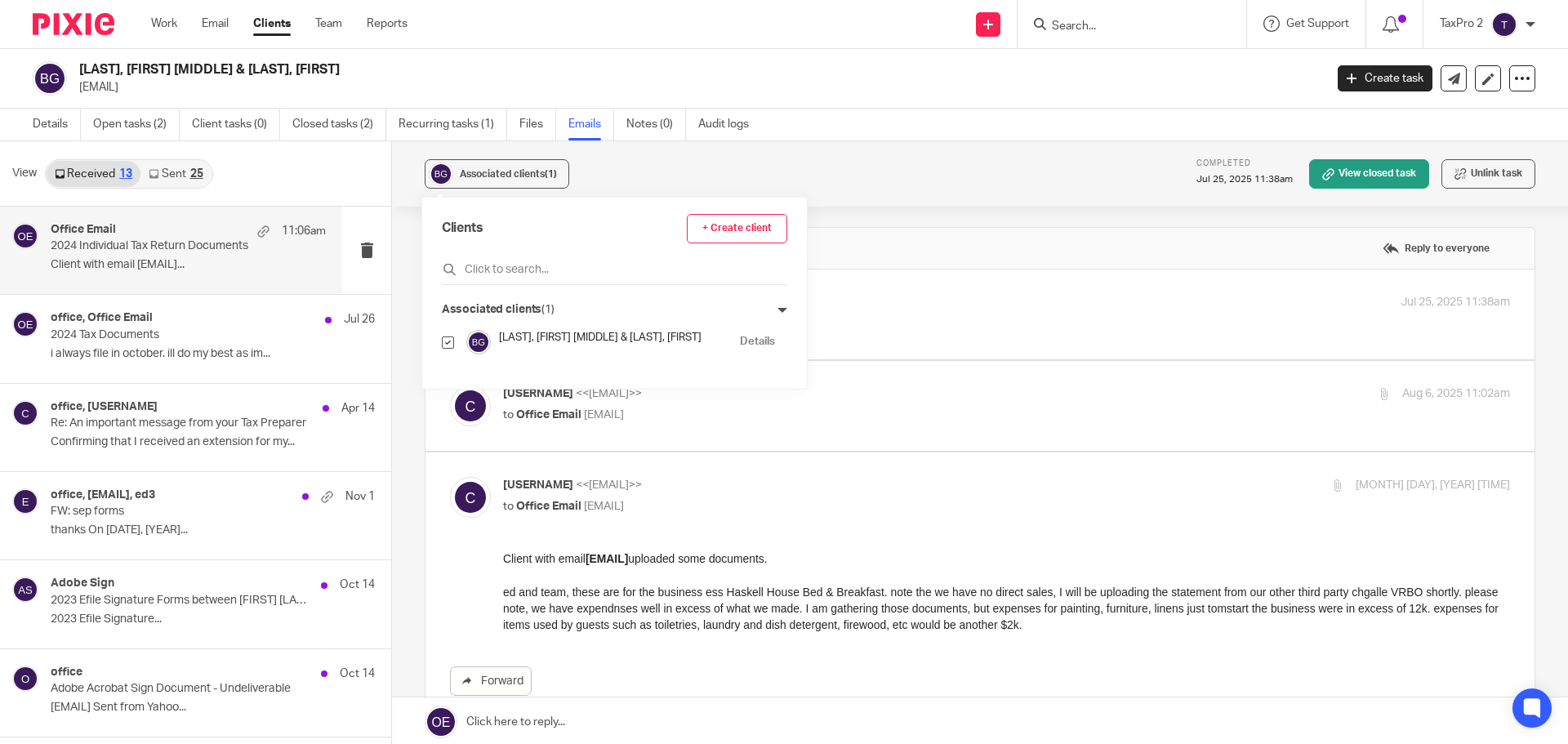 click at bounding box center (980, 314) 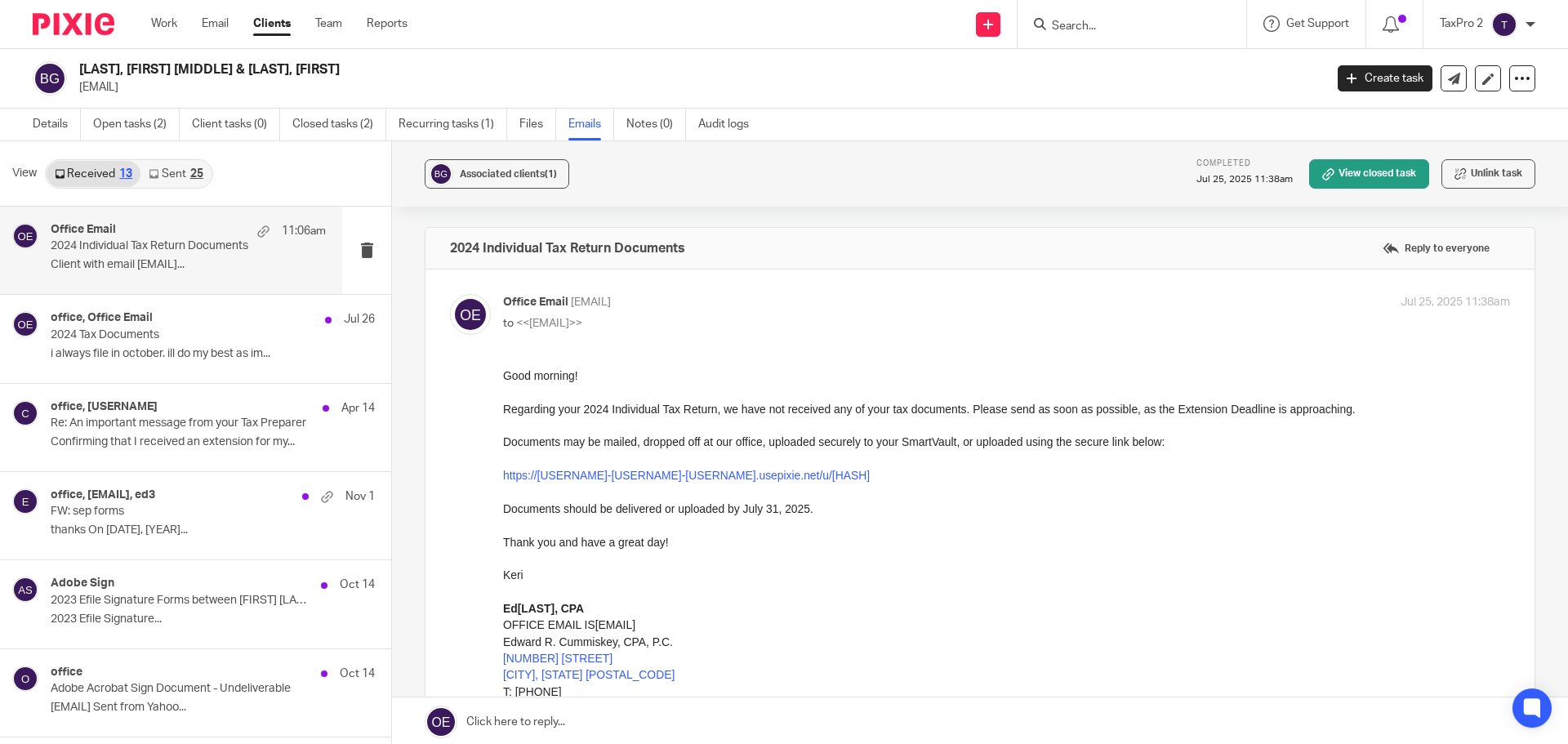 scroll, scrollTop: 0, scrollLeft: 0, axis: both 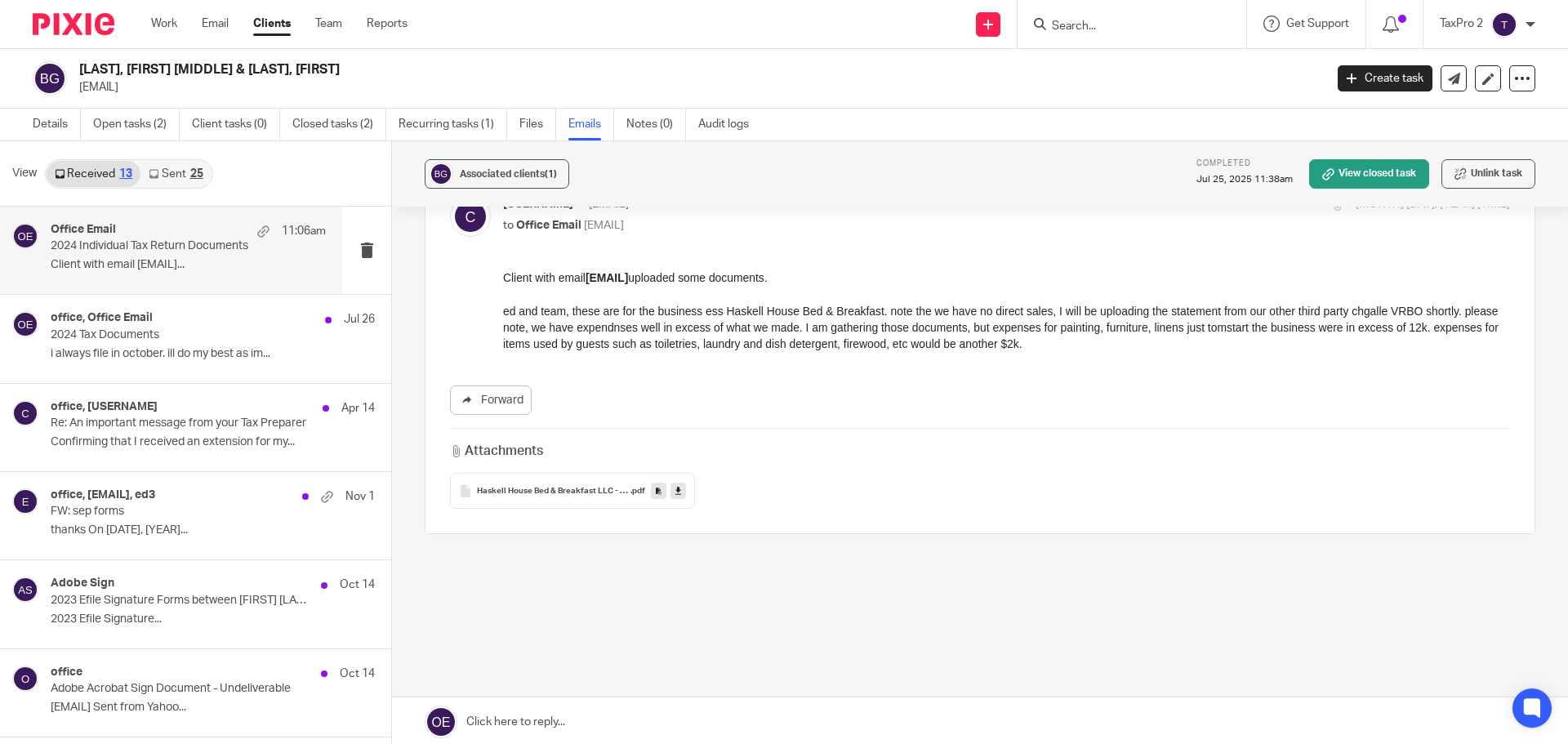 click on "Client with email  cgberger@frontiernet.net  uploaded some documents. ed and team, these are for the business ess Haskell House Bed & Breakfast. note the we have no direct sales, I will be uploading the statement from our other third party chgalle VRBO shortly. please note, we have expendnses well in excess of what we made. I am gathering those documents, but expenses for painting, furniture, linens just tomstart the business were in excess of 12k. expenses for items used by guests such as toiletries, laundry and dish detergent, firewood, etc would be another $2k." at bounding box center (1006, 311) 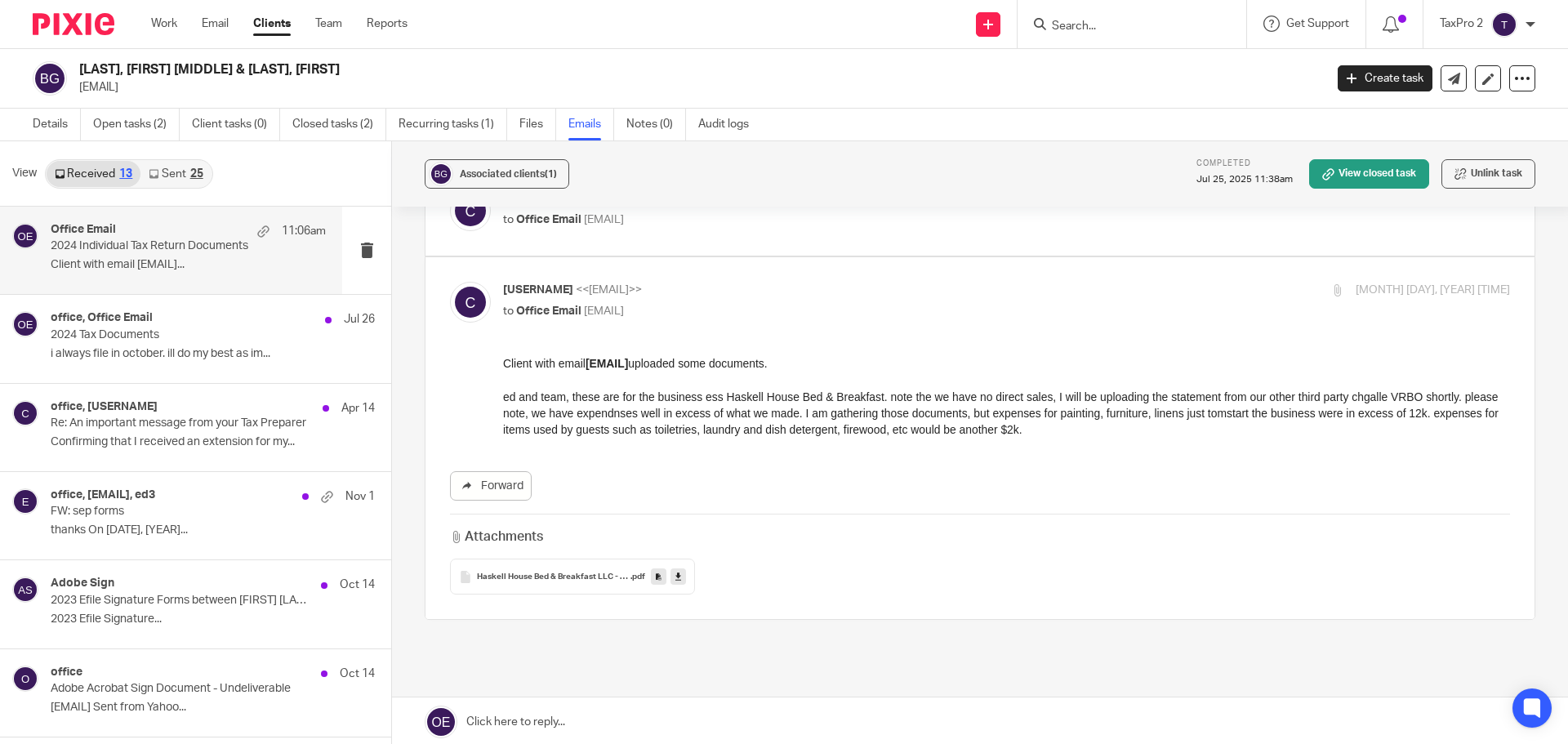 scroll, scrollTop: 1058, scrollLeft: 0, axis: vertical 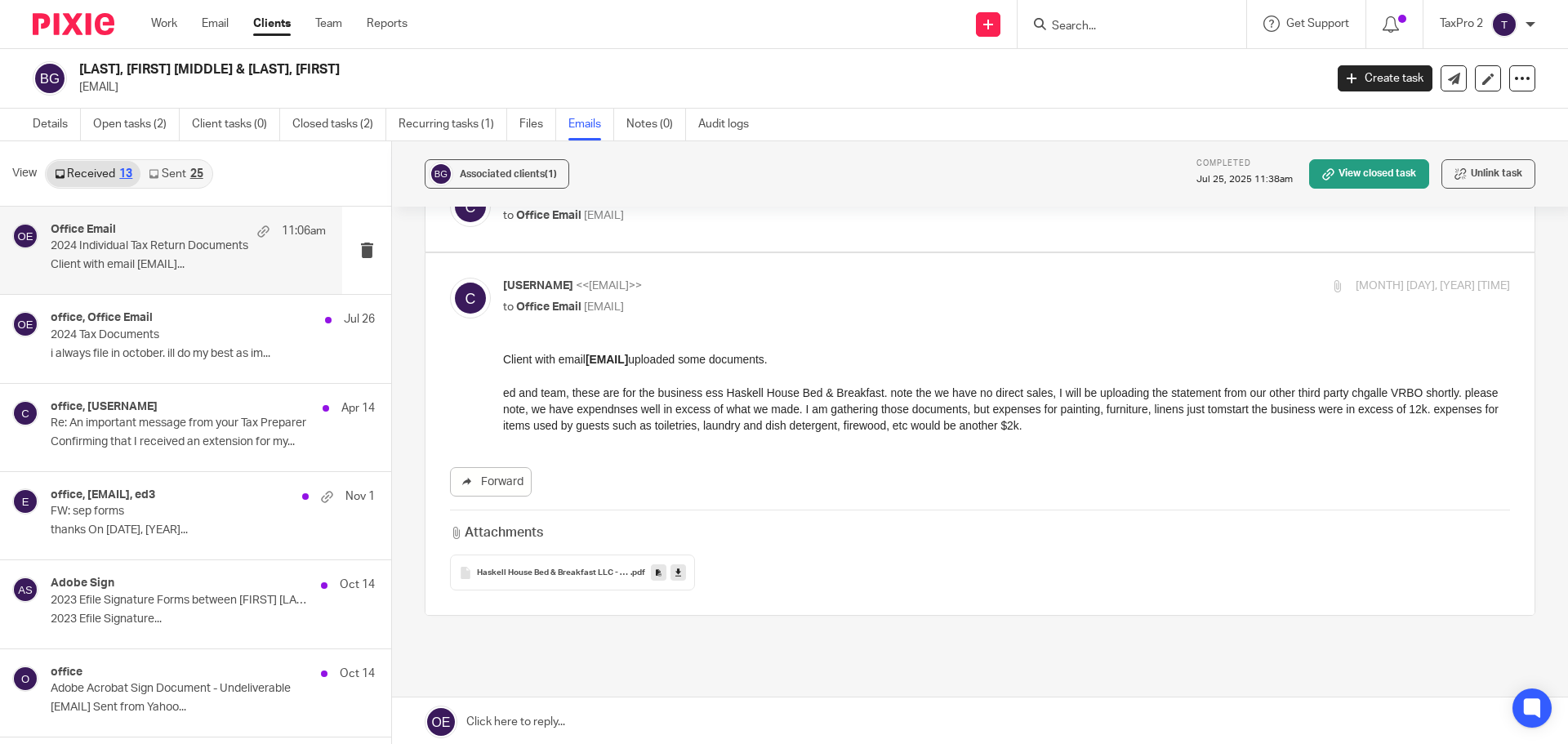 click on "Client with email  cgberger@frontiernet.net  uploaded some documents. ed and team, these are for the business ess Haskell House Bed & Breakfast. note the we have no direct sales, I will be uploading the statement from our other third party chgalle VRBO shortly. please note, we have expendnses well in excess of what we made. I am gathering those documents, but expenses for painting, furniture, linens just tomstart the business were in excess of 12k. expenses for items used by guests such as toiletries, laundry and dish detergent, firewood, etc would be another $2k." at bounding box center [1006, 393] 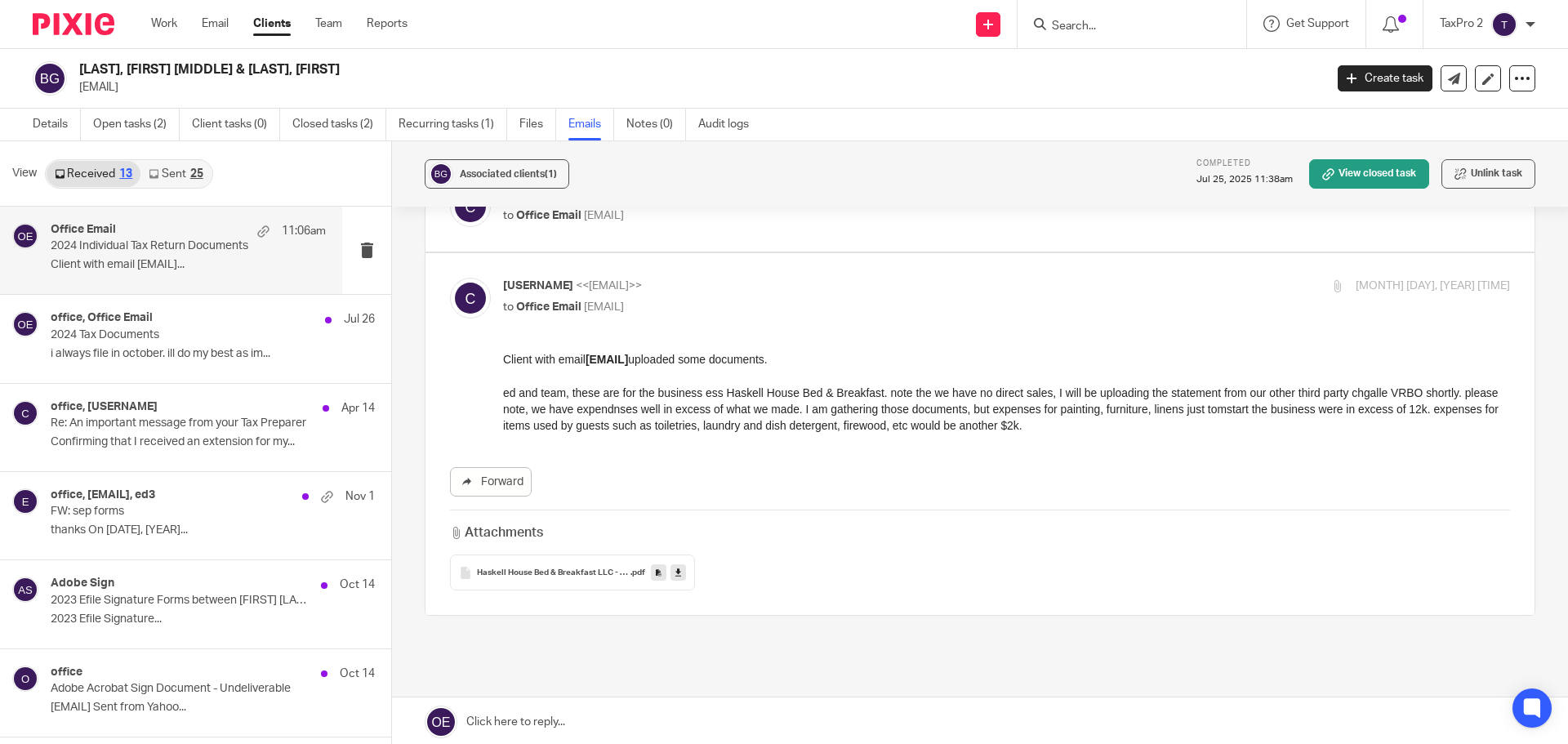 click on "Aug 6, 2025 11:06am" at bounding box center (1432, 286) 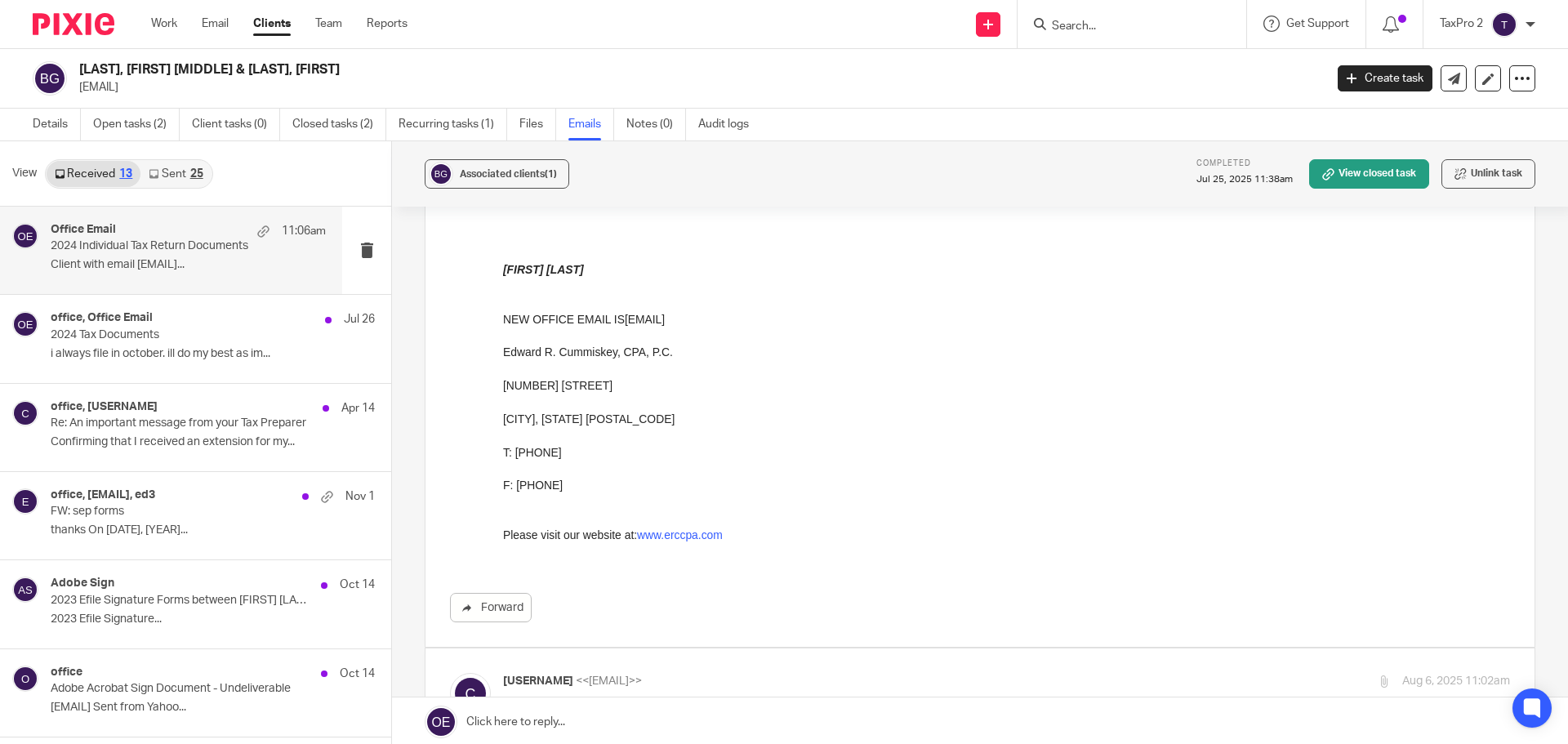 scroll, scrollTop: 868, scrollLeft: 0, axis: vertical 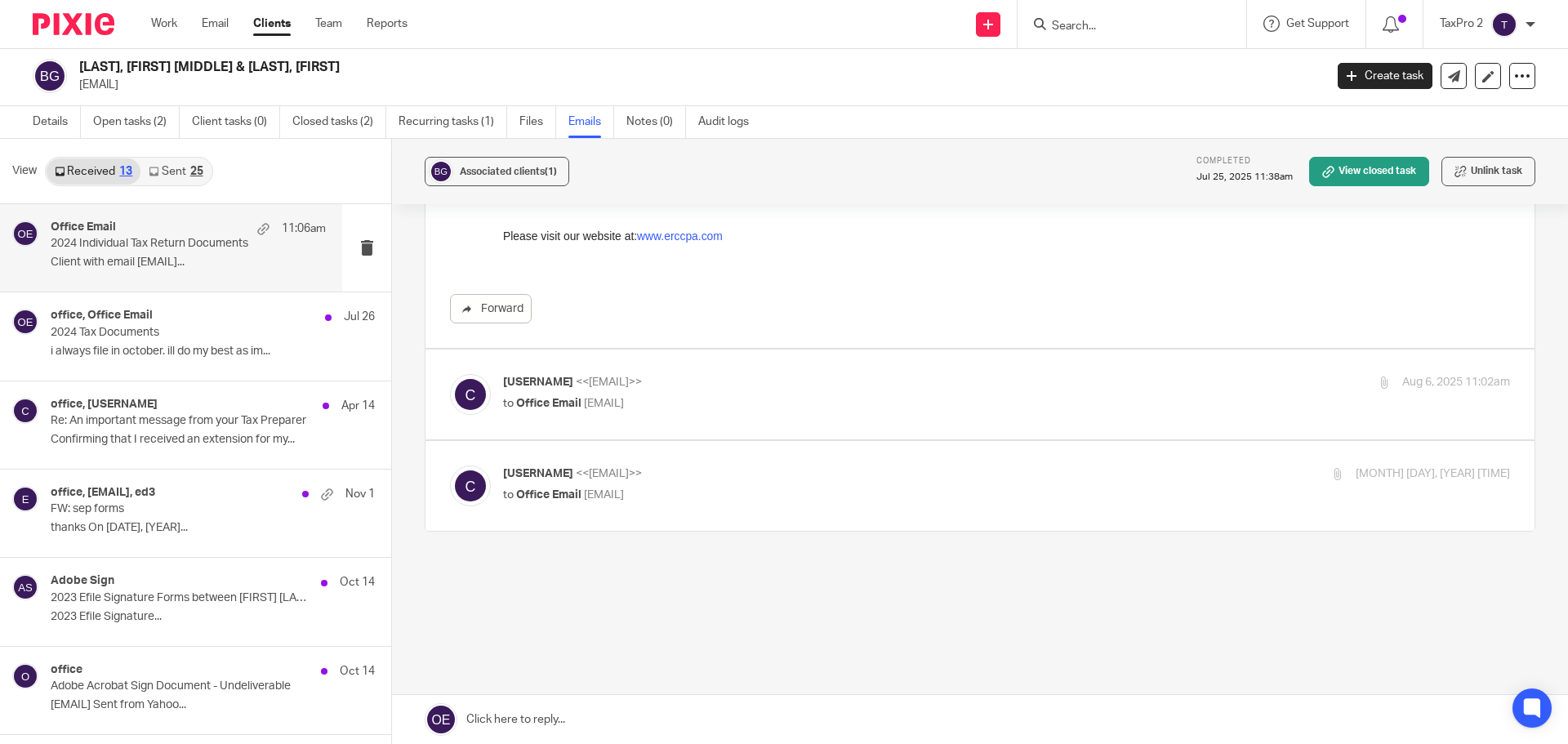 click on "cgberger
<cgberger@frontiernet.net>   to
Office Email
<office@erccpa.com>" at bounding box center (839, 484) 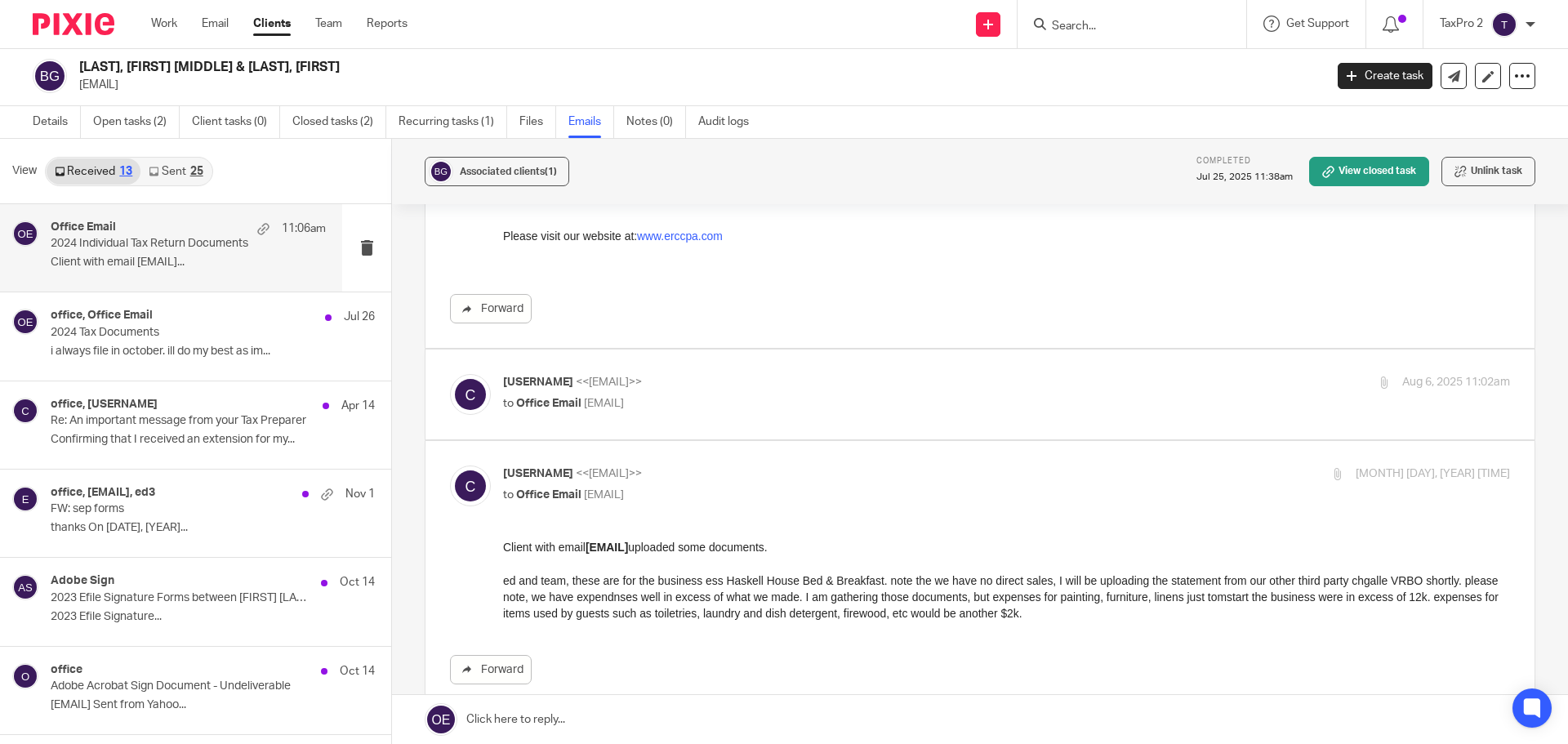 scroll, scrollTop: 0, scrollLeft: 0, axis: both 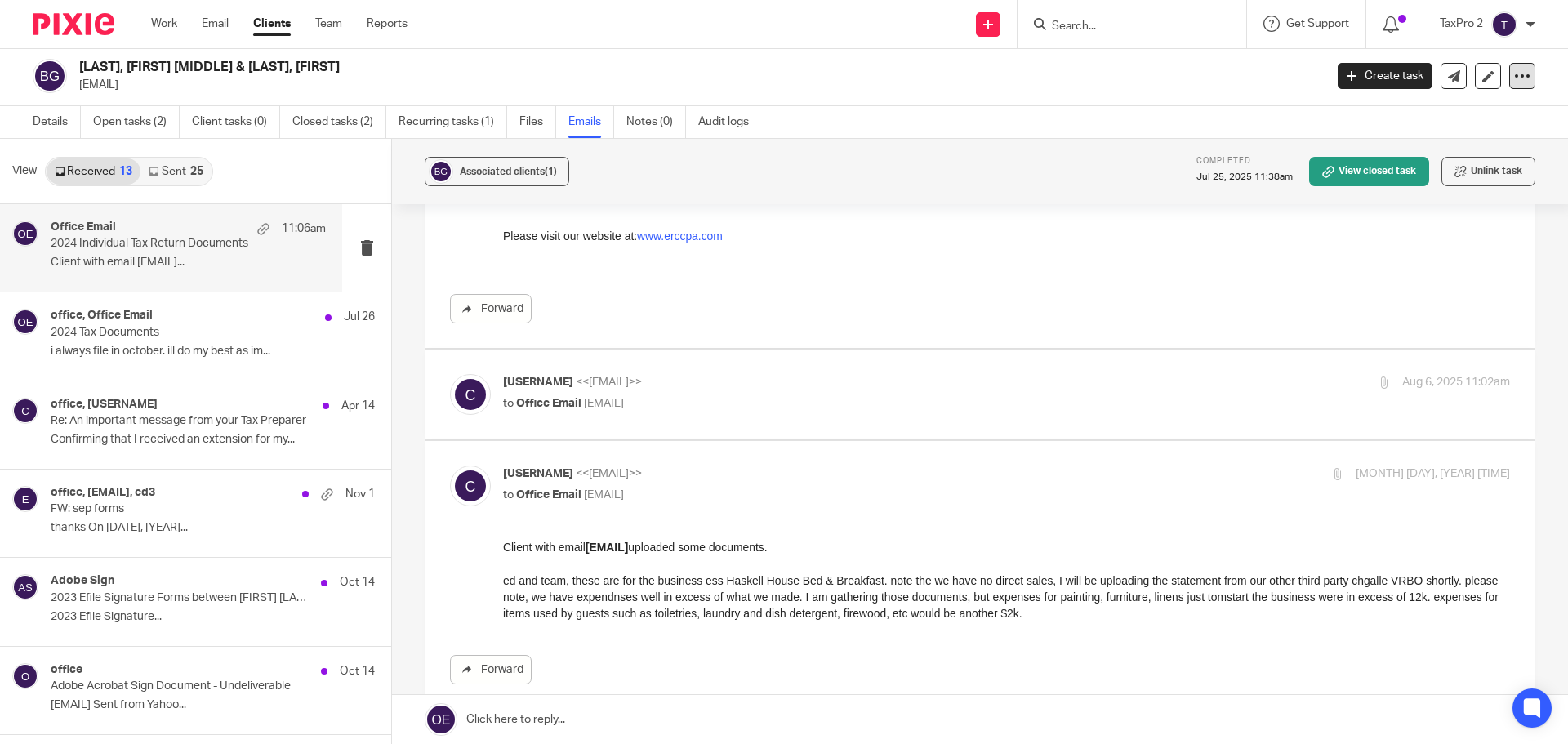 click at bounding box center [1522, 76] 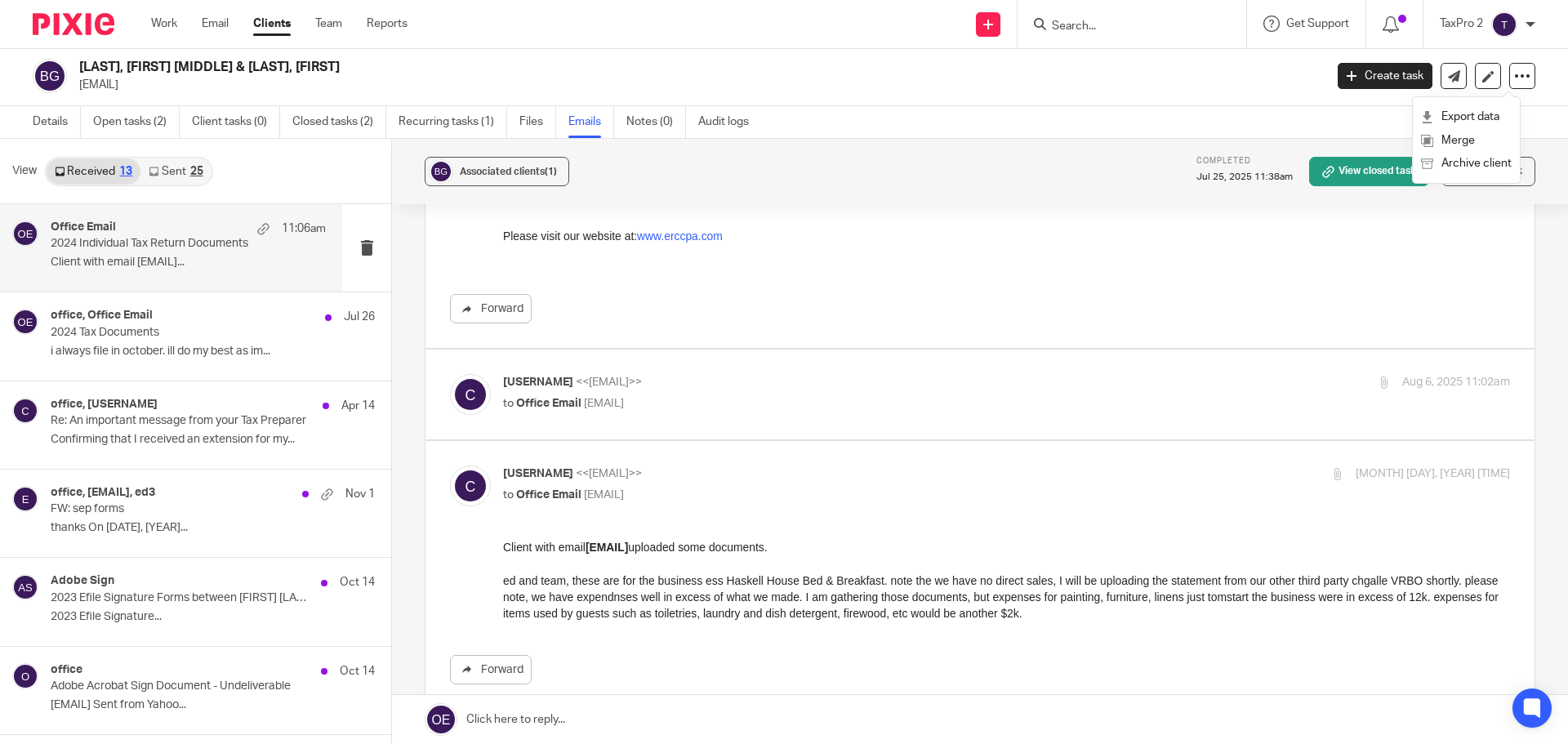 click on "Forward" at bounding box center (980, -90) 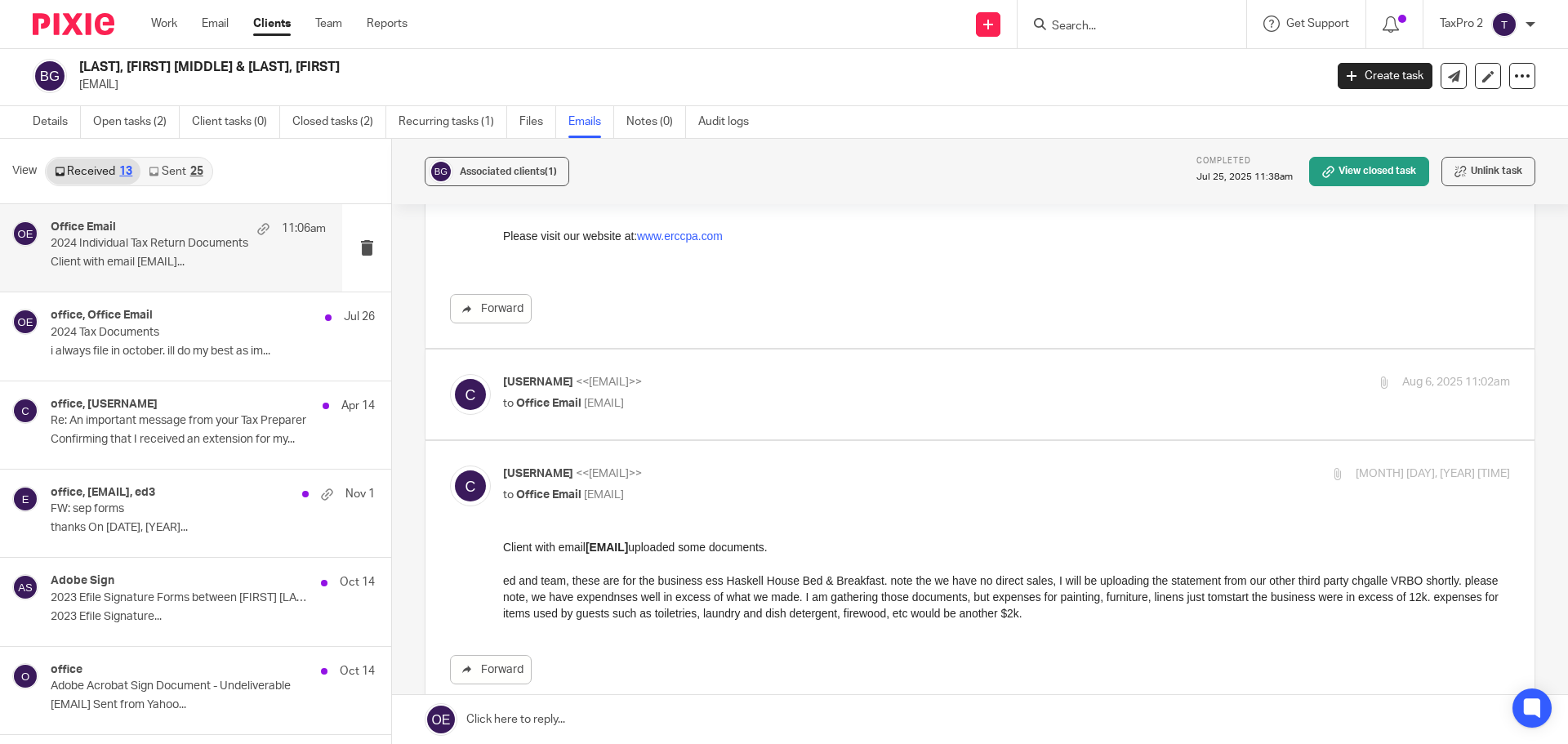 click on "Client with email  cgberger@frontiernet.net  uploaded some documents. ed and team, these are for the business ess Haskell House Bed & Breakfast. note the we have no direct sales, I will be uploading the statement from our other third party chgalle VRBO shortly. please note, we have expendnses well in excess of what we made. I am gathering those documents, but expenses for painting, furniture, linens just tomstart the business were in excess of 12k. expenses for items used by guests such as toiletries, laundry and dish detergent, firewood, etc would be another $2k." at bounding box center (1006, 581) 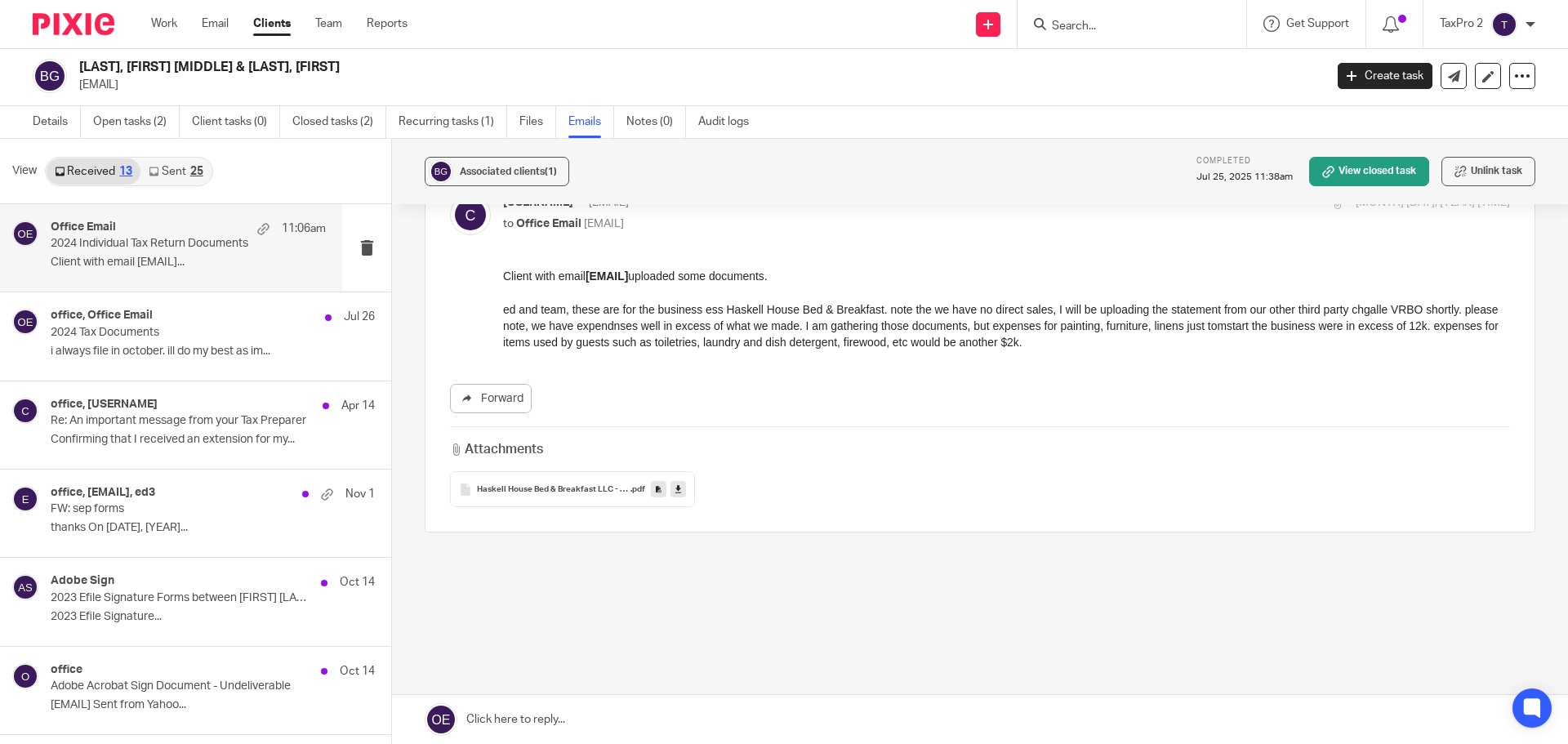 scroll, scrollTop: 1140, scrollLeft: 0, axis: vertical 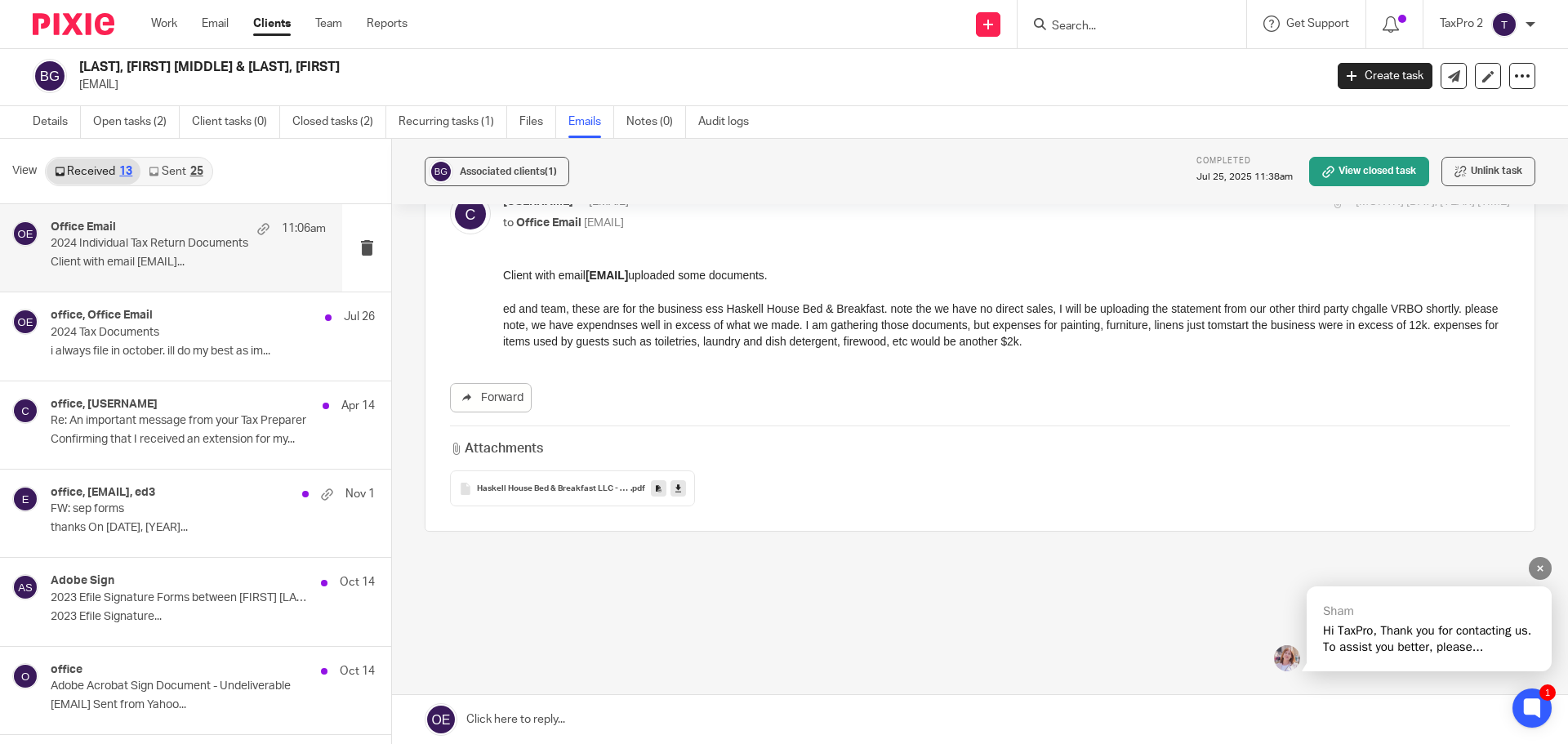 click on "Hi TaxPro,
Thank you for contacting us. To assist you better, please..." at bounding box center (1429, 639) 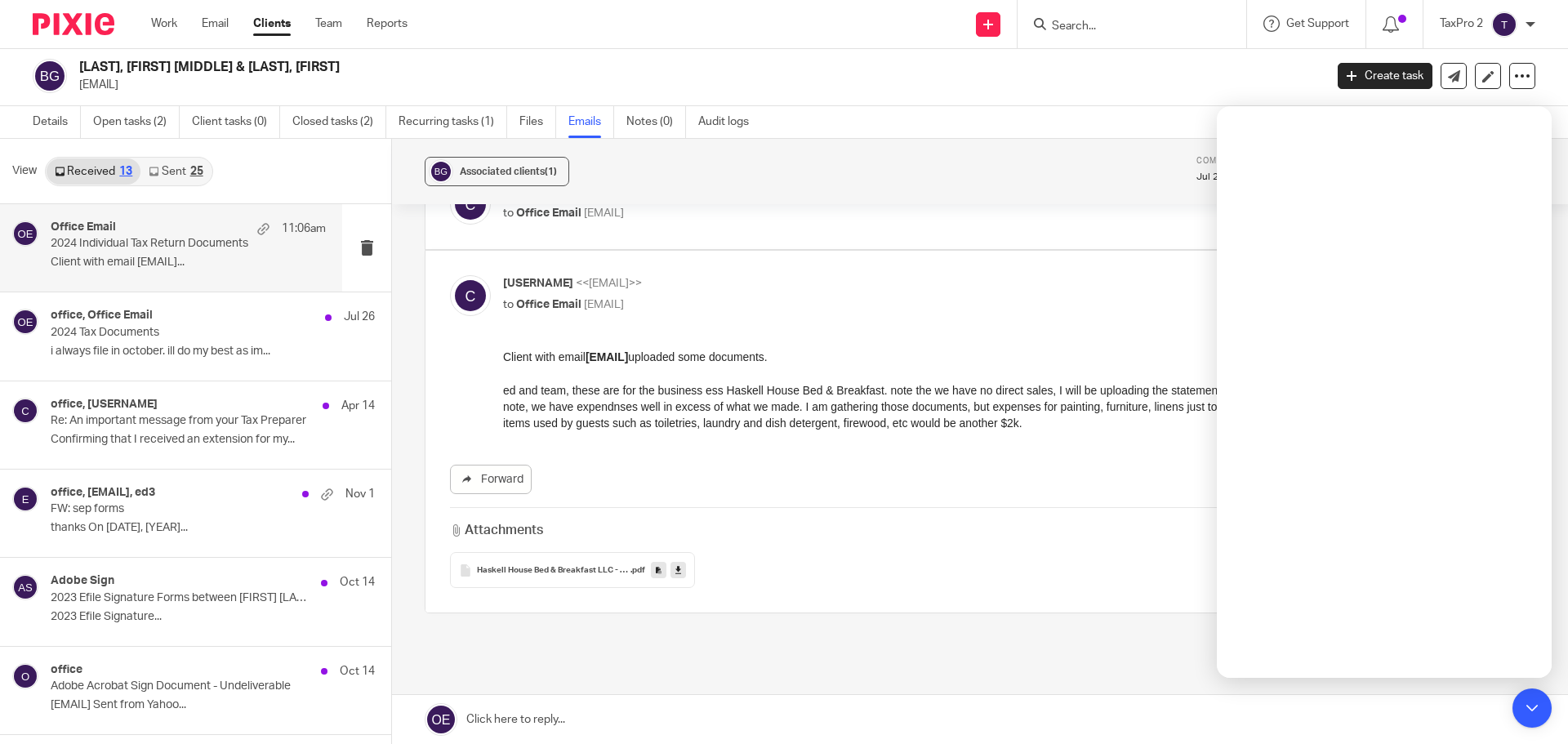 scroll, scrollTop: 977, scrollLeft: 0, axis: vertical 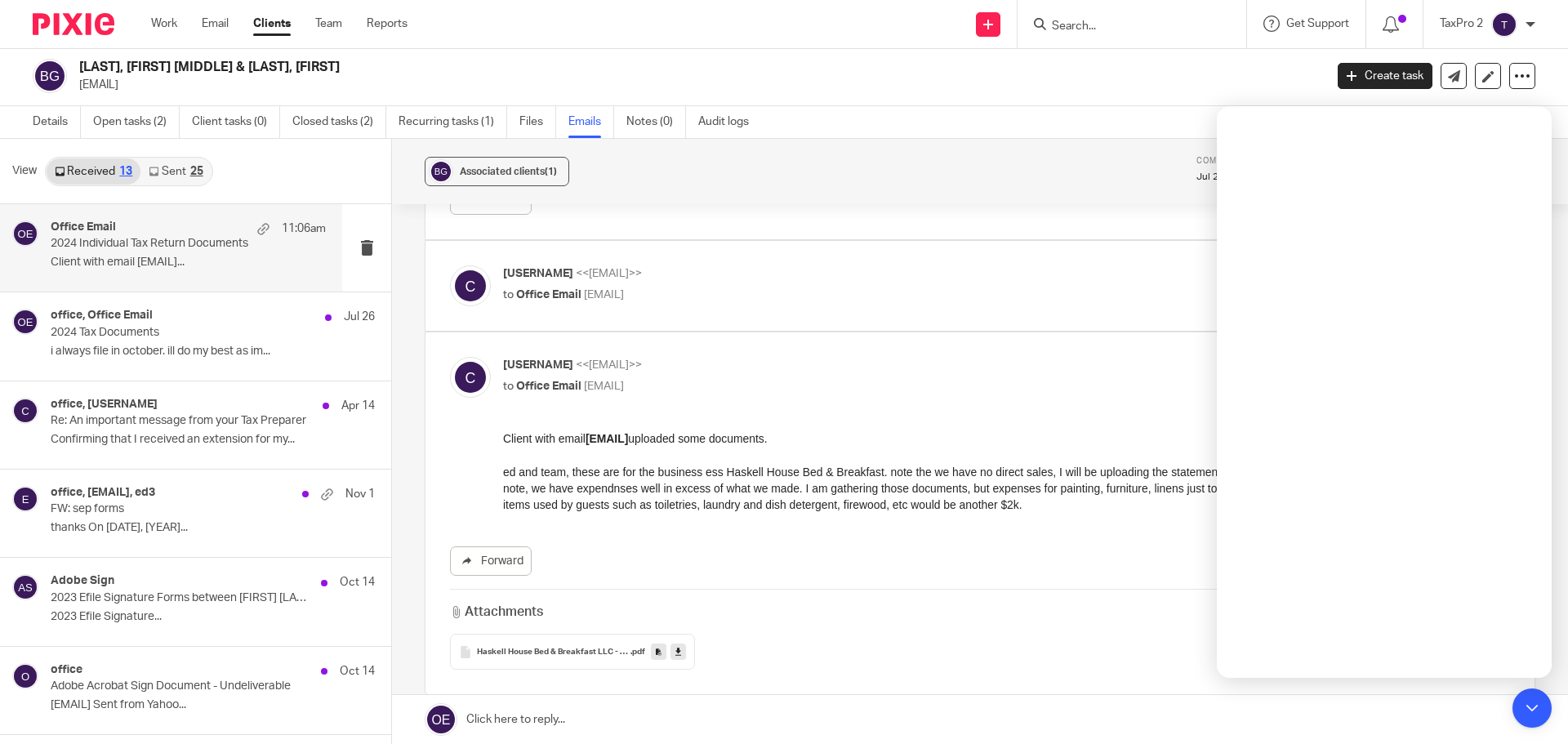 click on "<office@erccpa.com>" at bounding box center [604, 295] 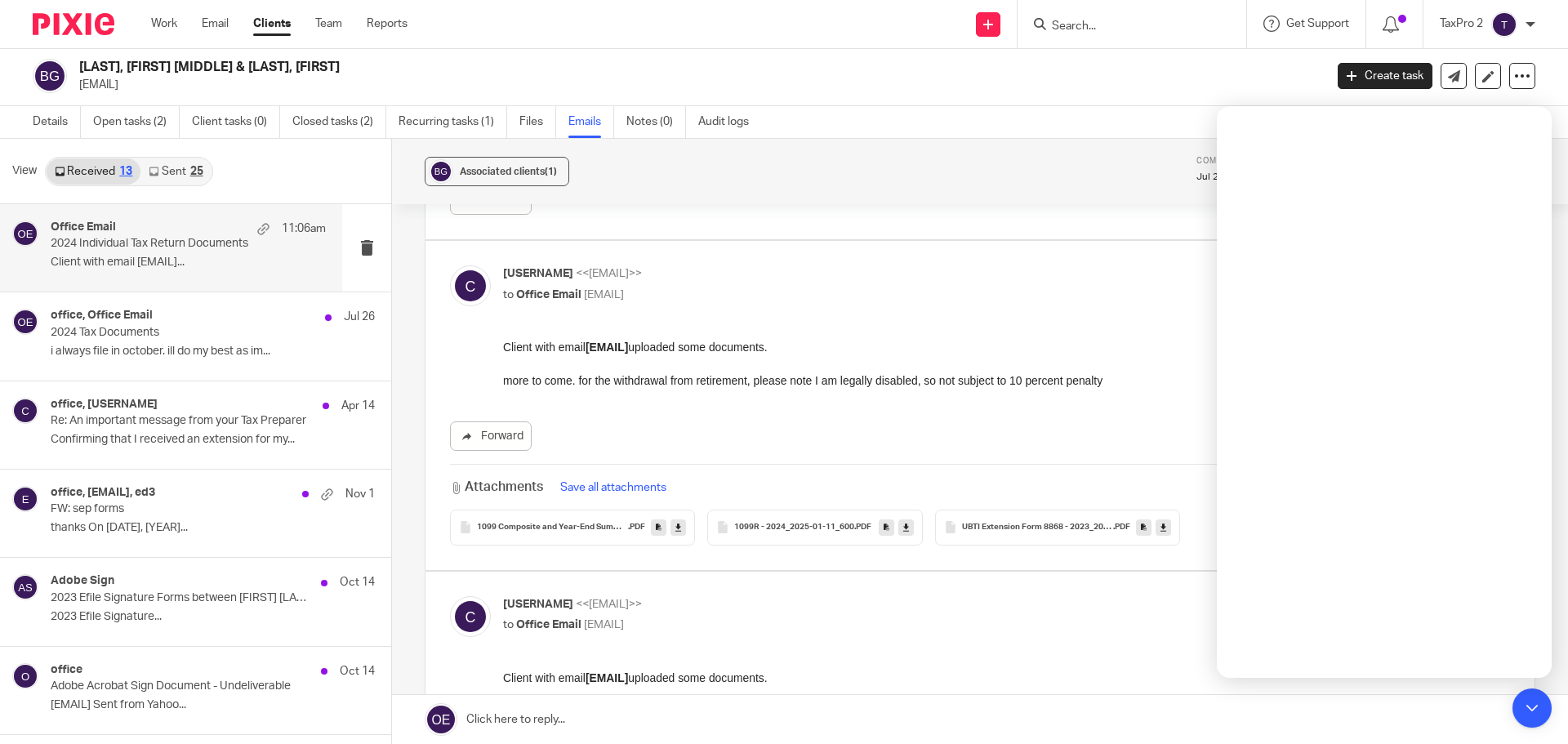 scroll, scrollTop: 0, scrollLeft: 0, axis: both 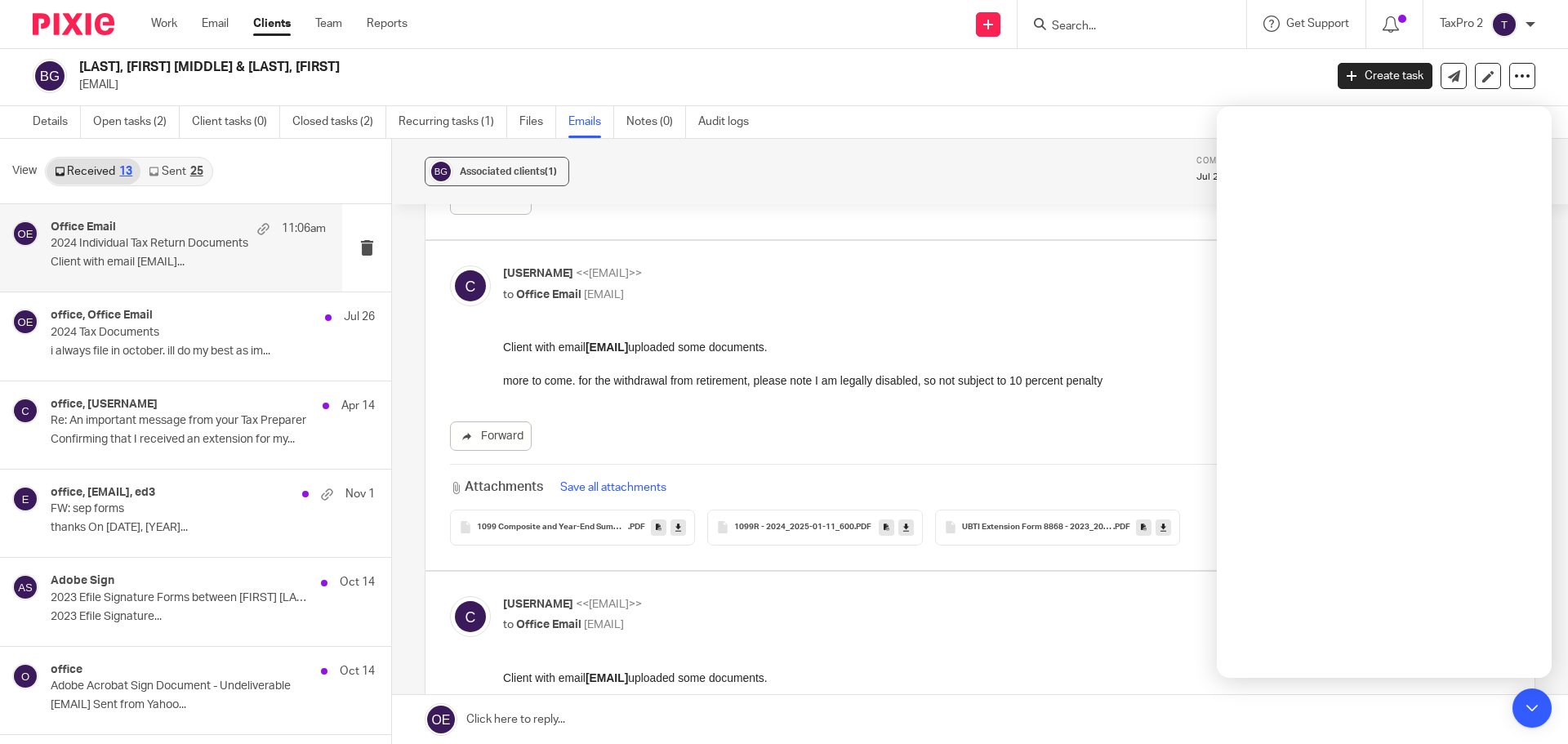 click on "to
Office Email
<office@erccpa.com>" at bounding box center (839, 625) 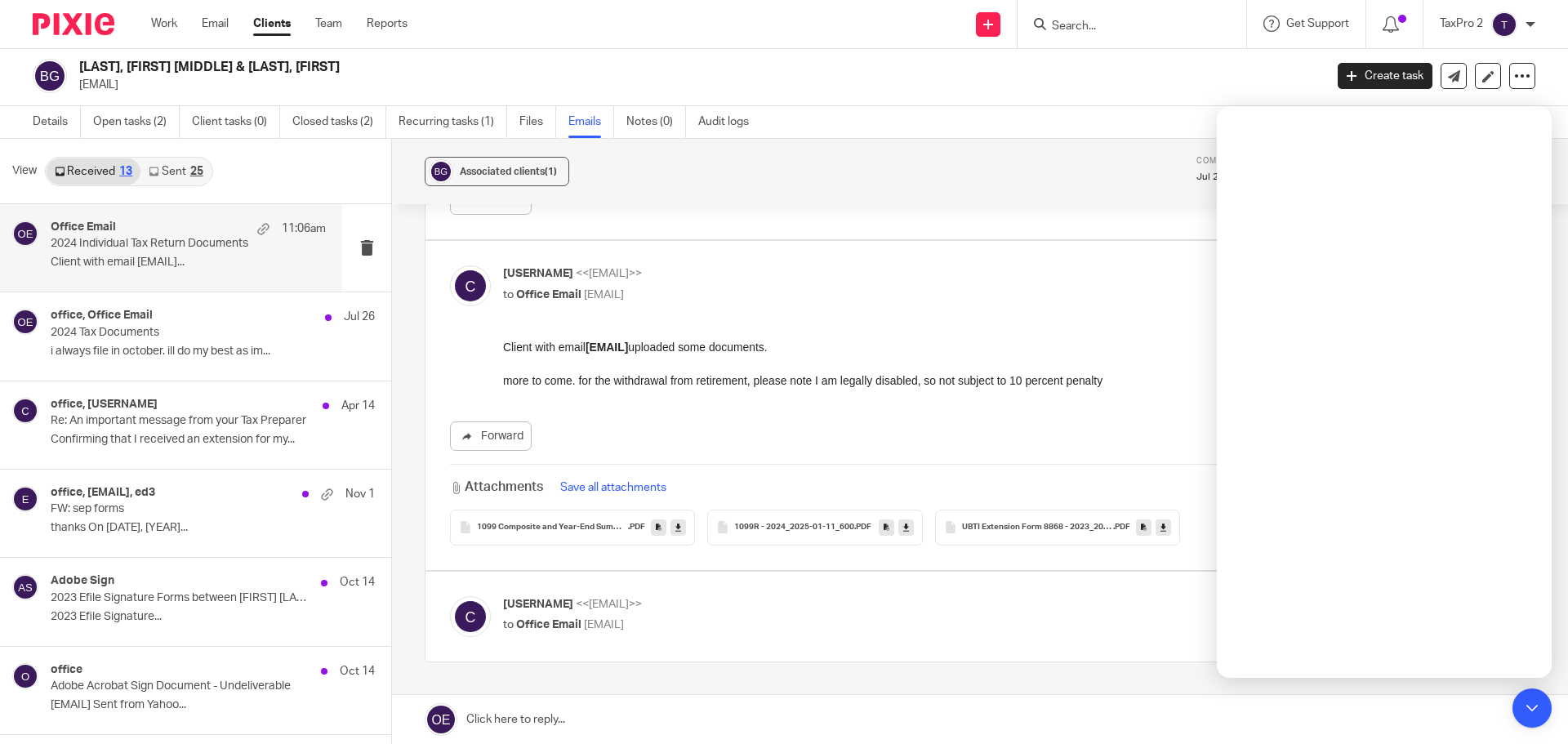 scroll, scrollTop: 1058, scrollLeft: 0, axis: vertical 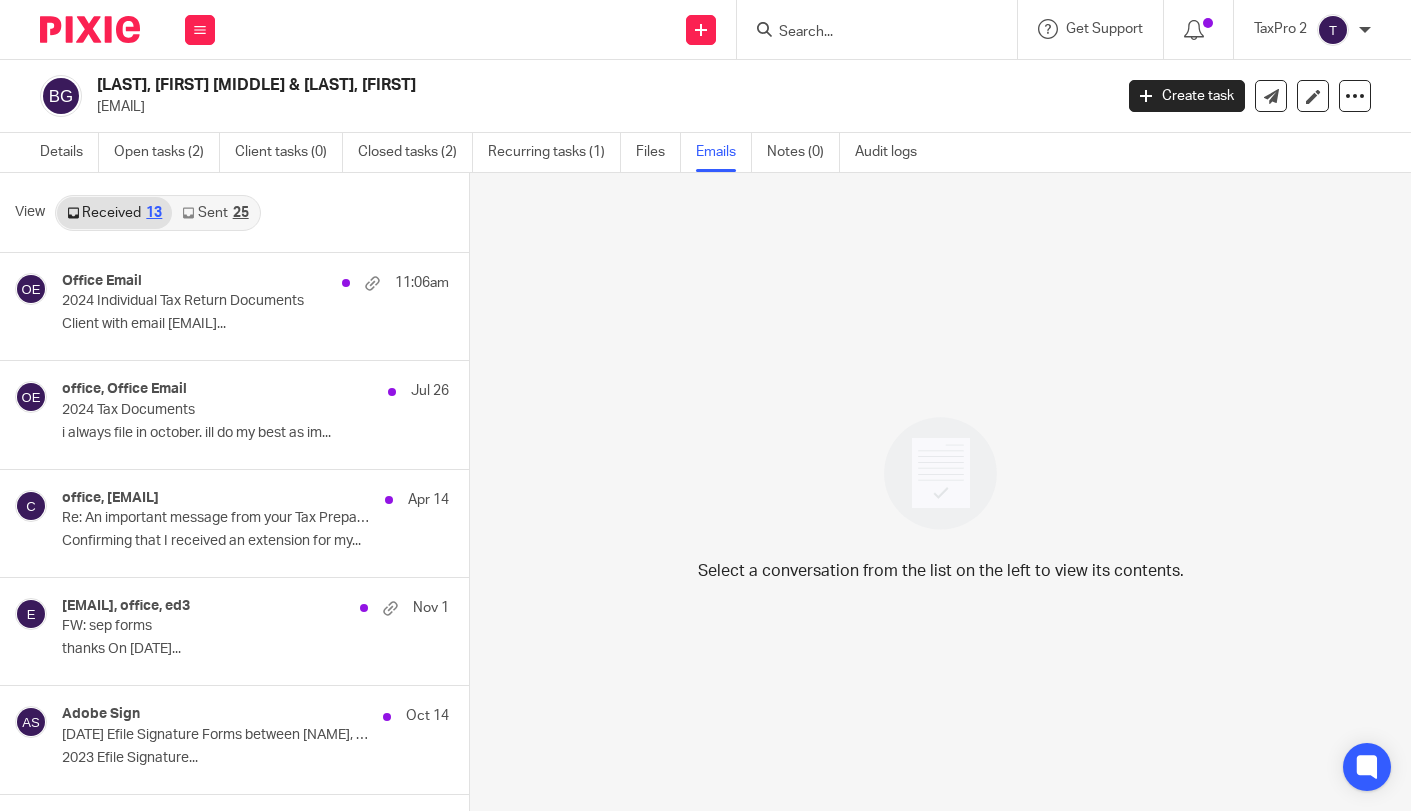 click on "Select a conversation from the list on the left to view its contents." at bounding box center (940, 493) 